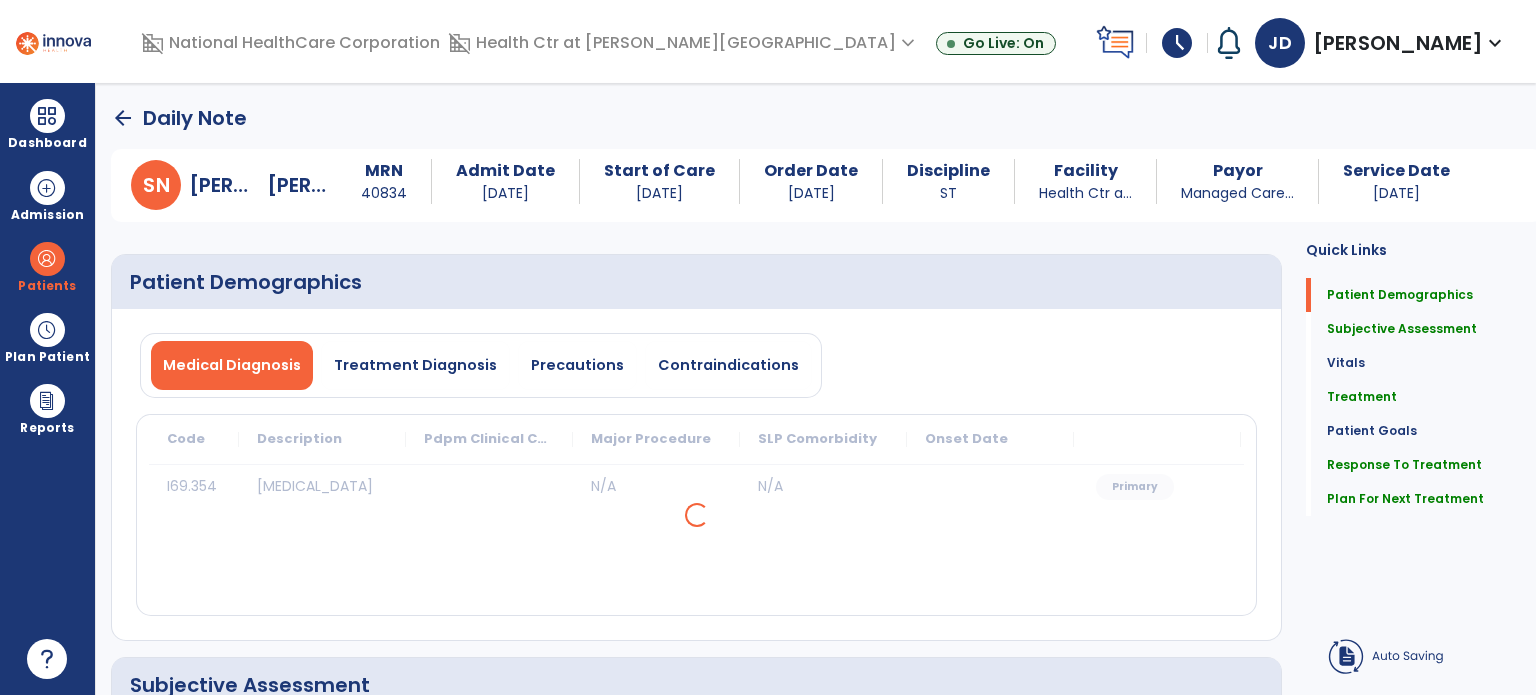 select on "*" 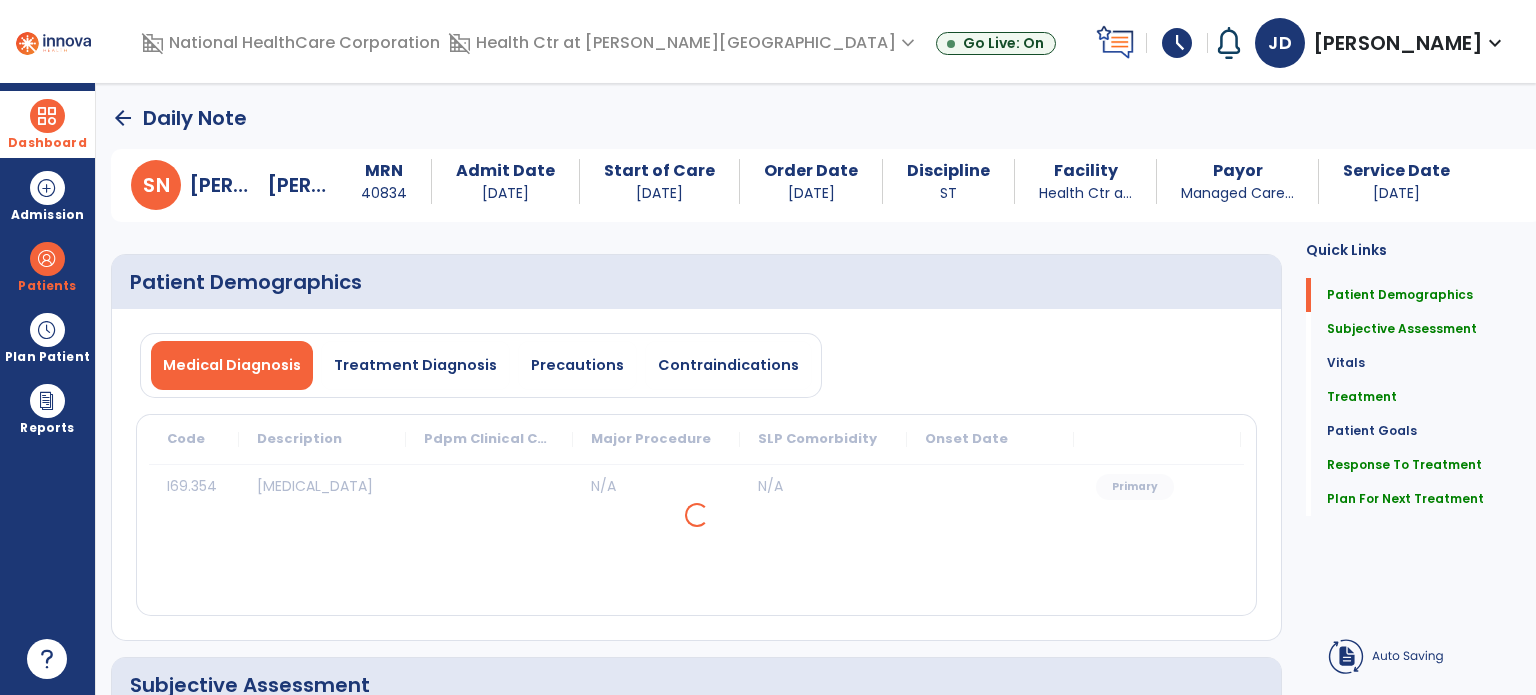 click at bounding box center (47, 116) 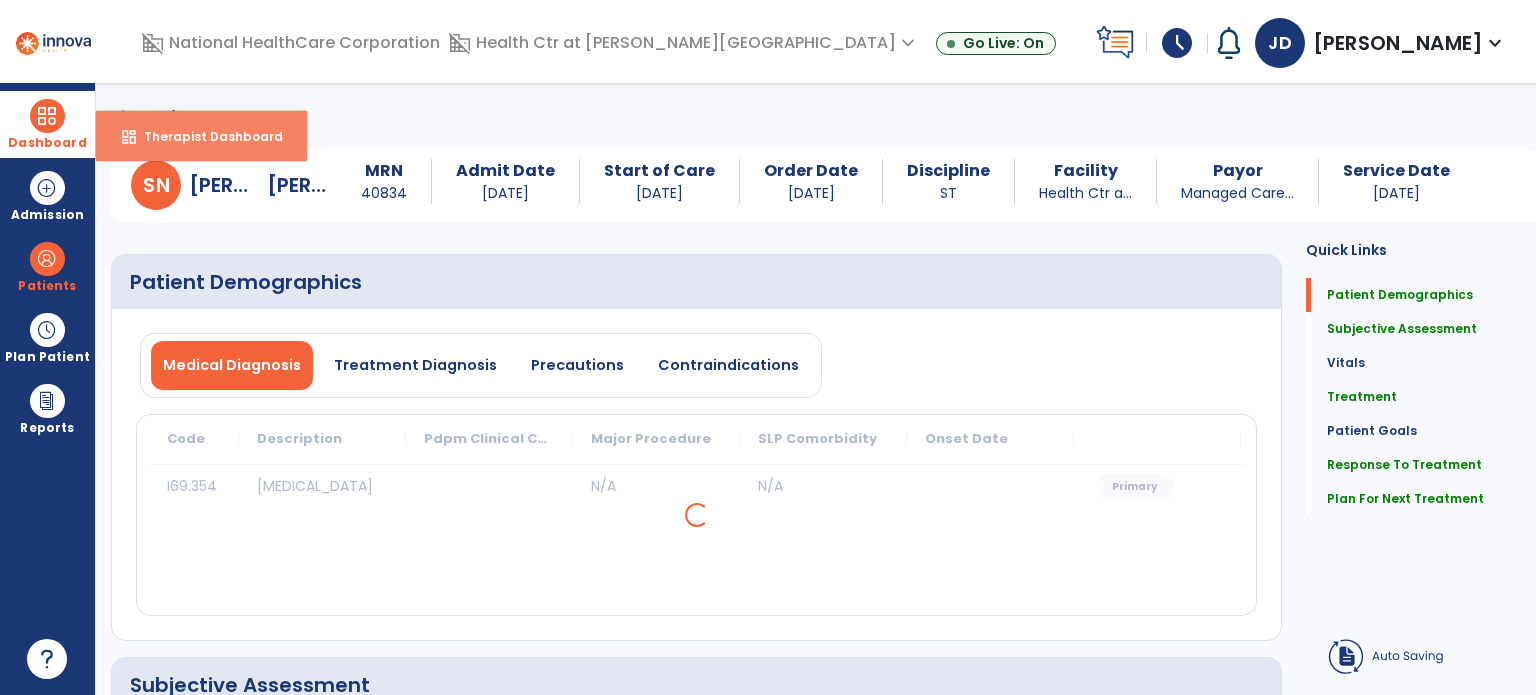 click on "Therapist Dashboard" at bounding box center [205, 136] 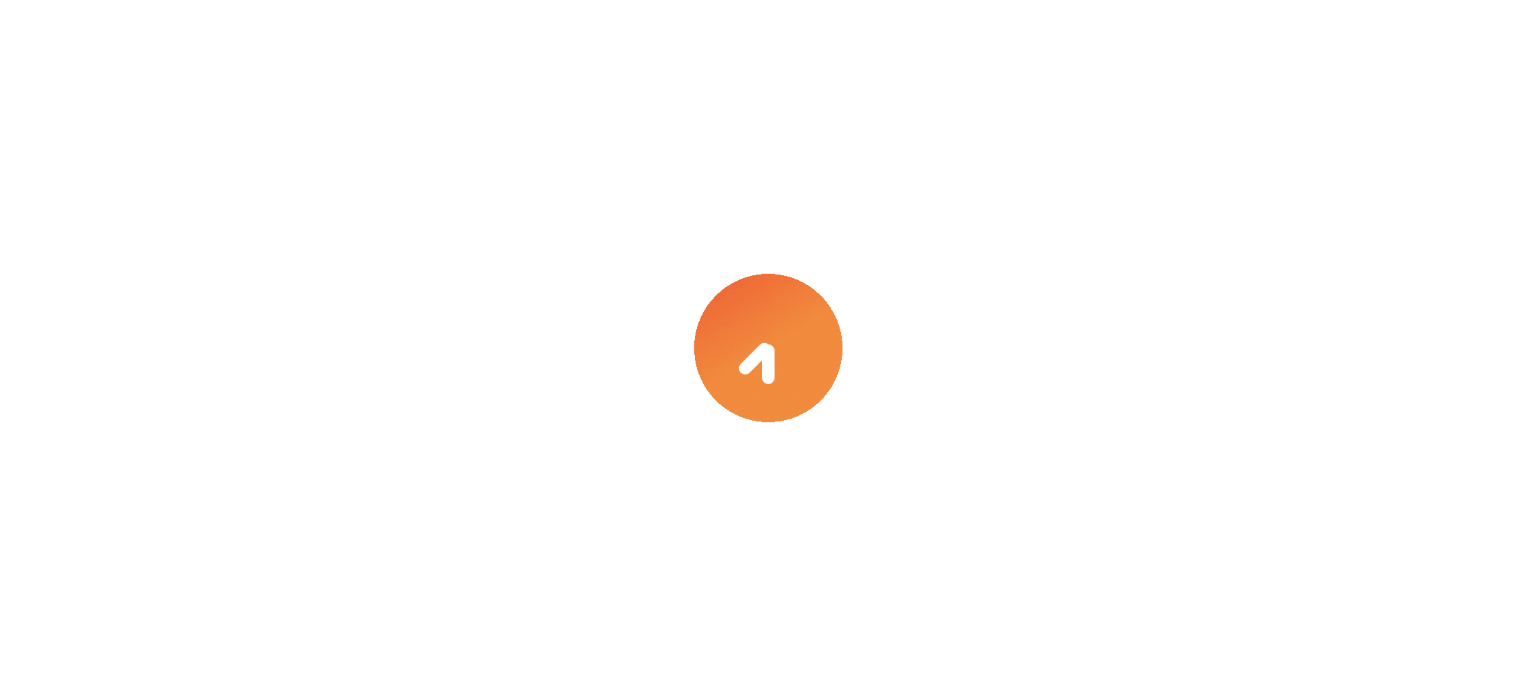 scroll, scrollTop: 0, scrollLeft: 0, axis: both 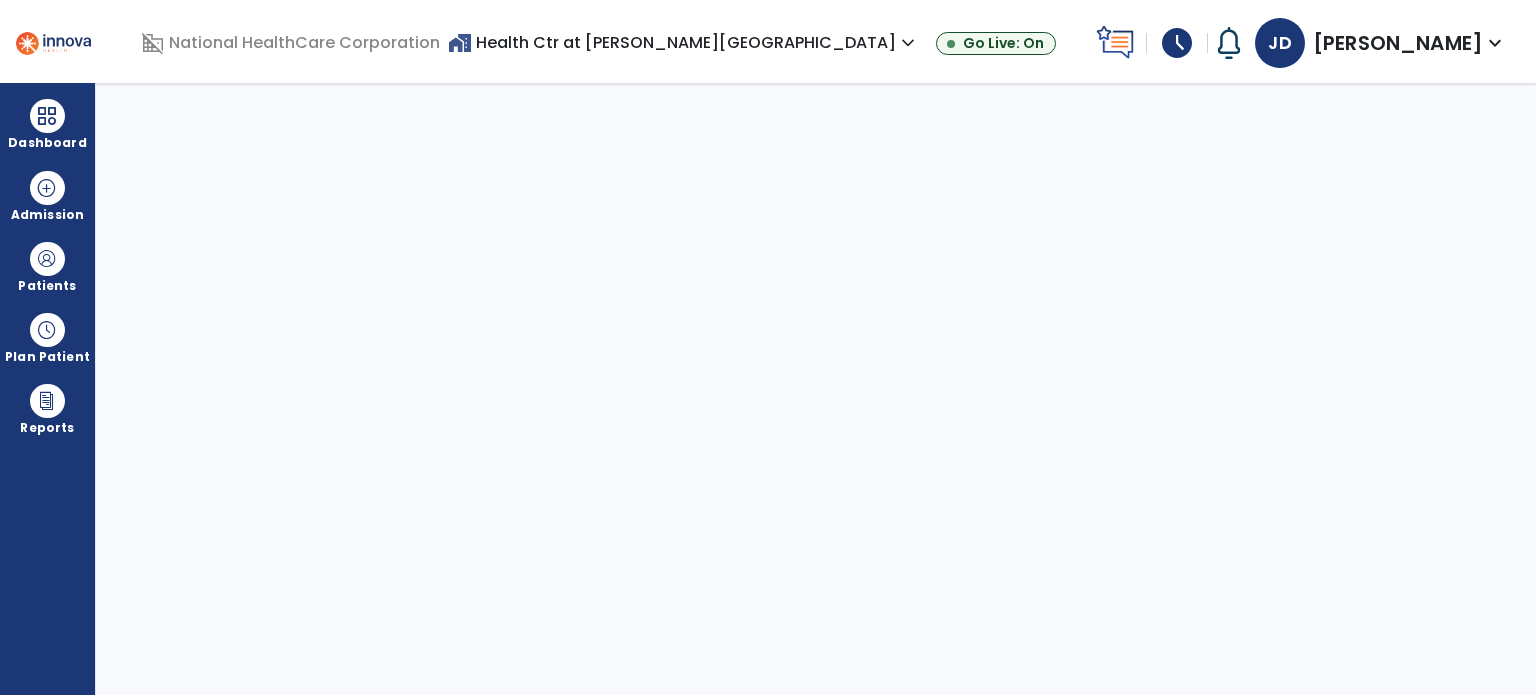 select on "****" 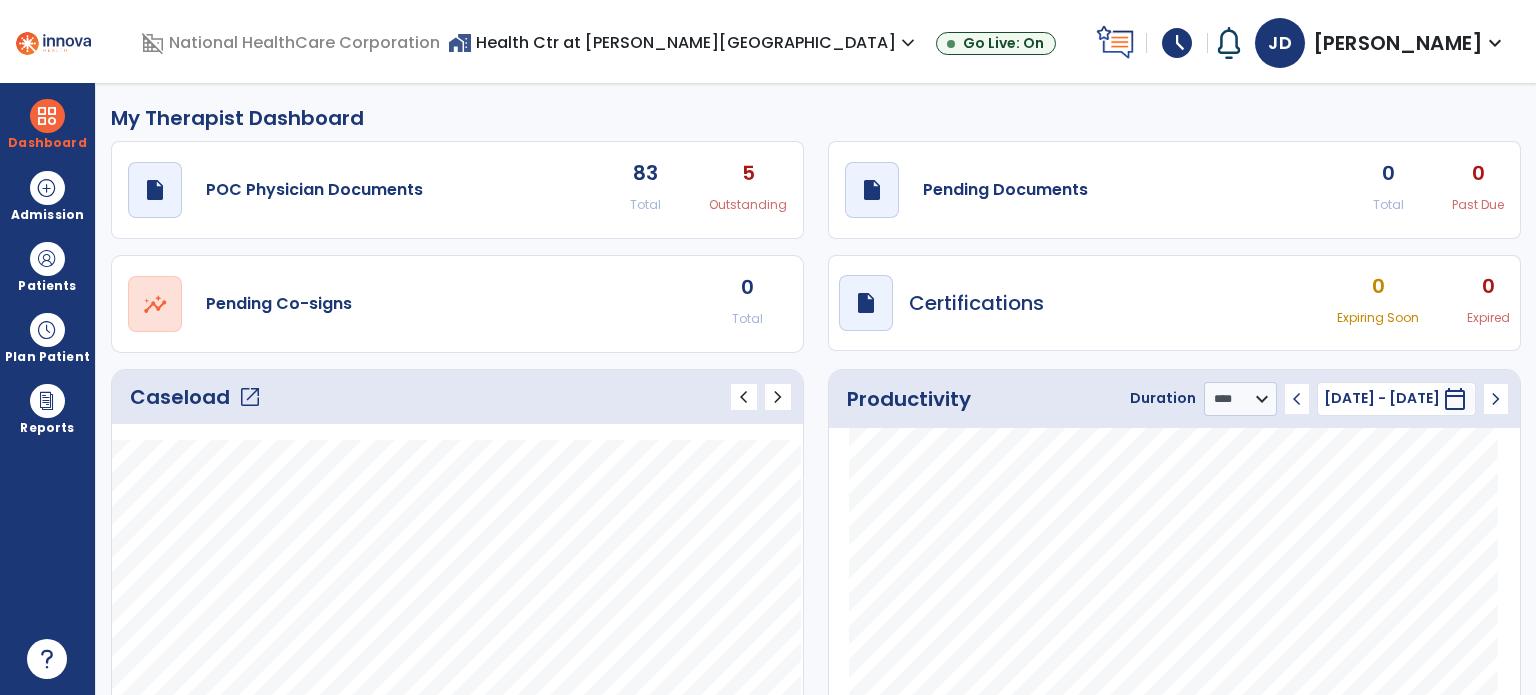 click on "open_in_new" 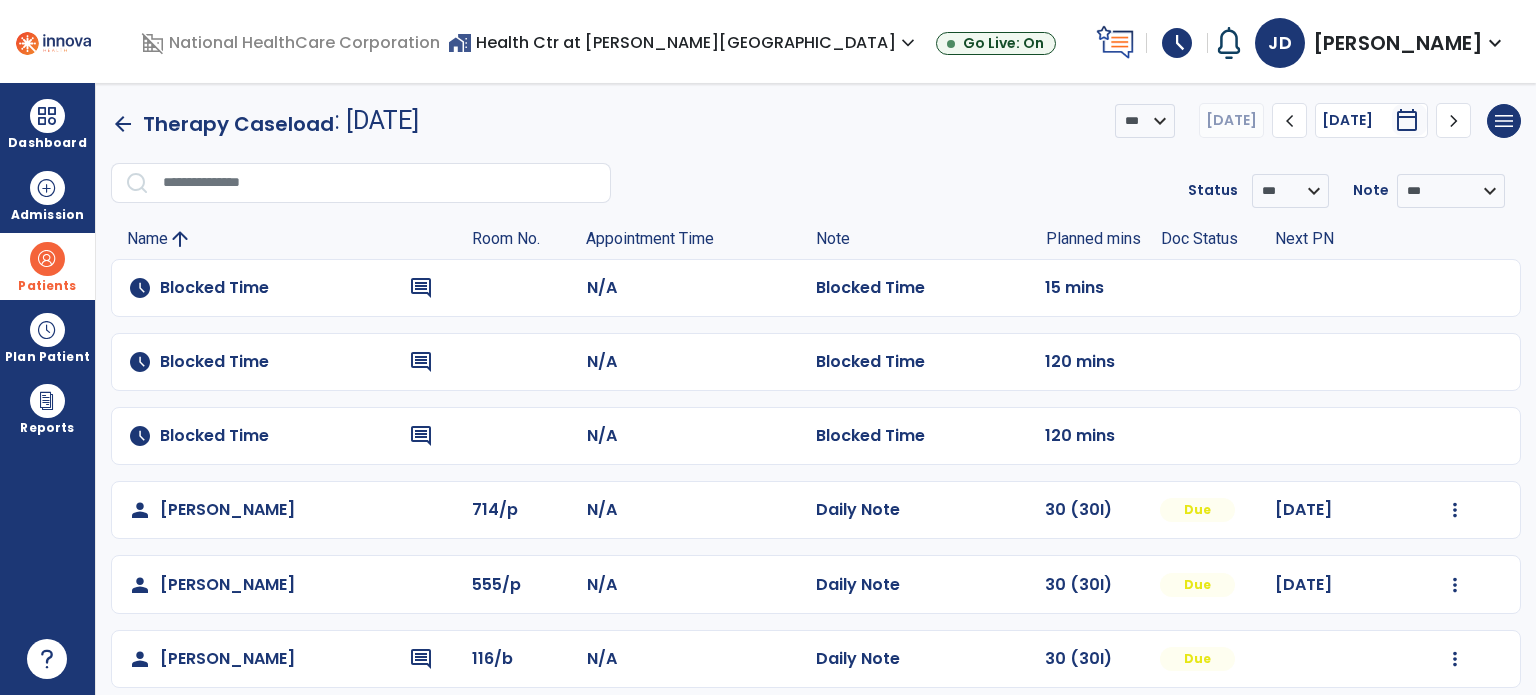 click on "Patients" at bounding box center [47, 286] 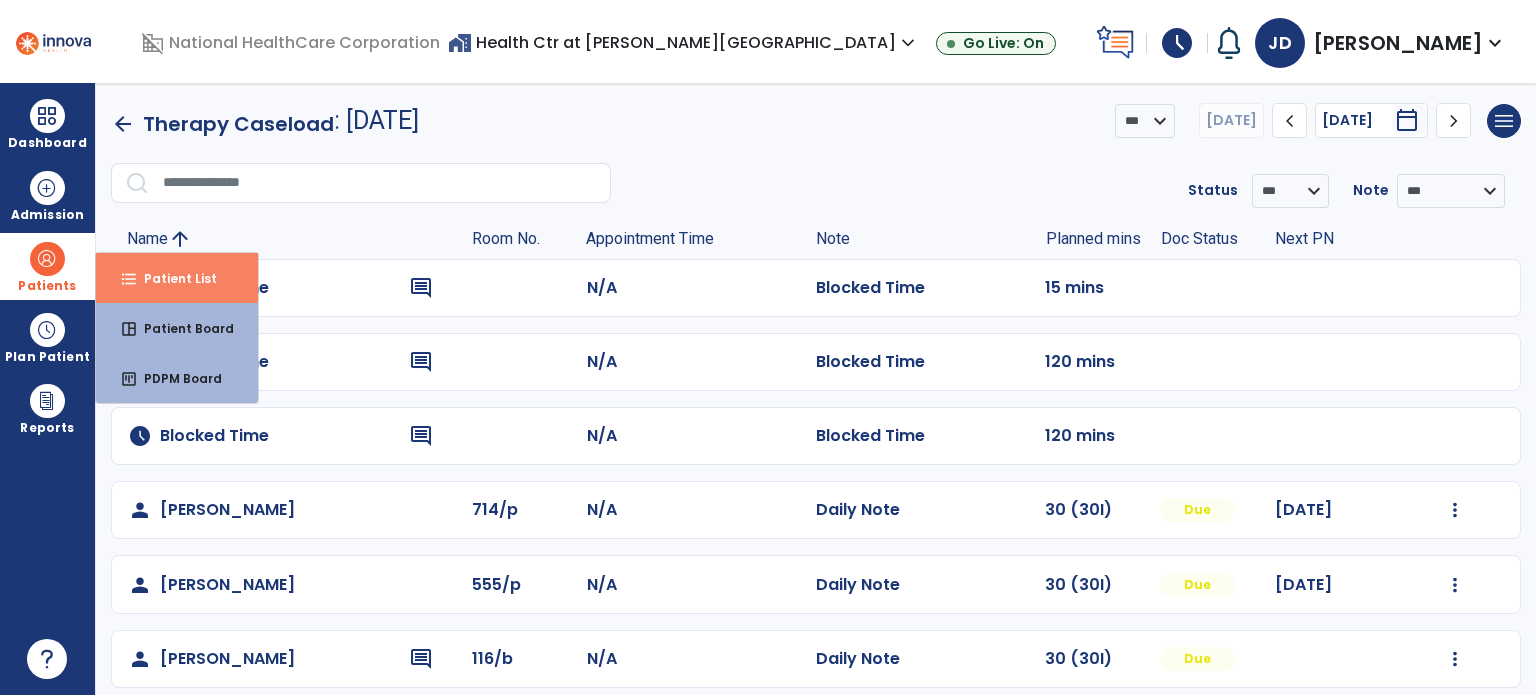 click on "Patient List" at bounding box center (172, 278) 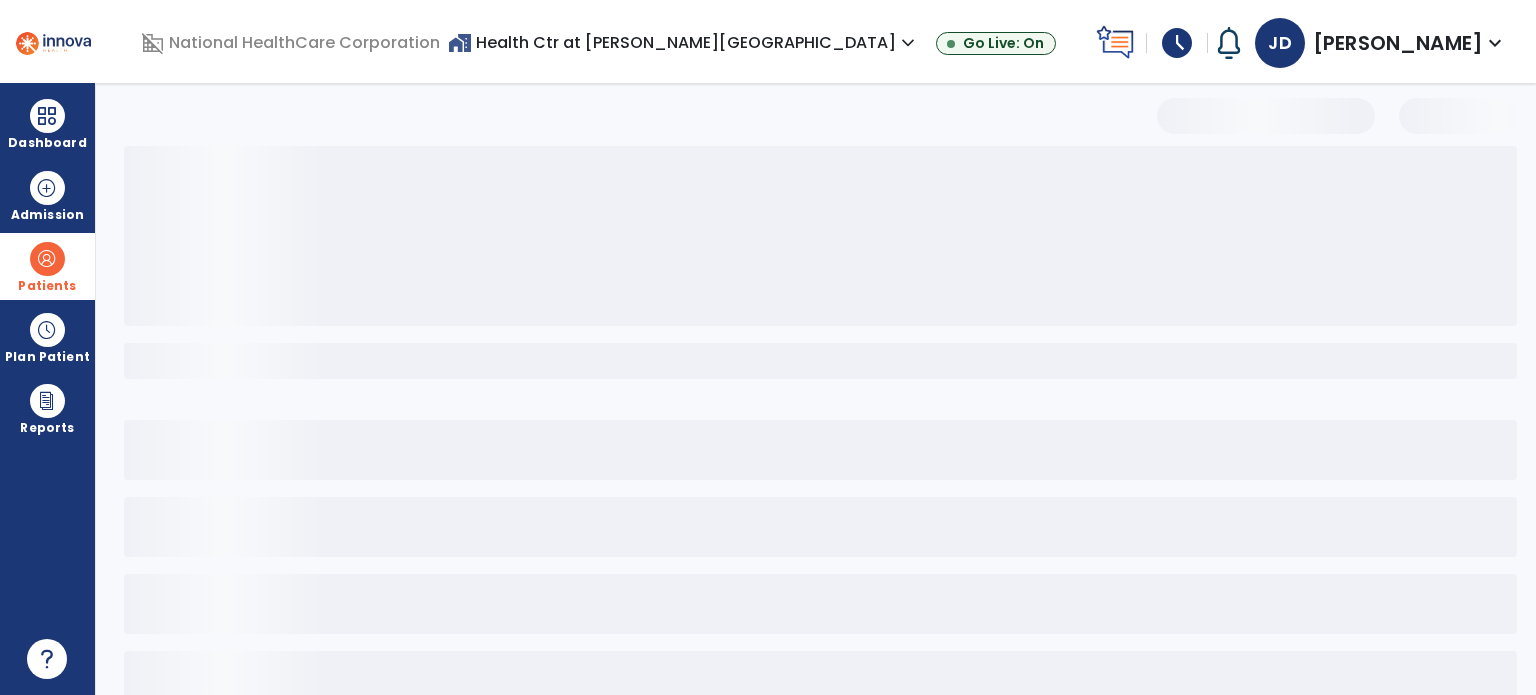select on "***" 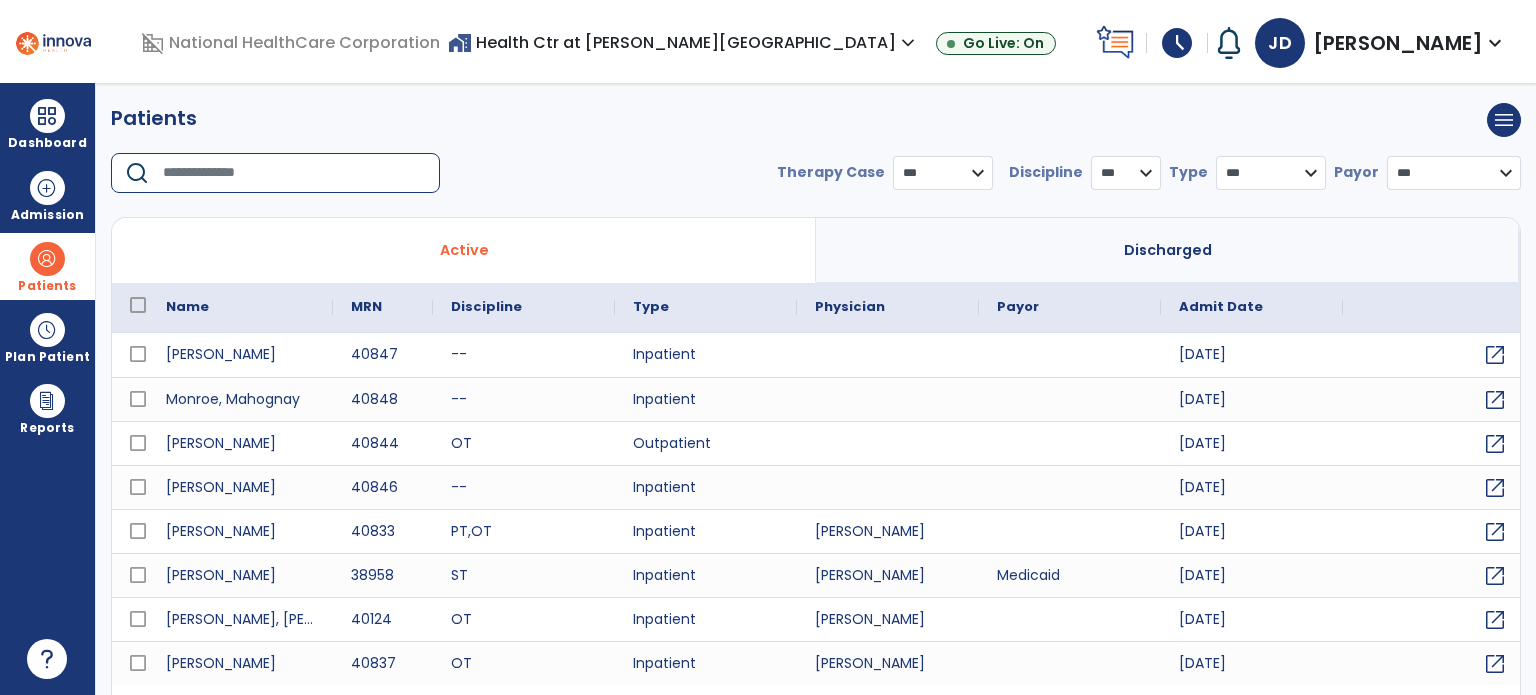 click at bounding box center (294, 173) 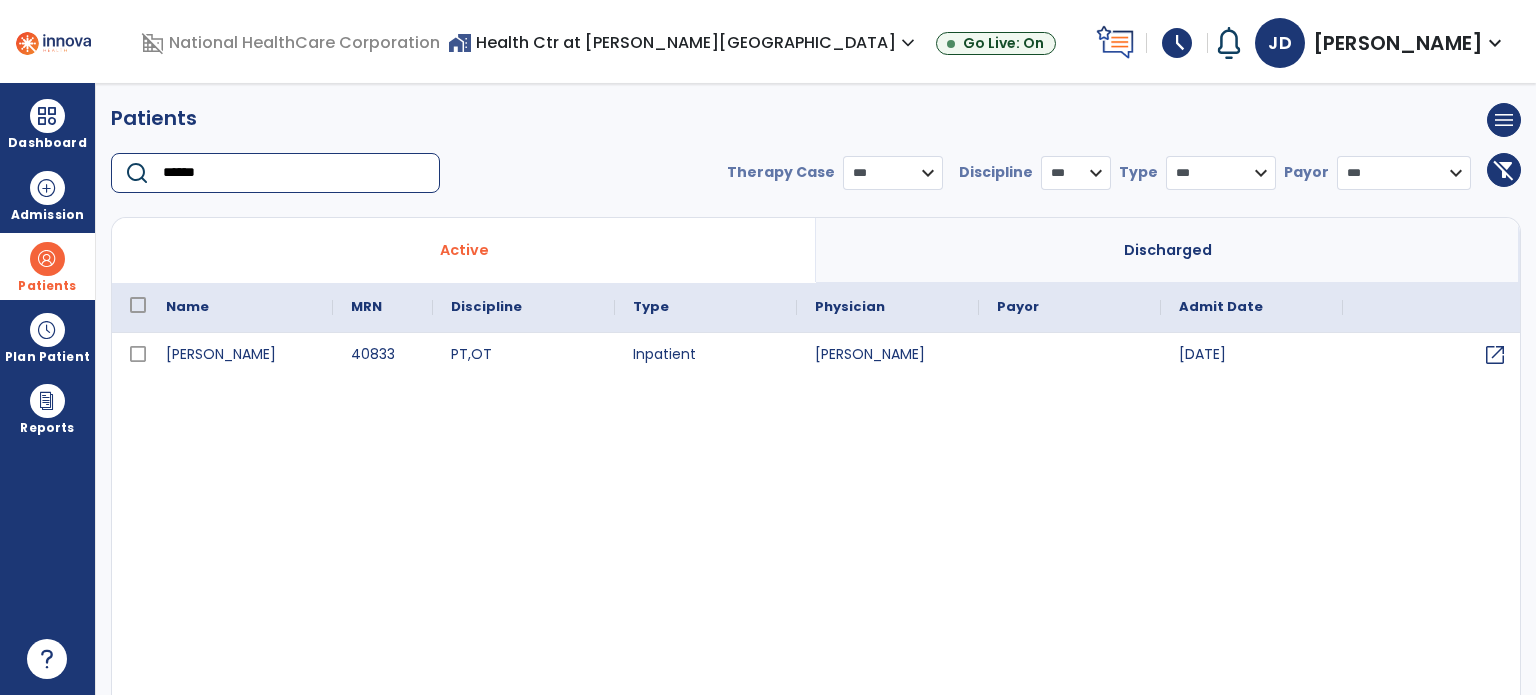 type on "******" 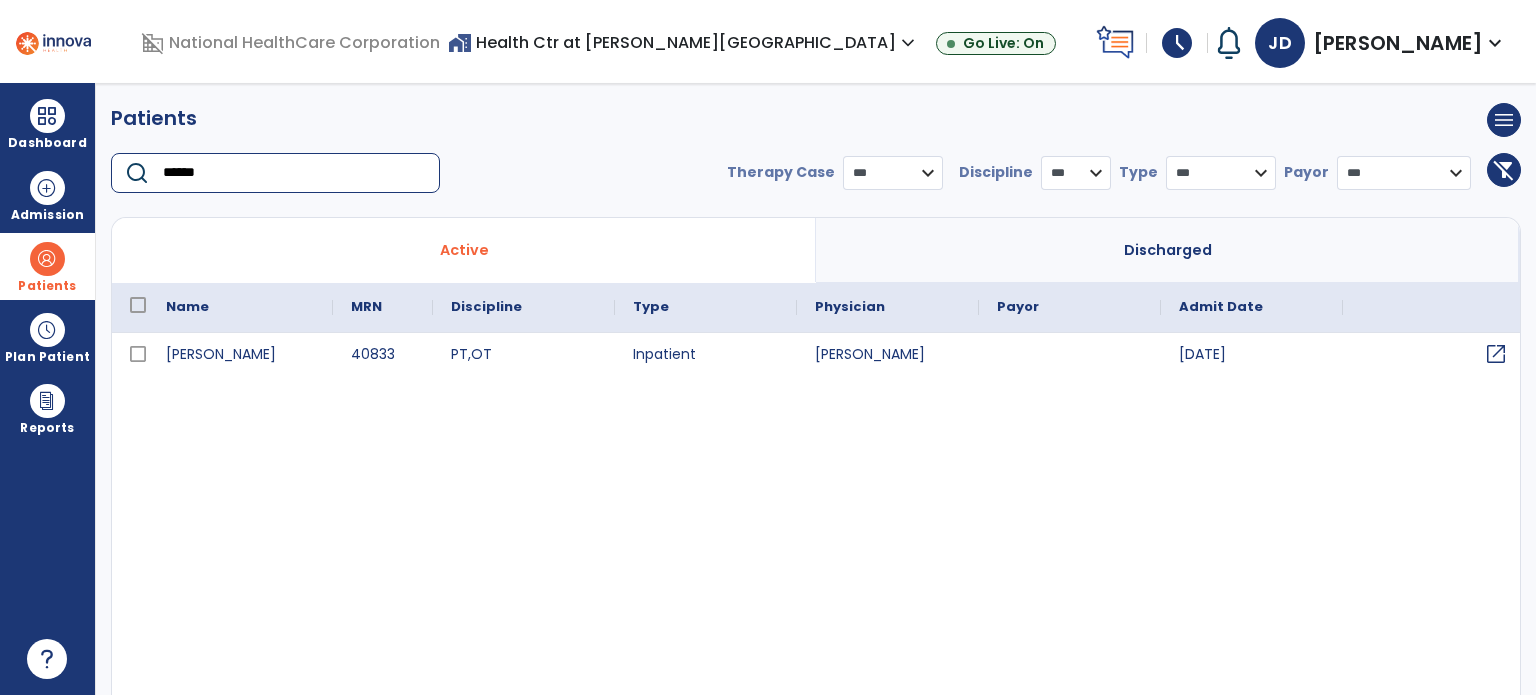 click on "open_in_new" at bounding box center (1496, 354) 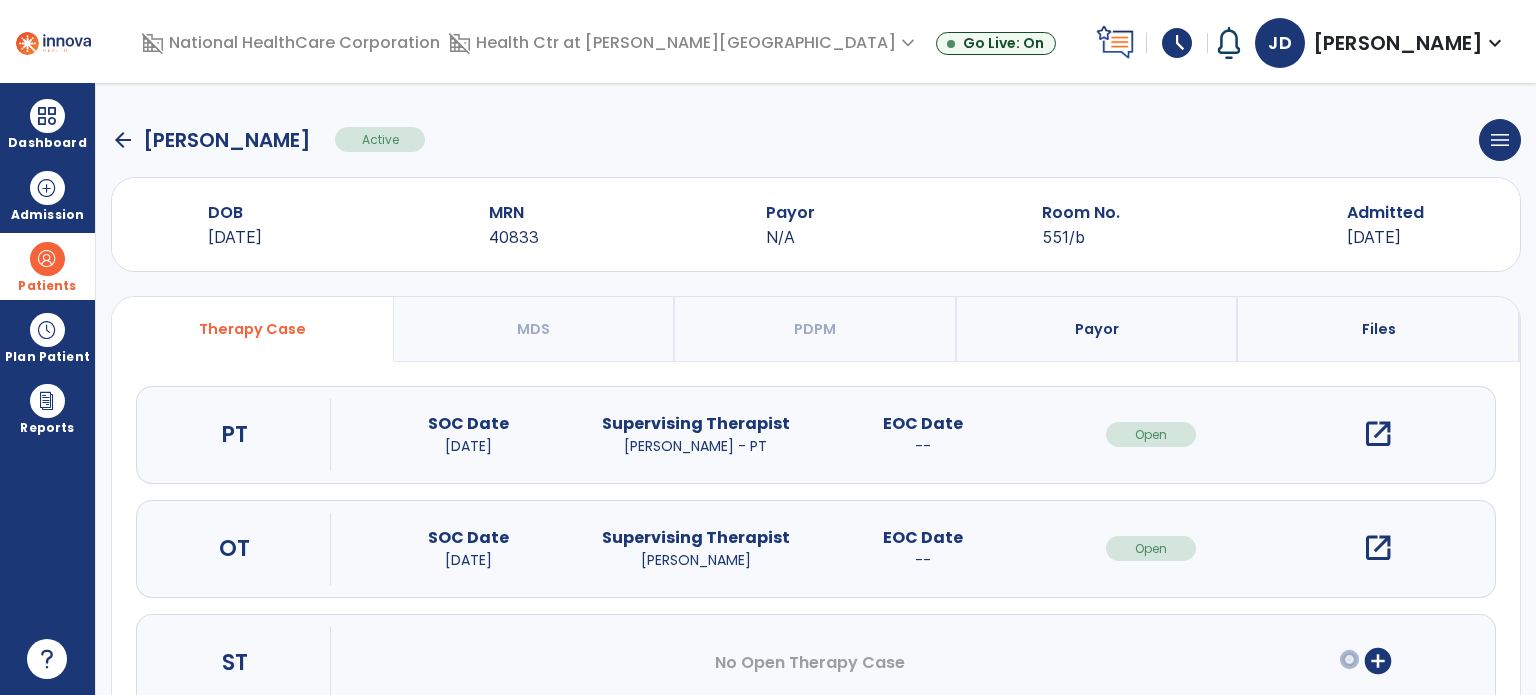 scroll, scrollTop: 62, scrollLeft: 0, axis: vertical 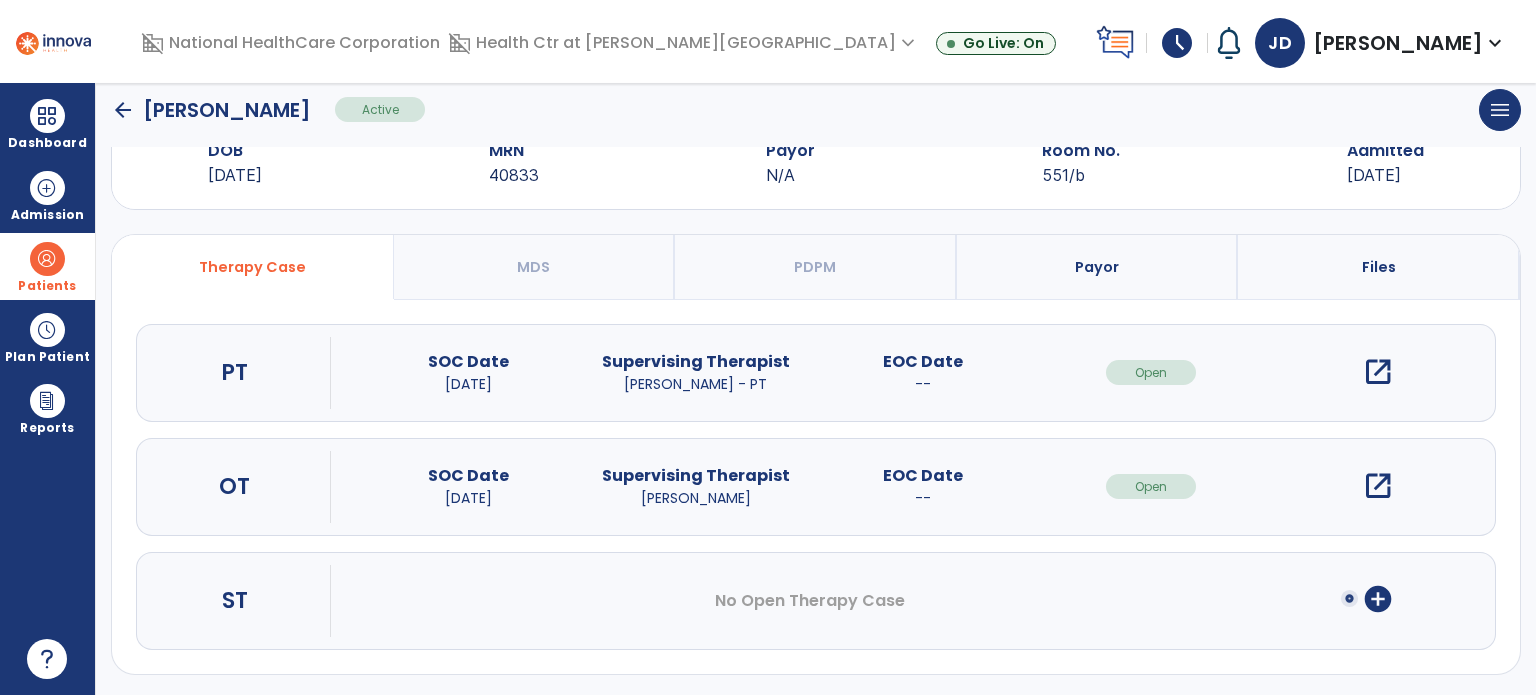click on "add_circle" at bounding box center (1378, 599) 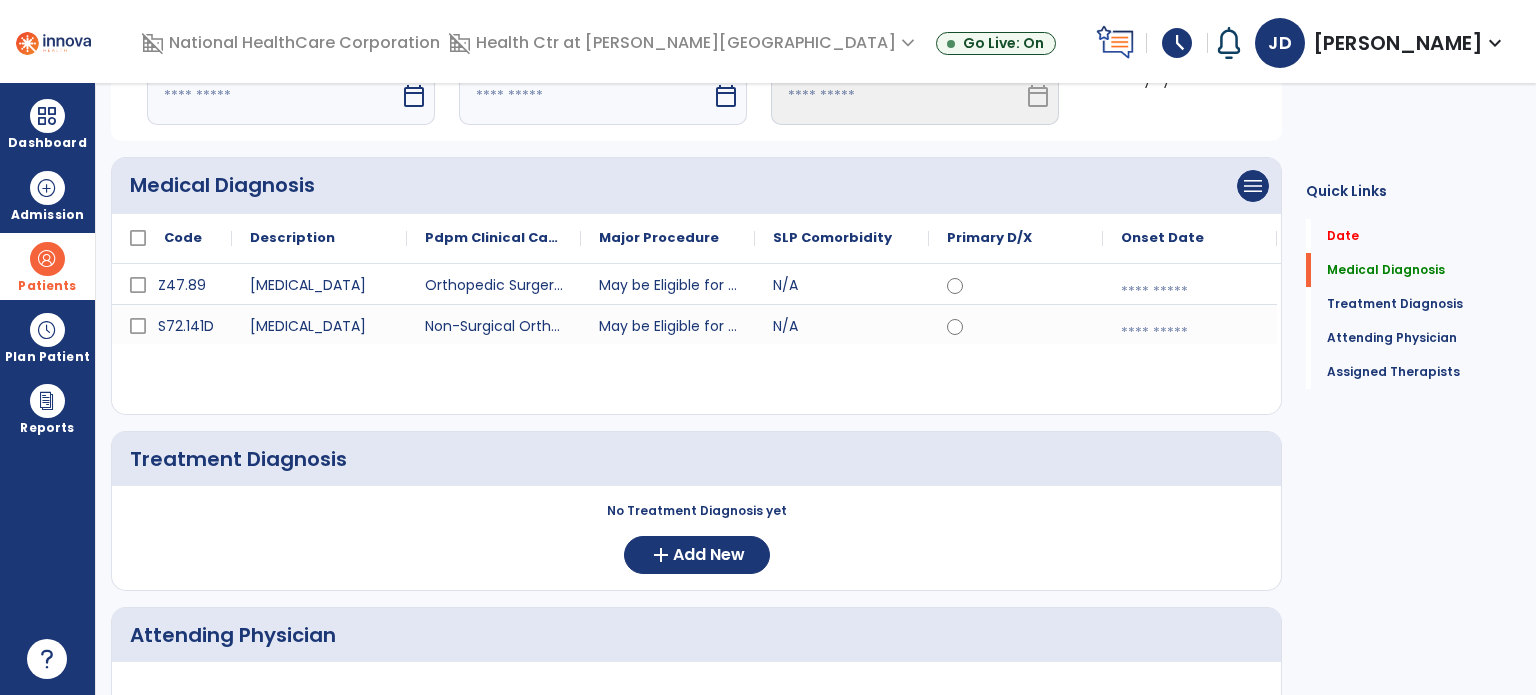 scroll, scrollTop: 115, scrollLeft: 0, axis: vertical 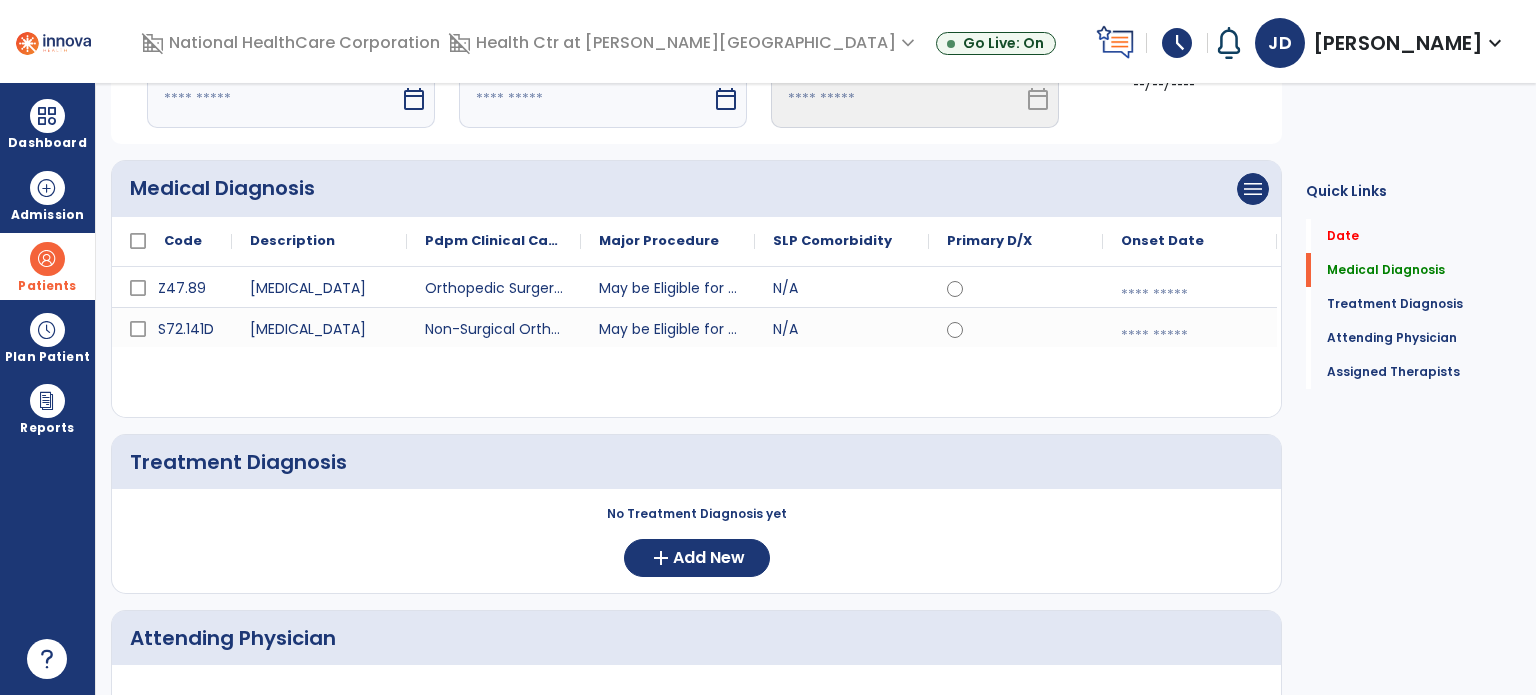 click at bounding box center [1190, 295] 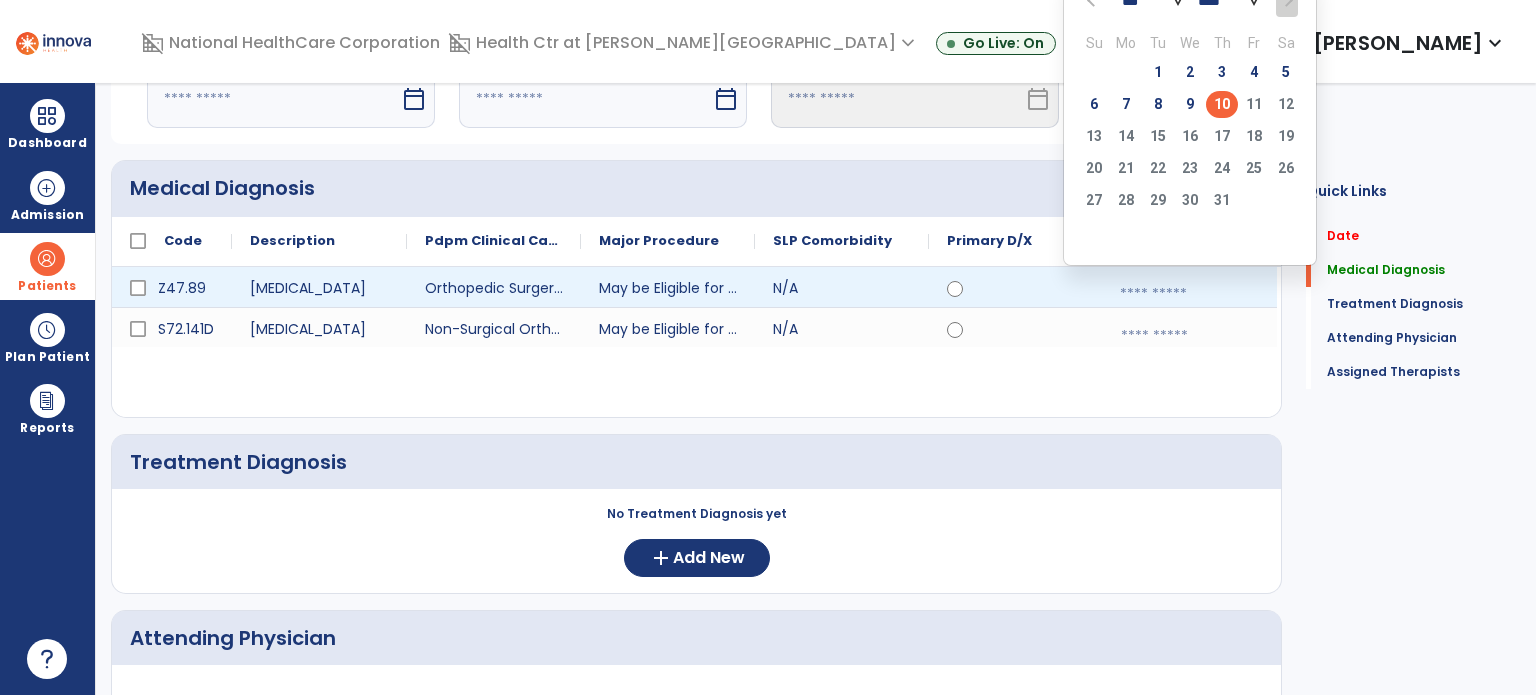 click on "10" 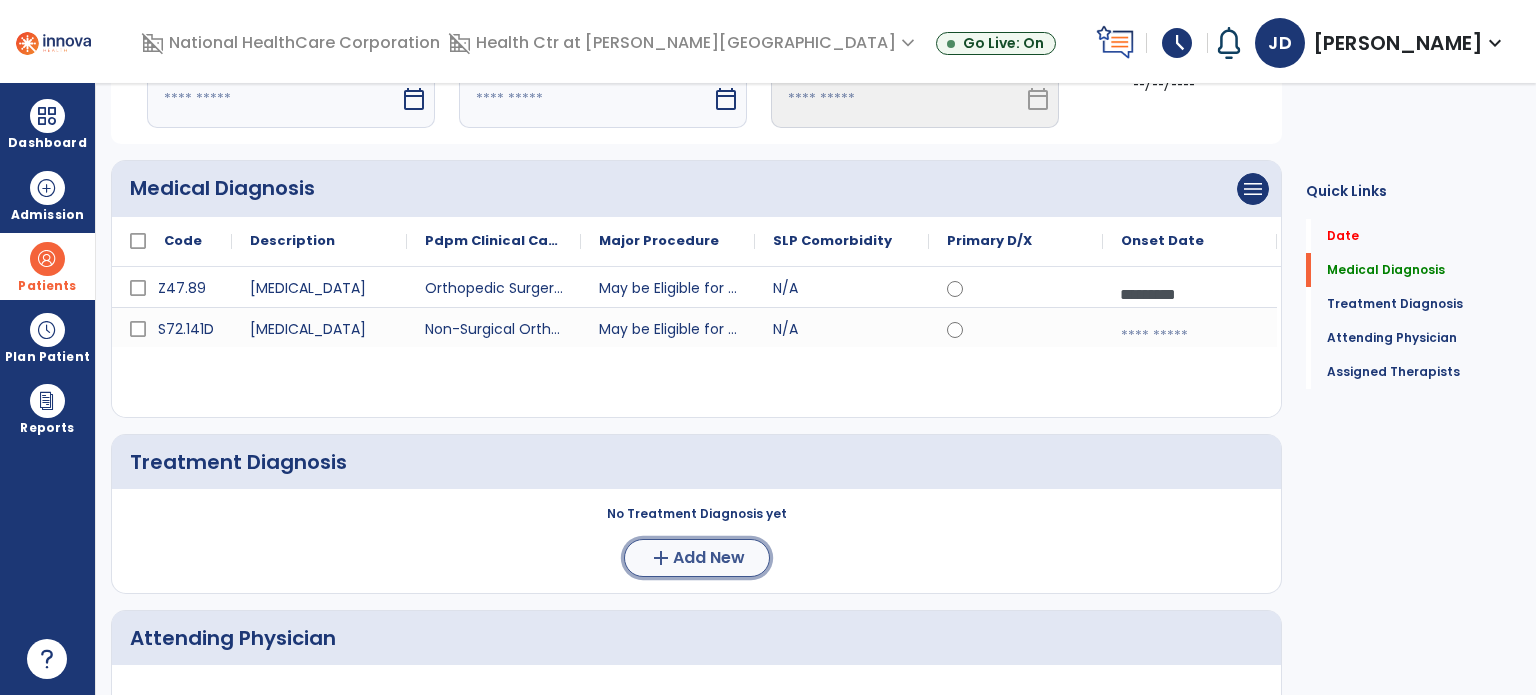 click on "Add New" 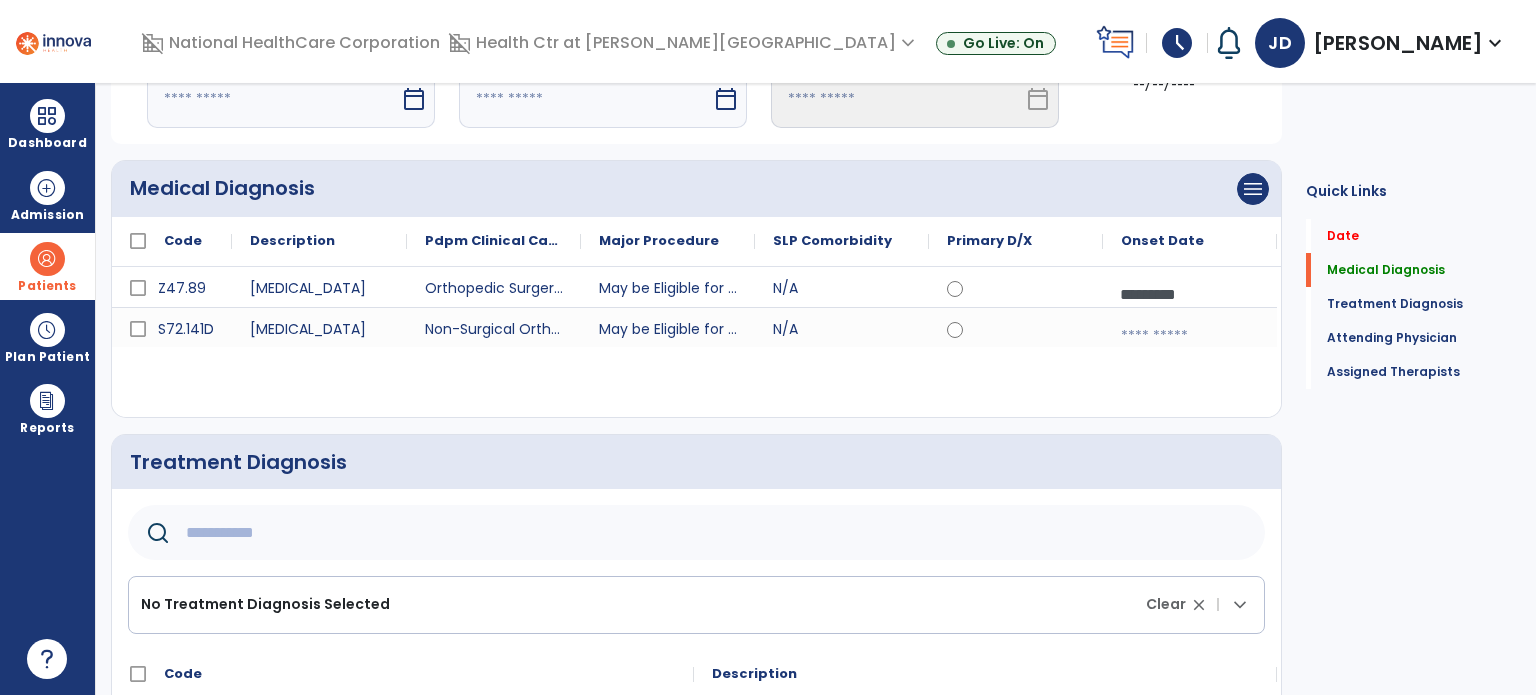 click 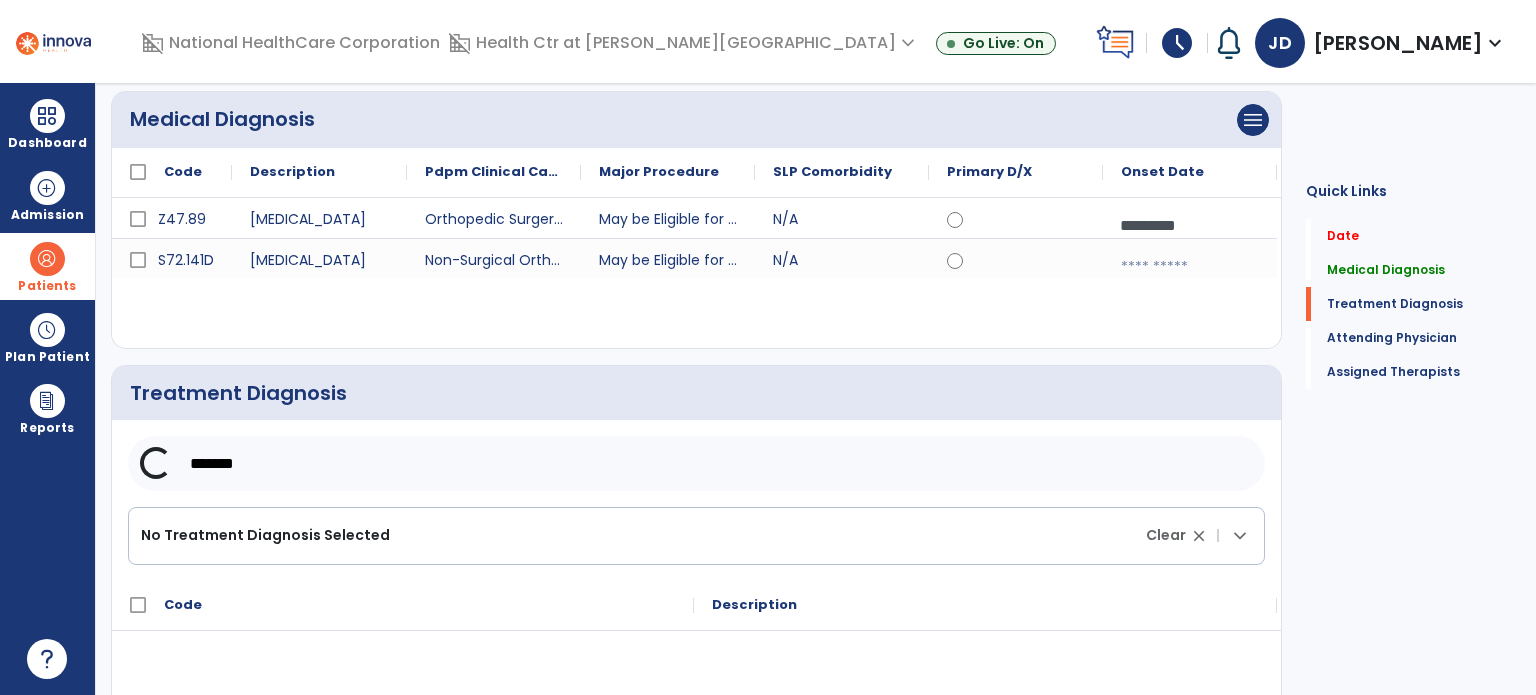 scroll, scrollTop: 256, scrollLeft: 0, axis: vertical 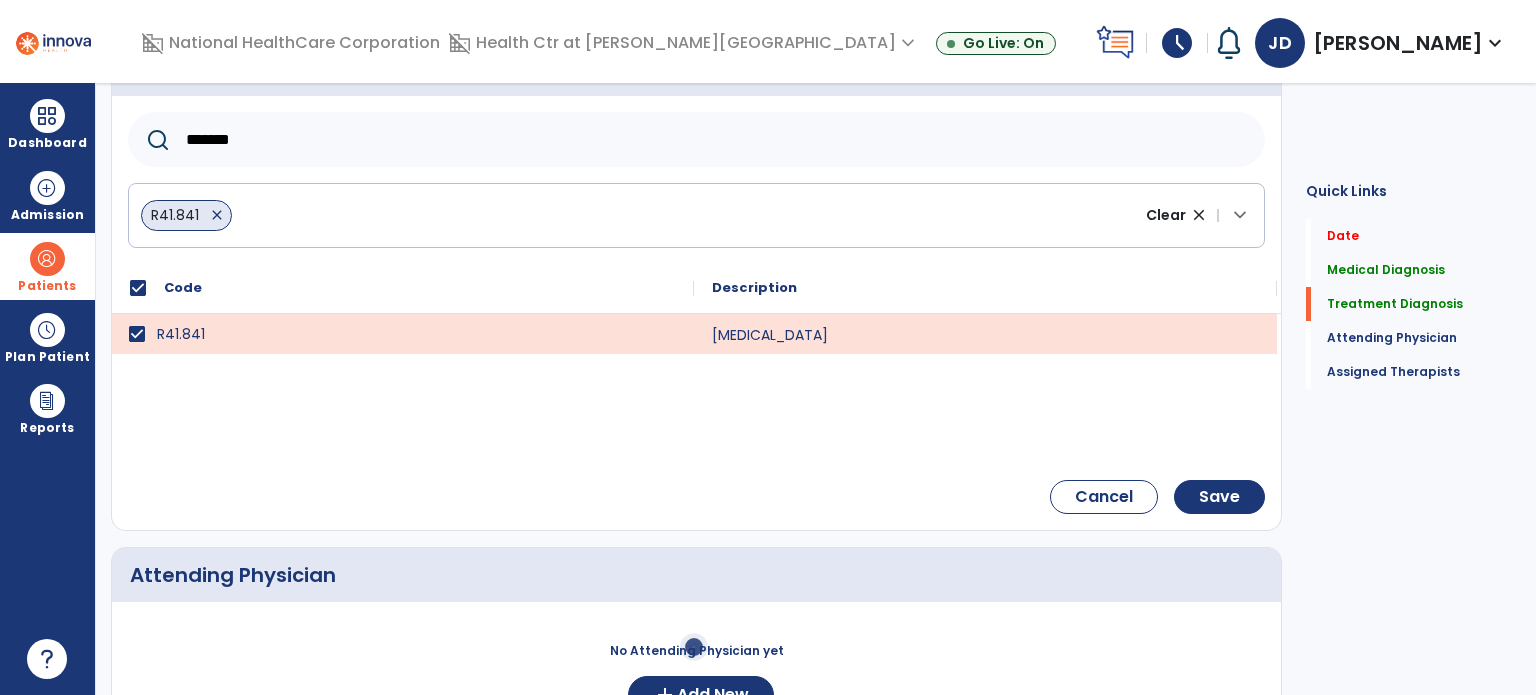 click on "*******" 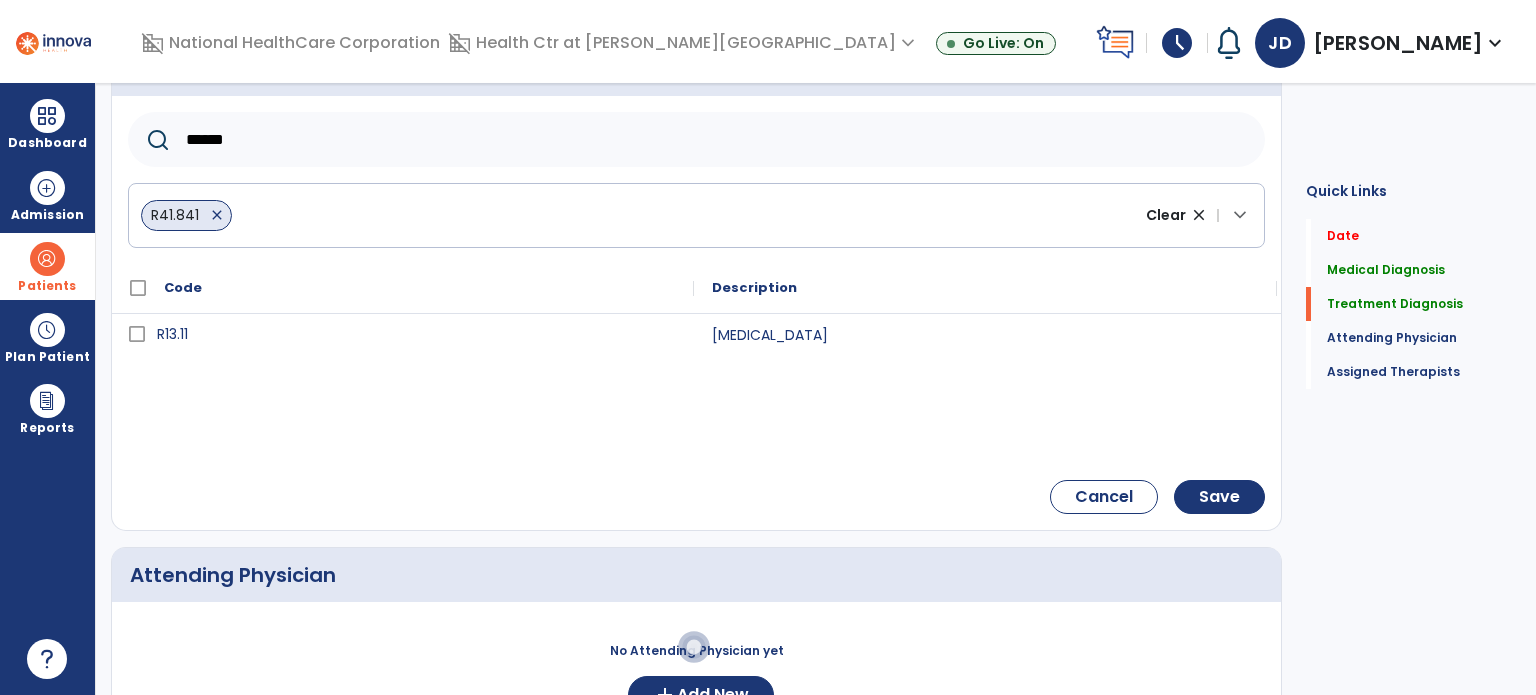 type on "******" 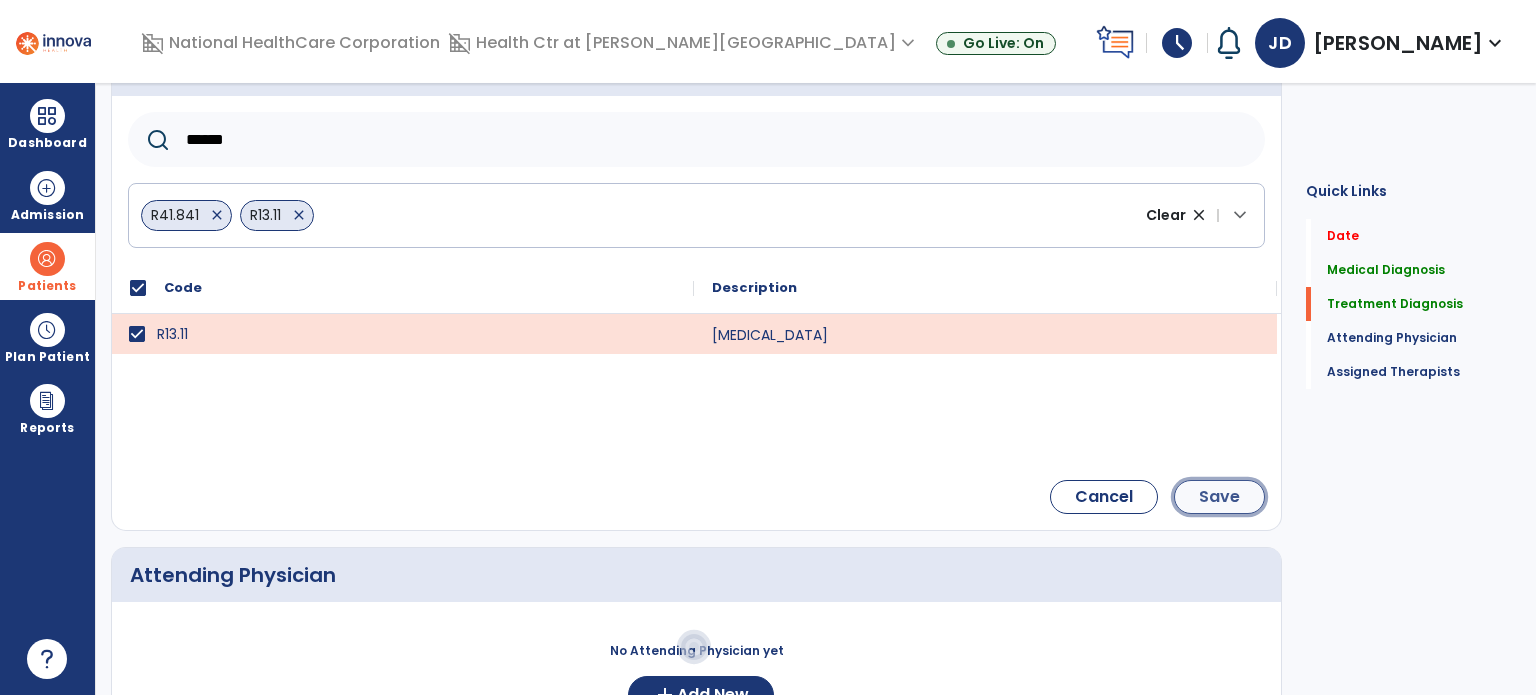 click on "Save" 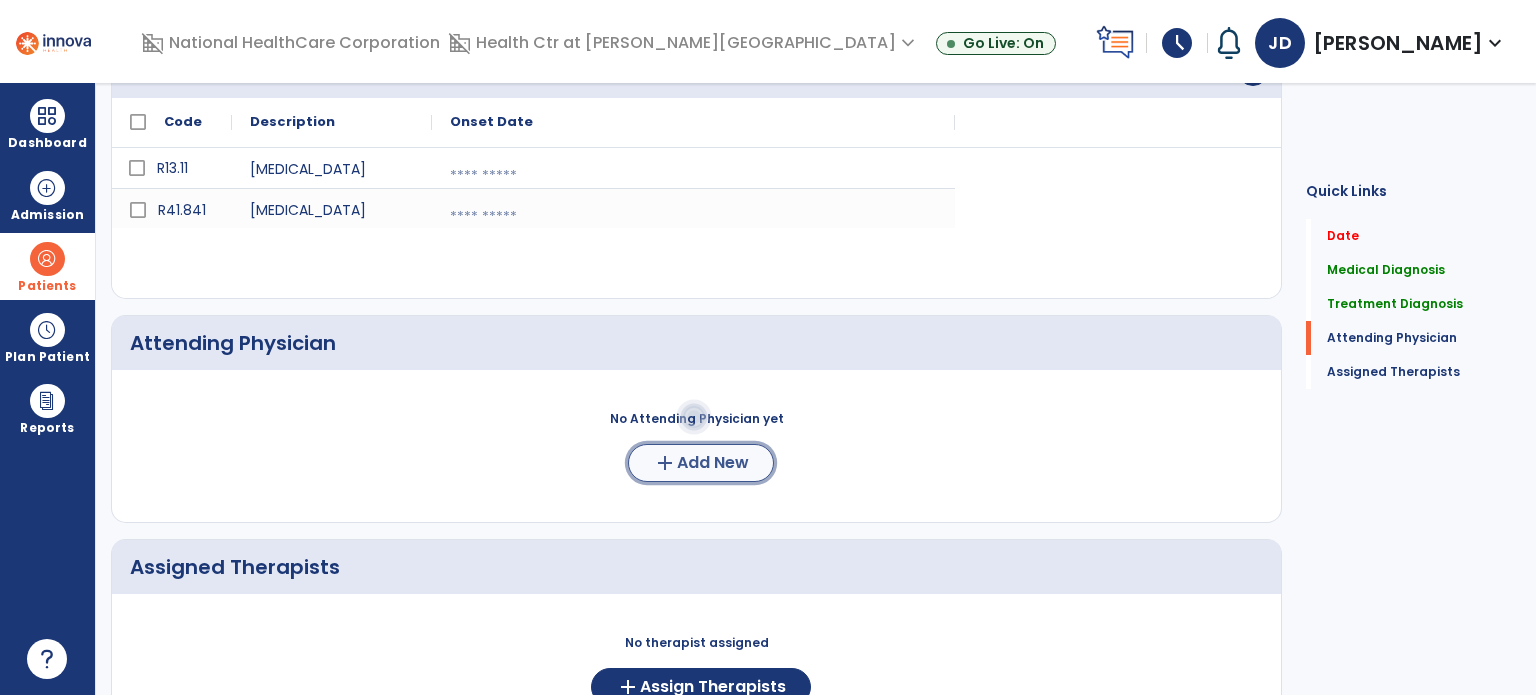 click on "Add New" 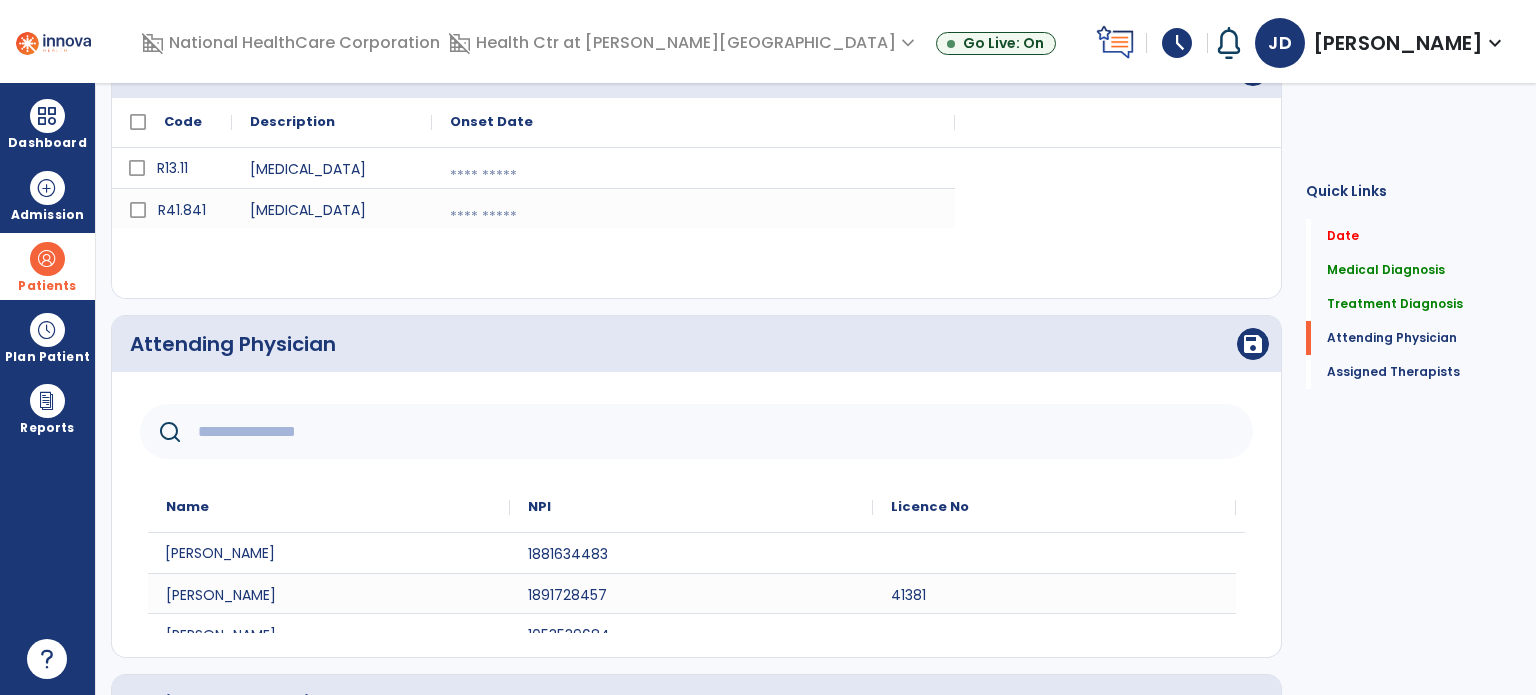 click on "Bruce PENDLEY" 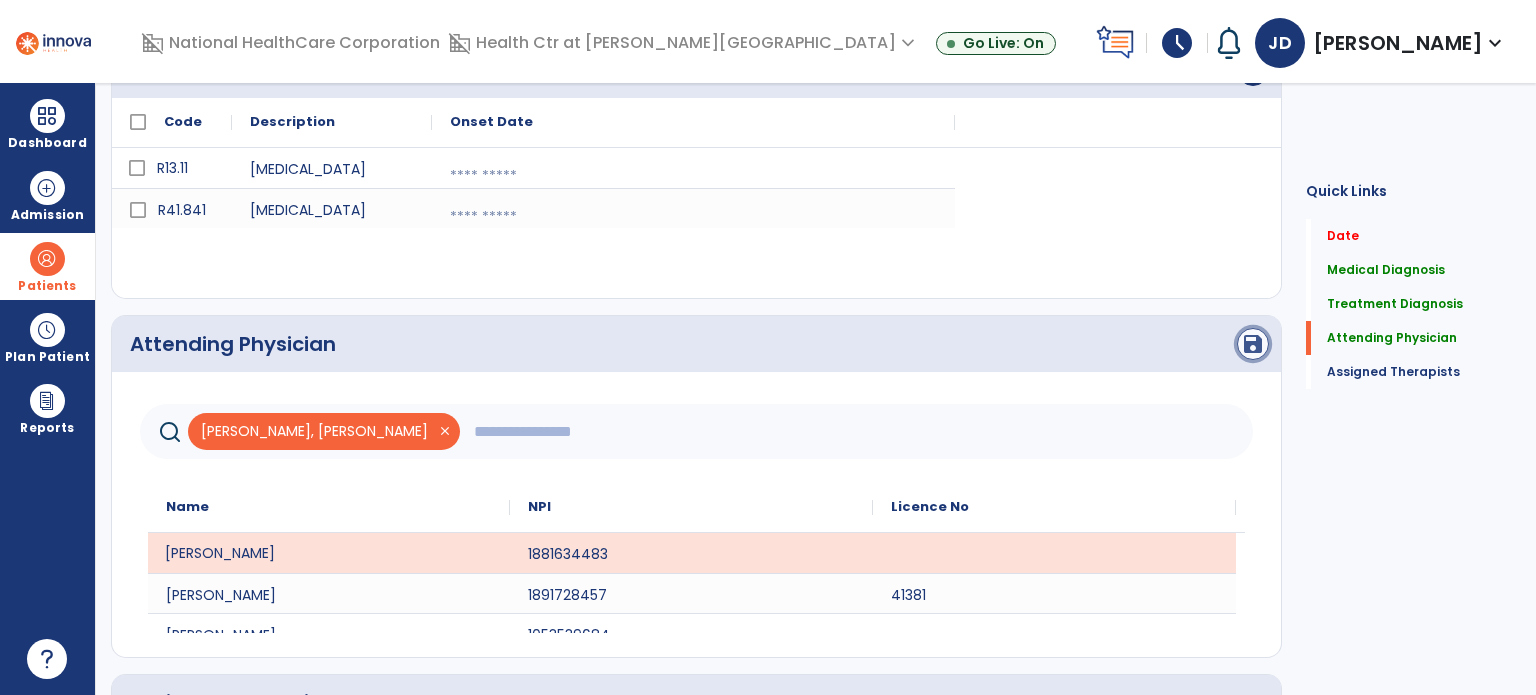 click on "save" 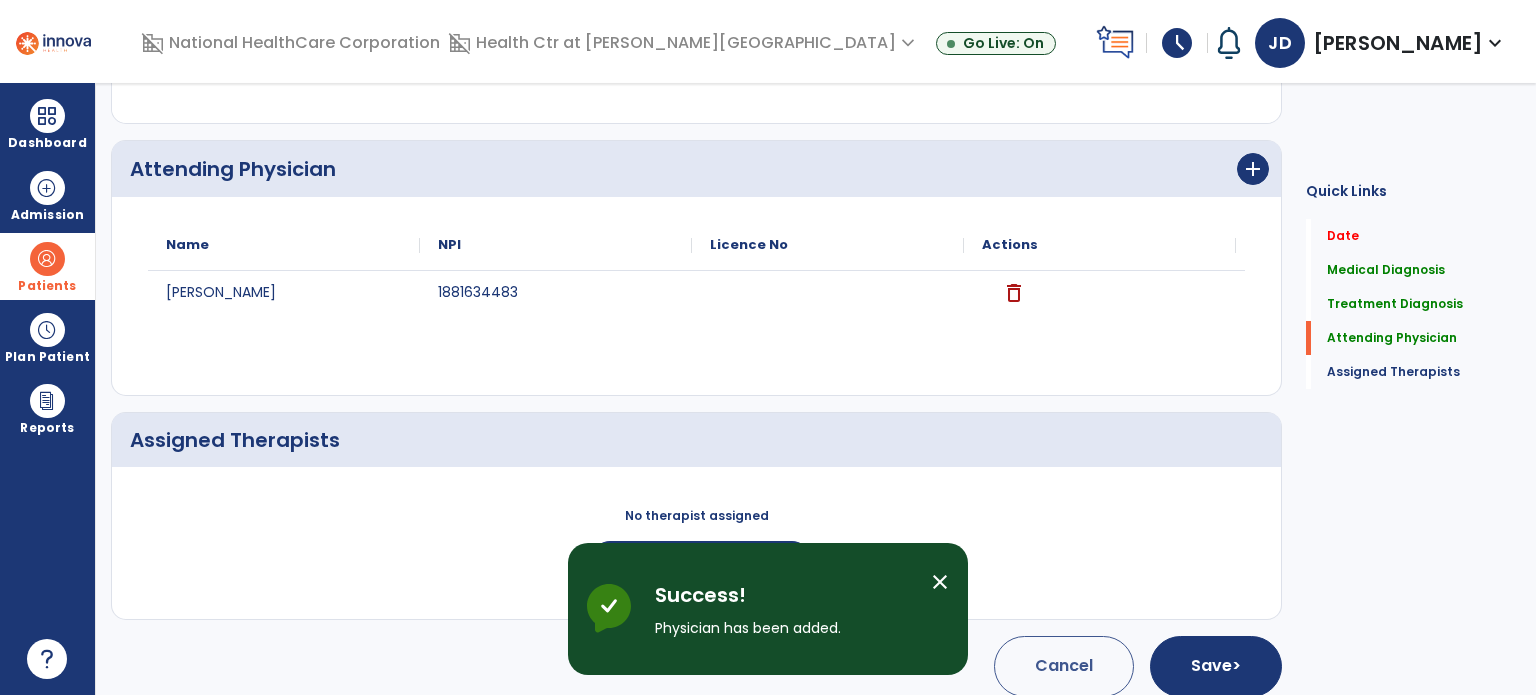 scroll, scrollTop: 697, scrollLeft: 0, axis: vertical 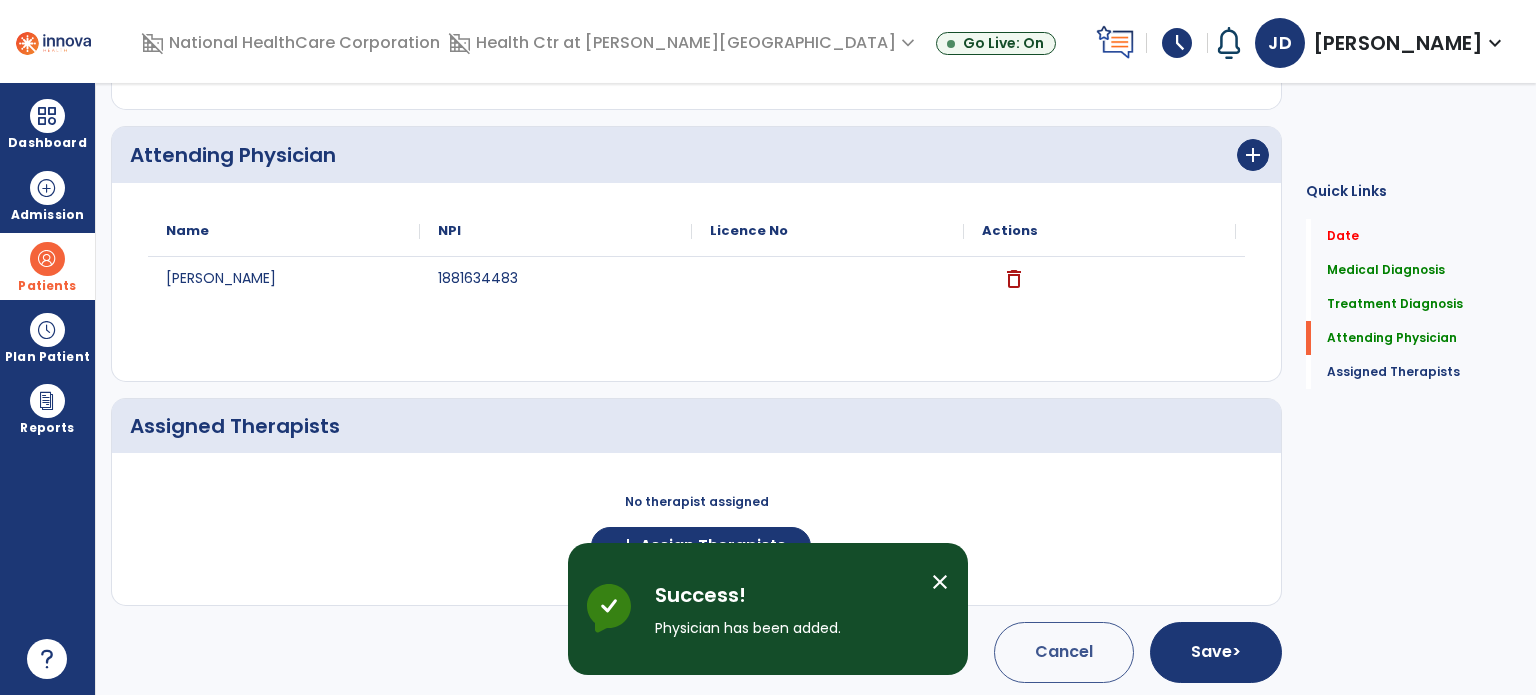 click on "close" at bounding box center (940, 582) 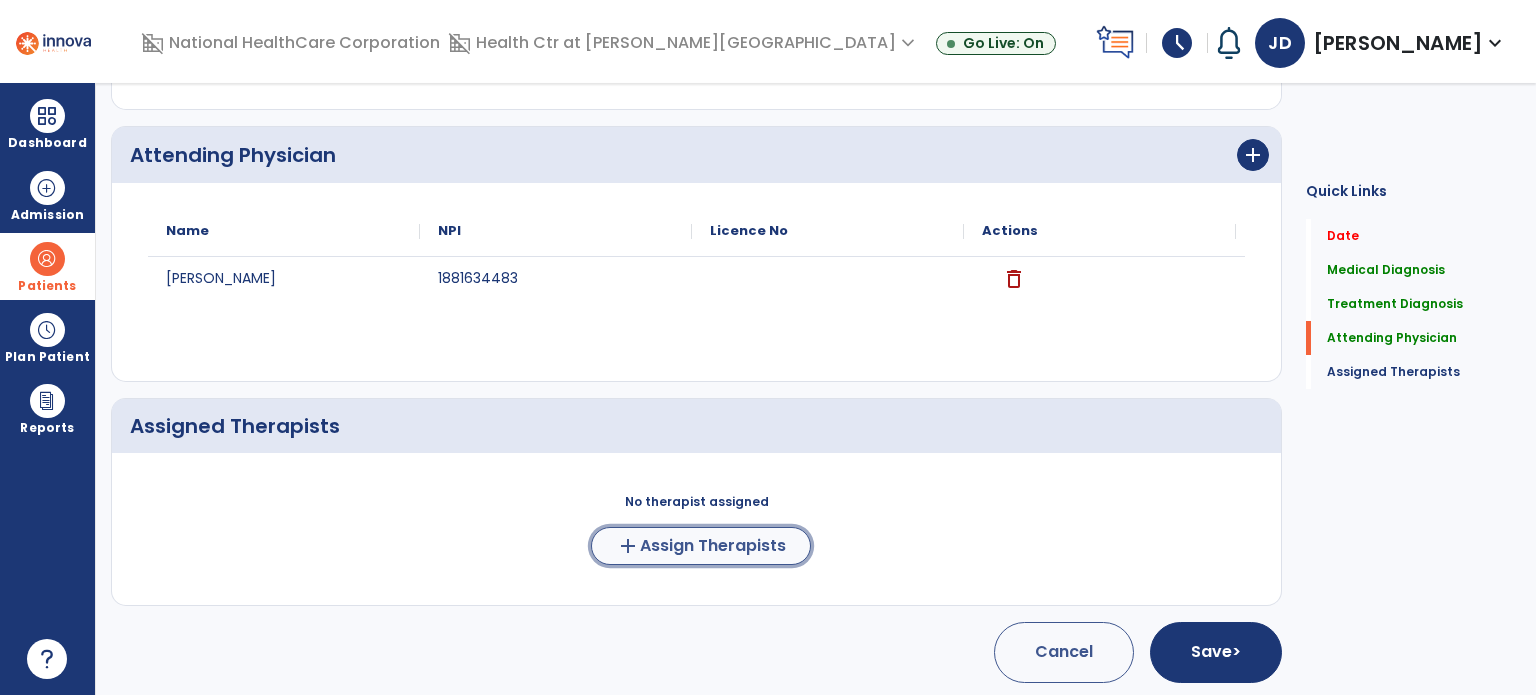click on "Assign Therapists" 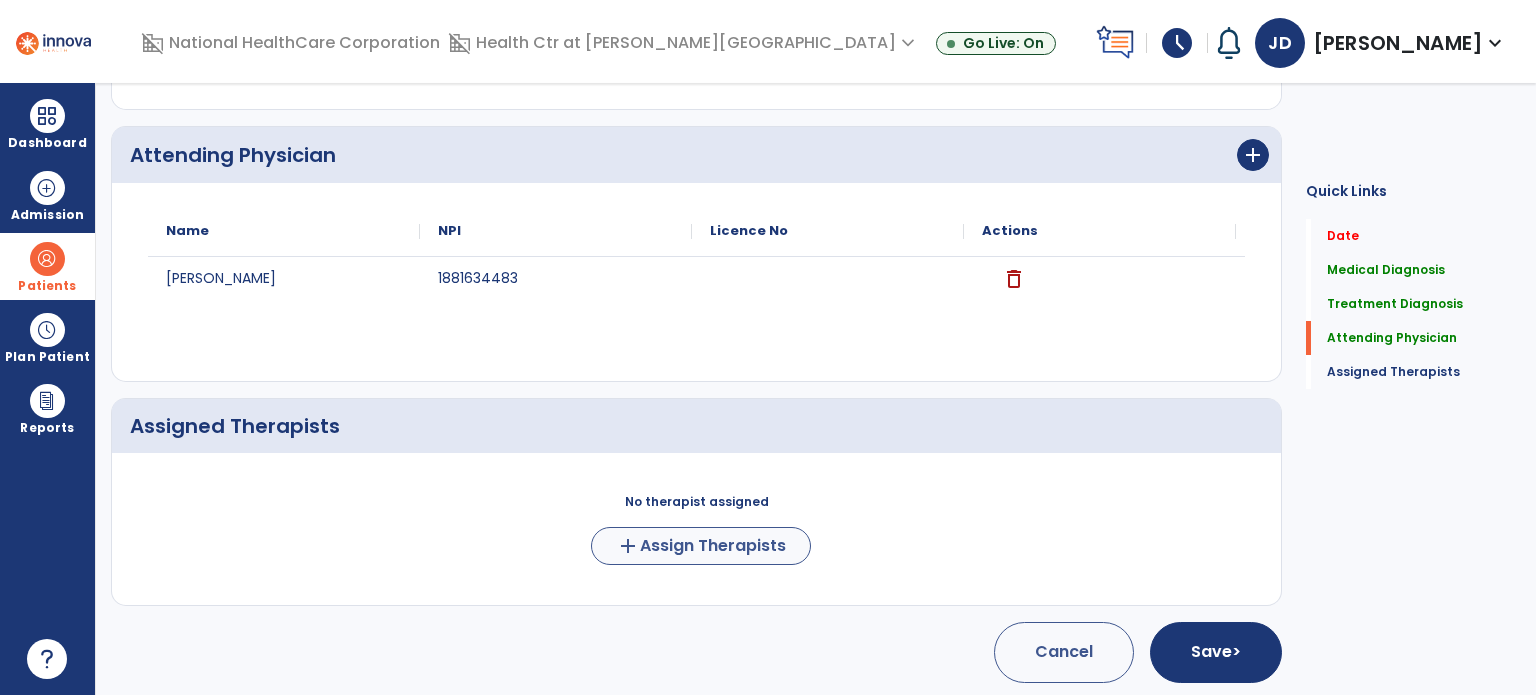scroll, scrollTop: 694, scrollLeft: 0, axis: vertical 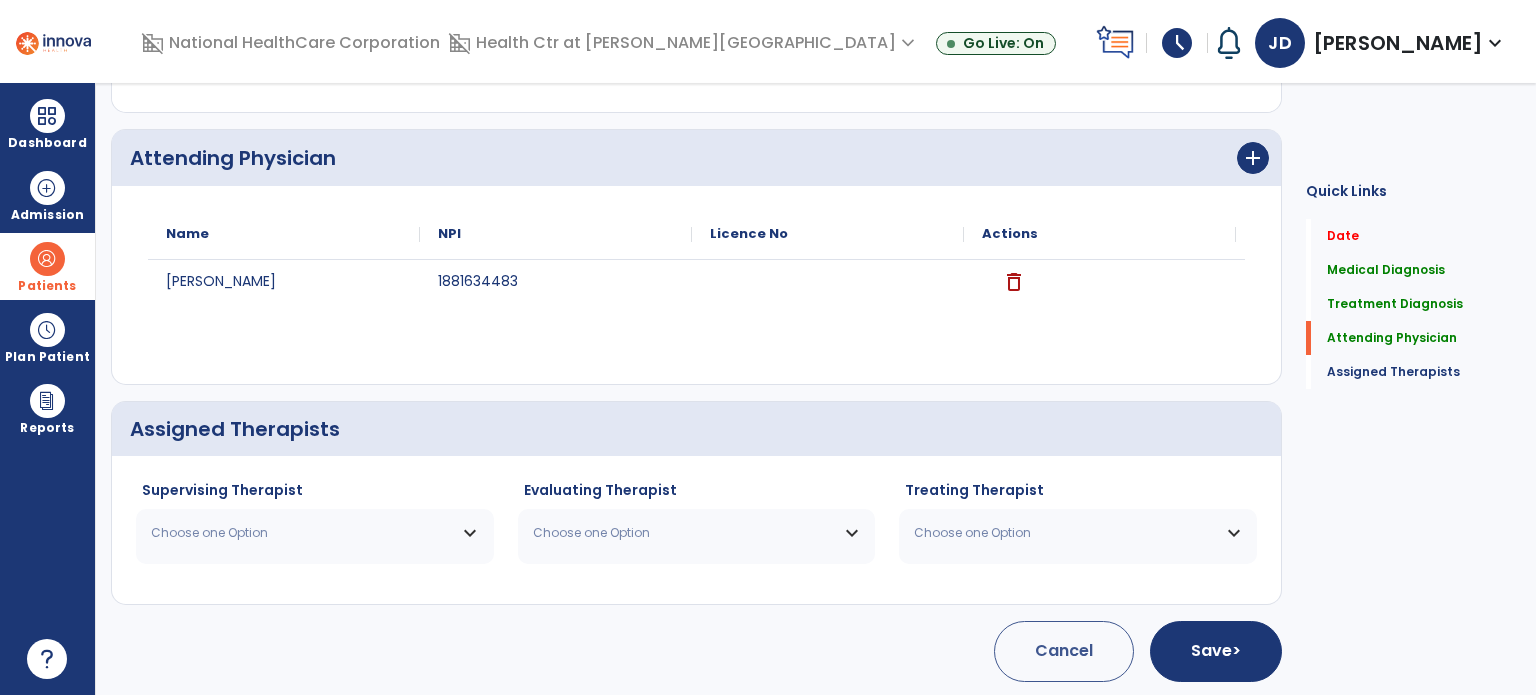 click on "Choose one Option" at bounding box center (315, 533) 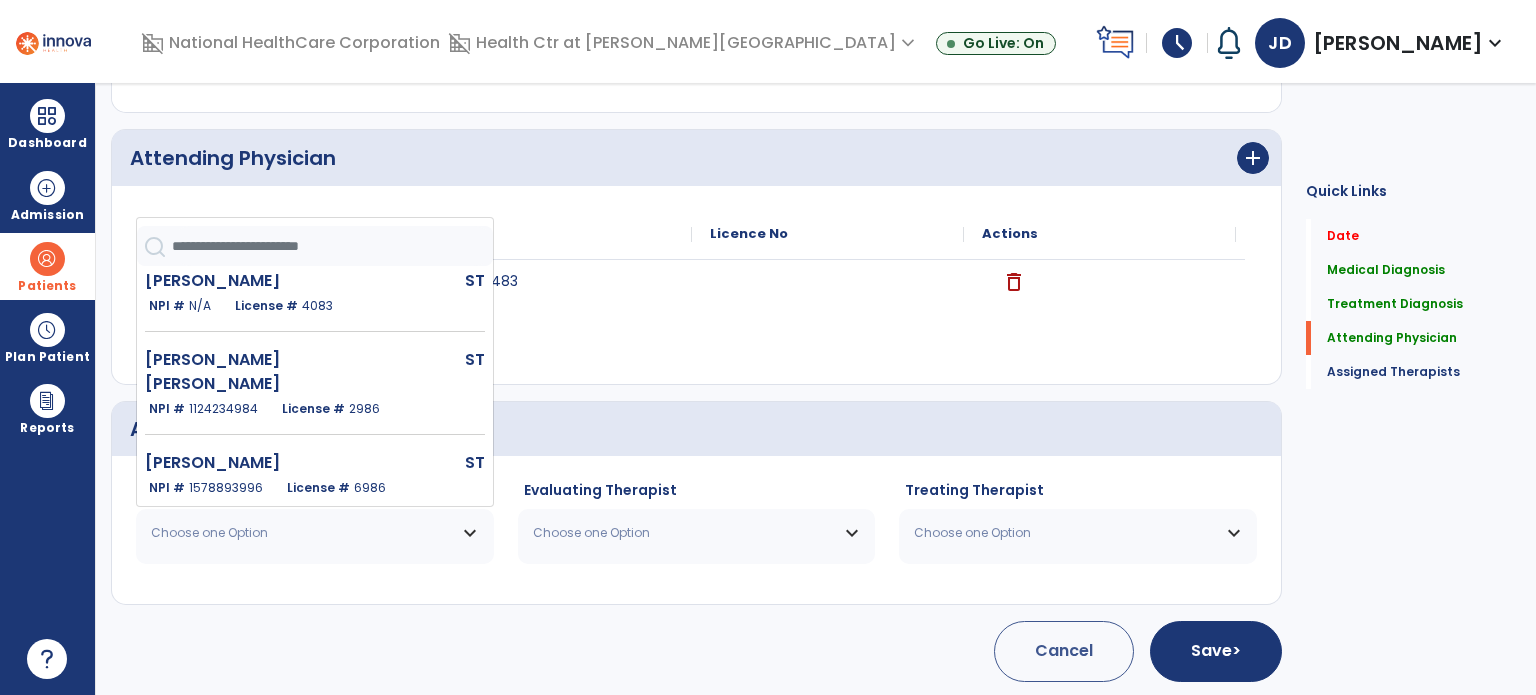scroll, scrollTop: 93, scrollLeft: 0, axis: vertical 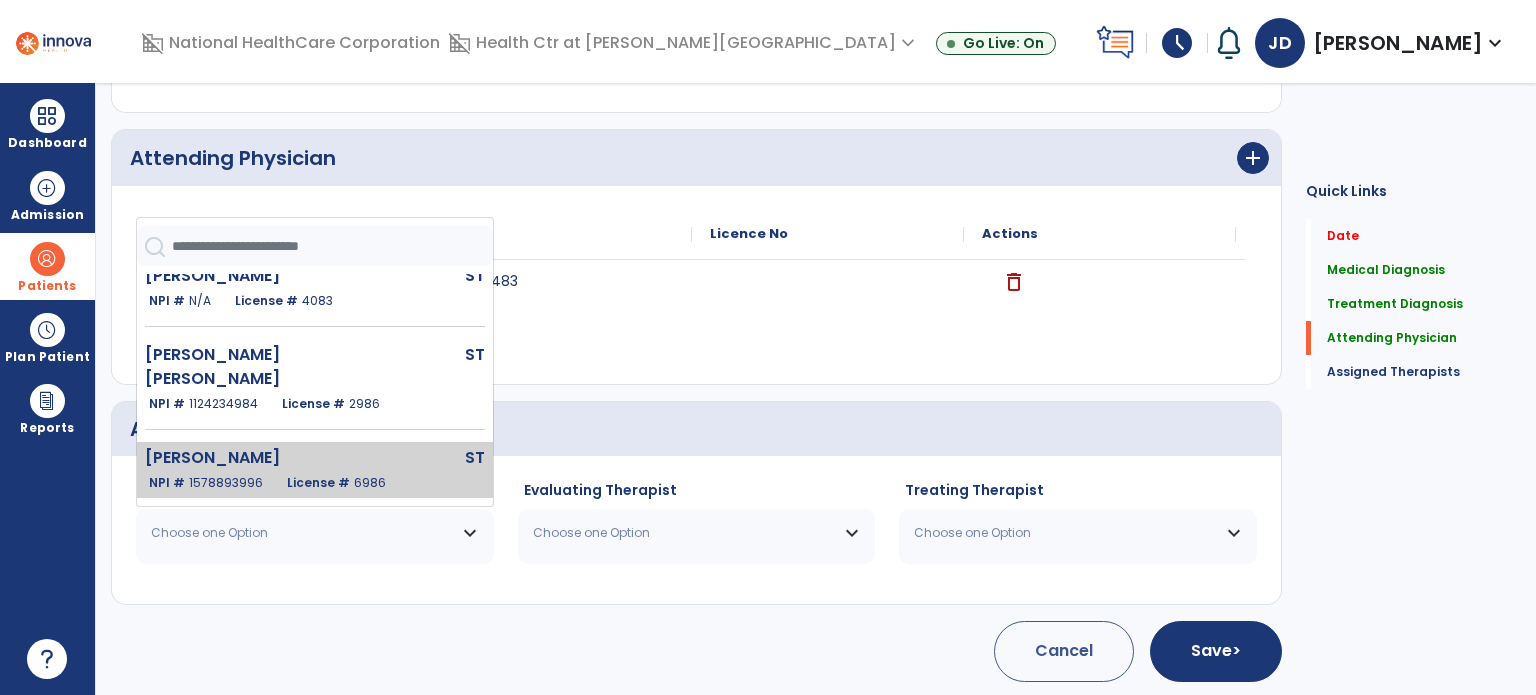 click on "License #  6986" 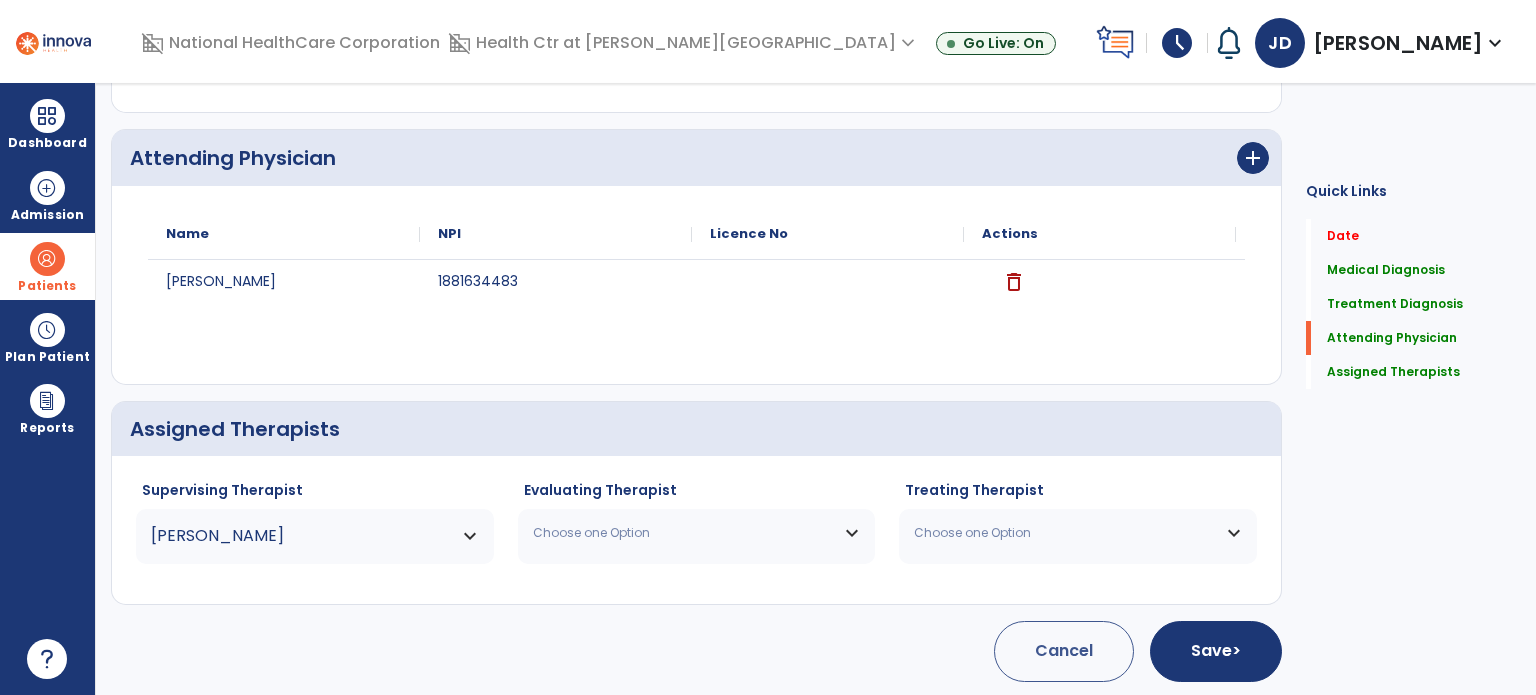 click on "Choose one Option" at bounding box center (684, 533) 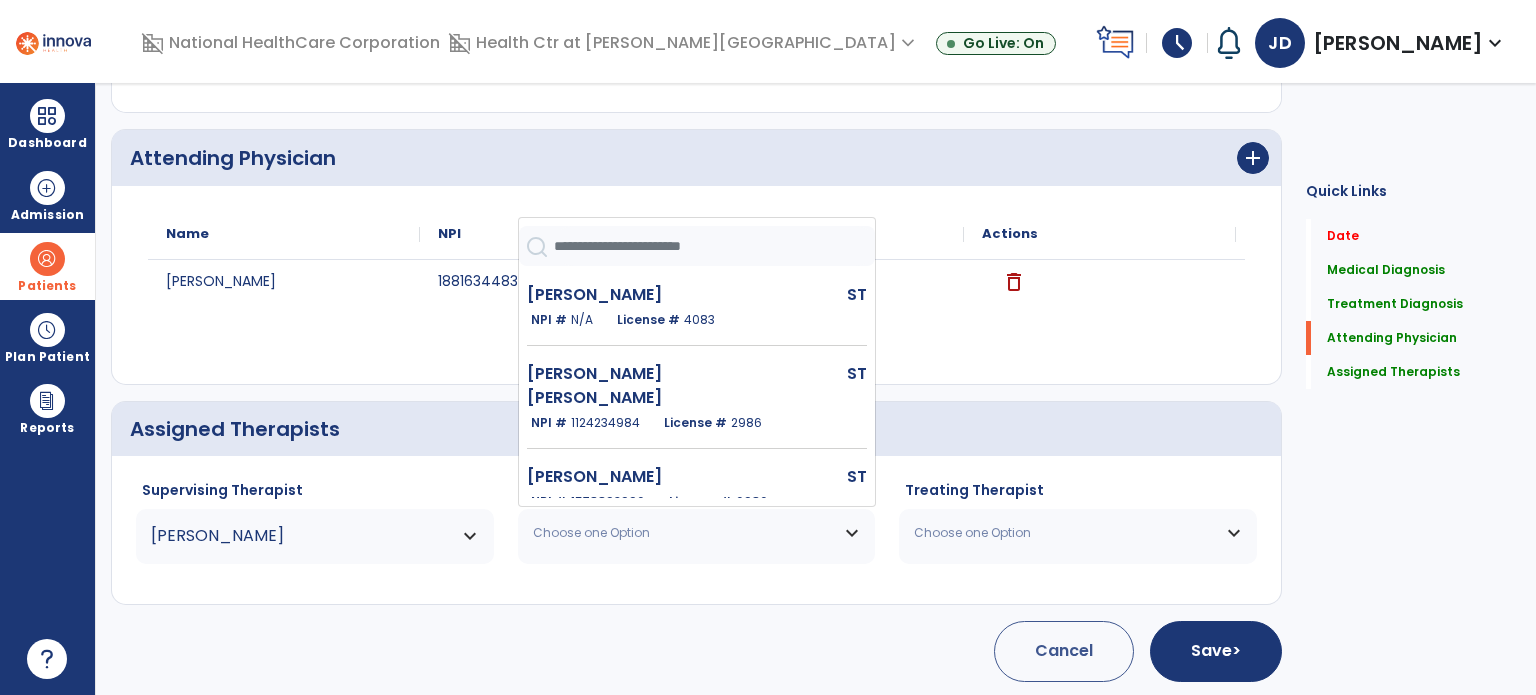 scroll, scrollTop: 92, scrollLeft: 0, axis: vertical 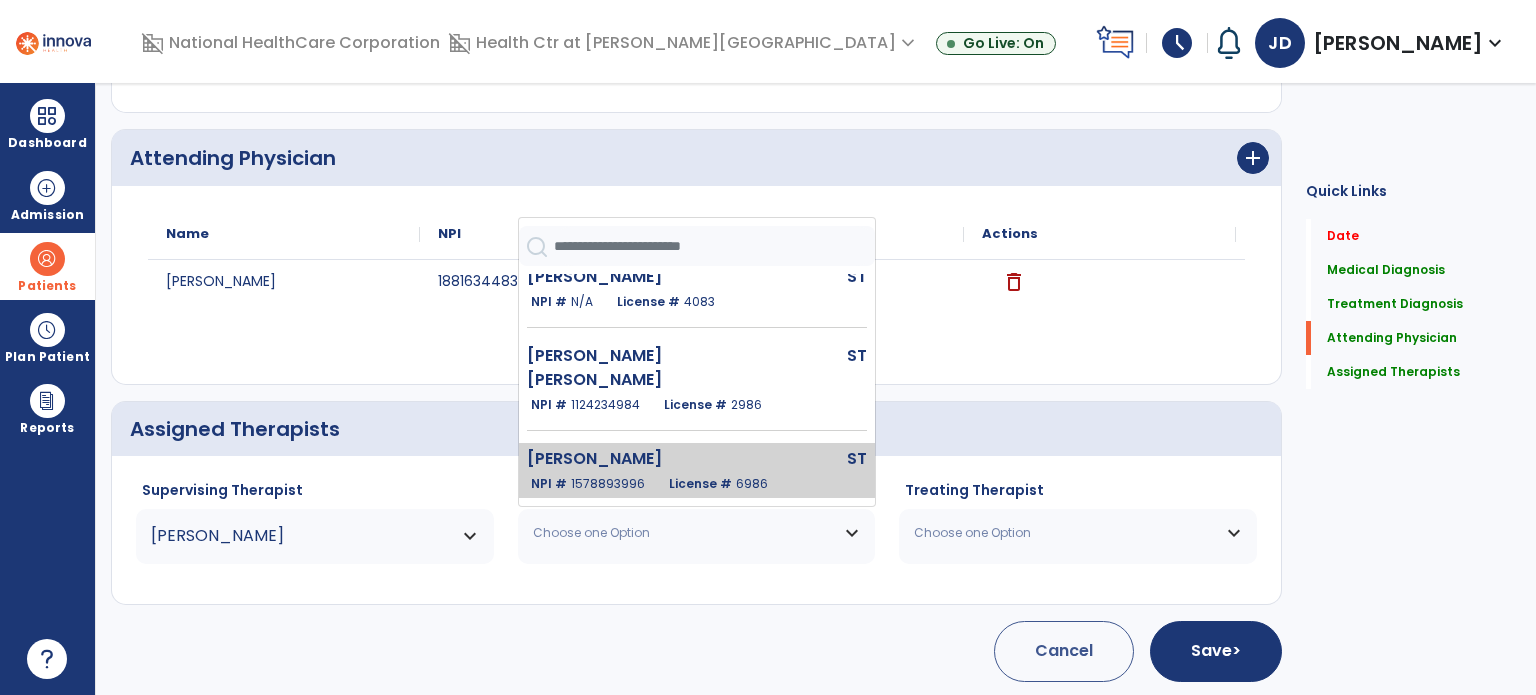 click on "License #  6986" 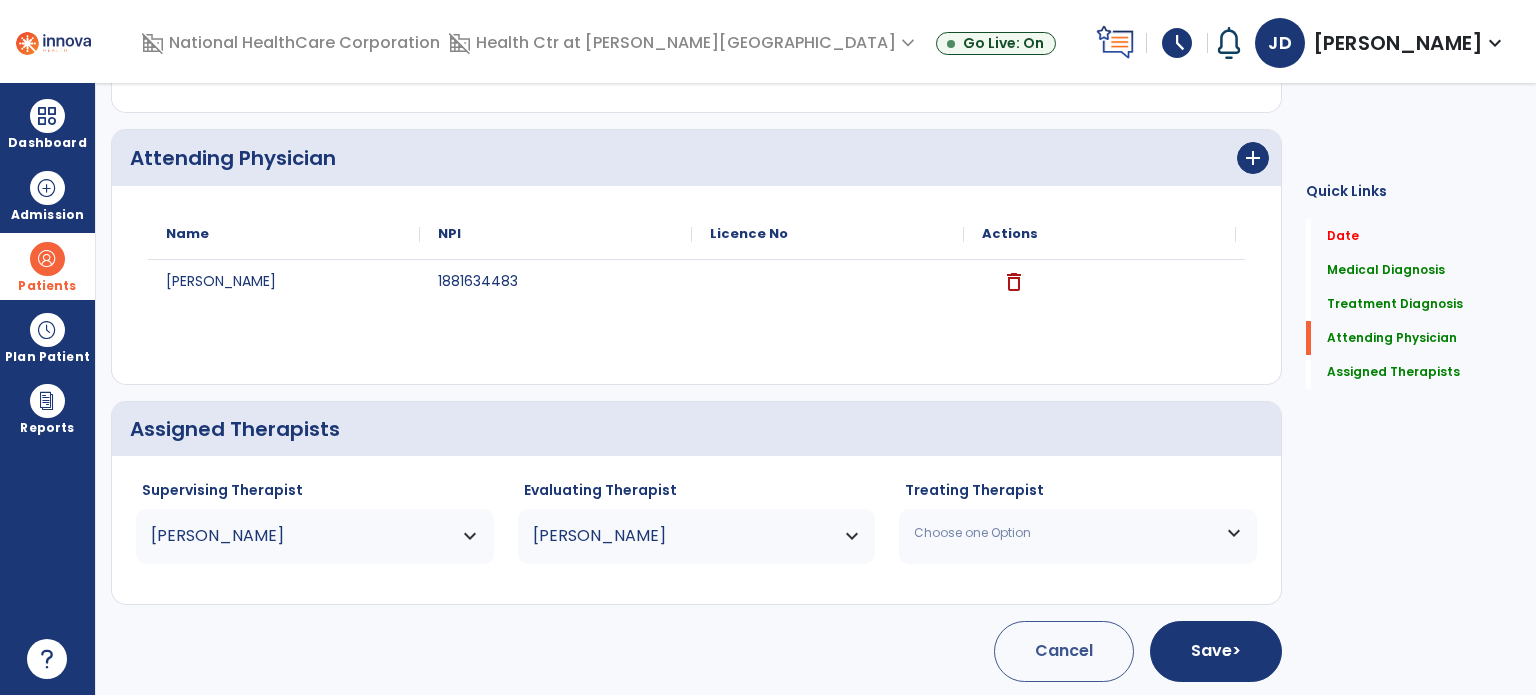 click on "Choose one Option" at bounding box center [1078, 533] 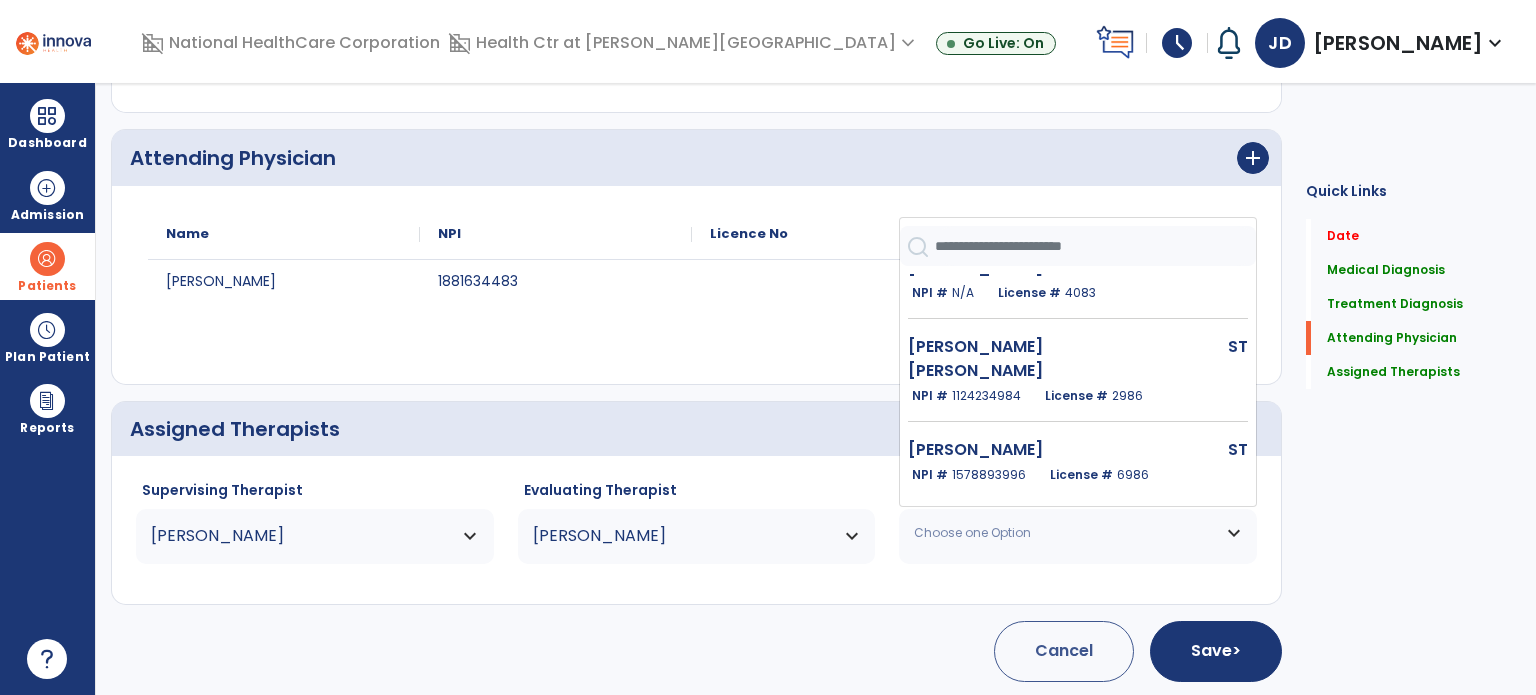 scroll, scrollTop: 166, scrollLeft: 0, axis: vertical 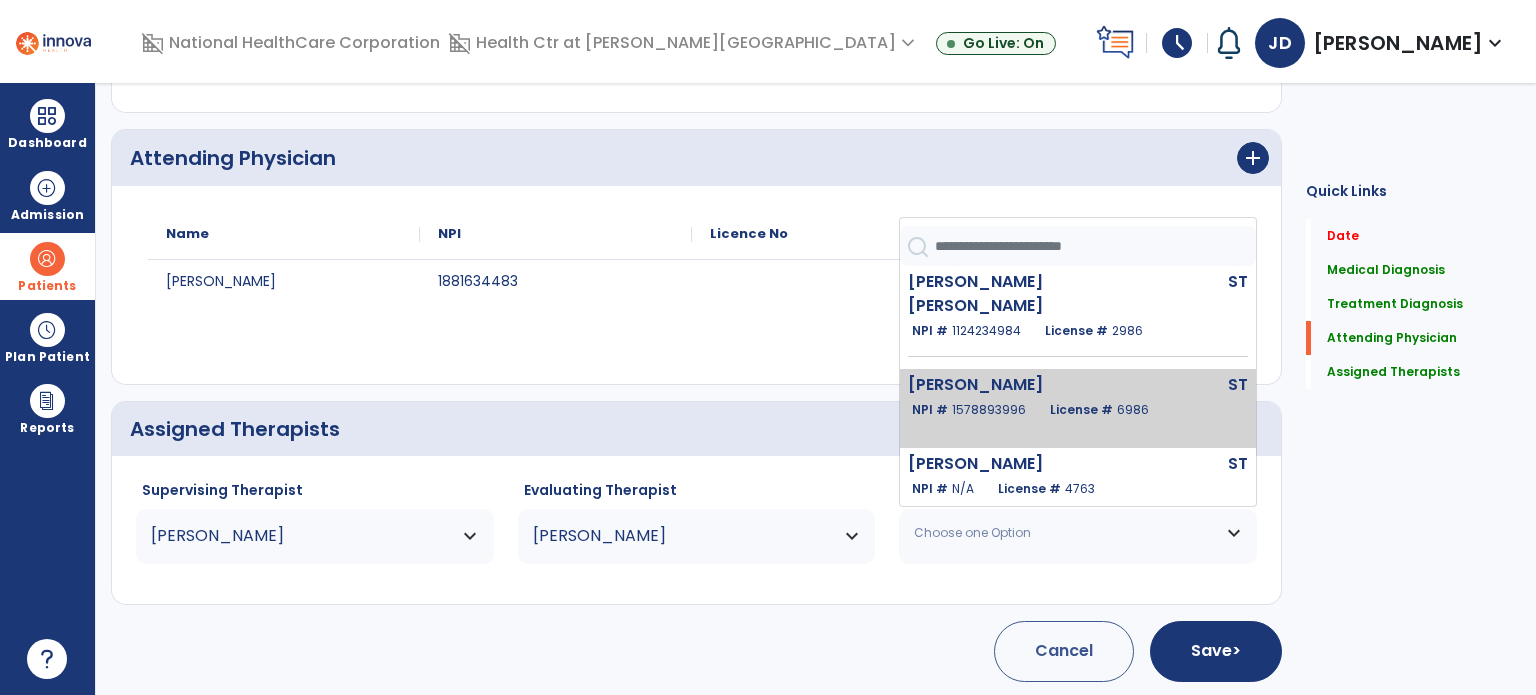 click on "Dempsey Julie" 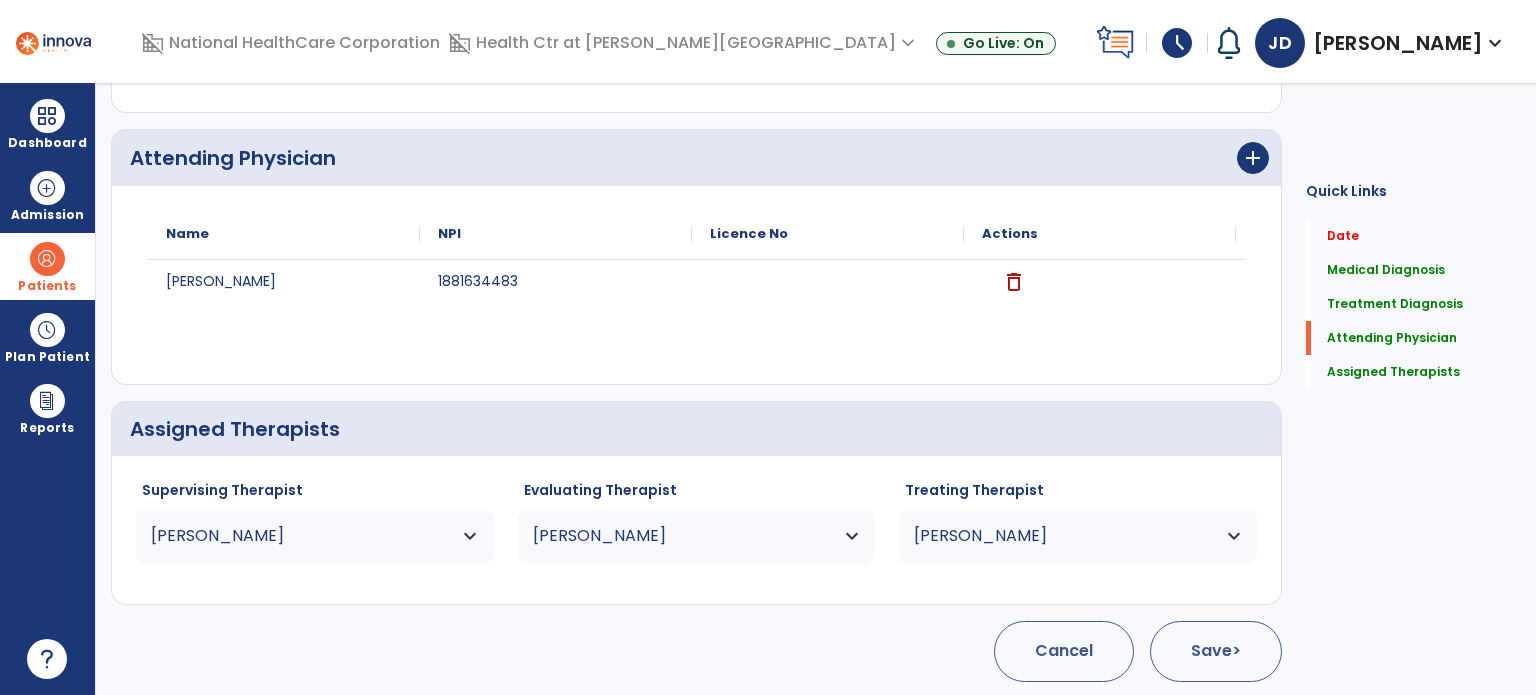 click on "Save  >" 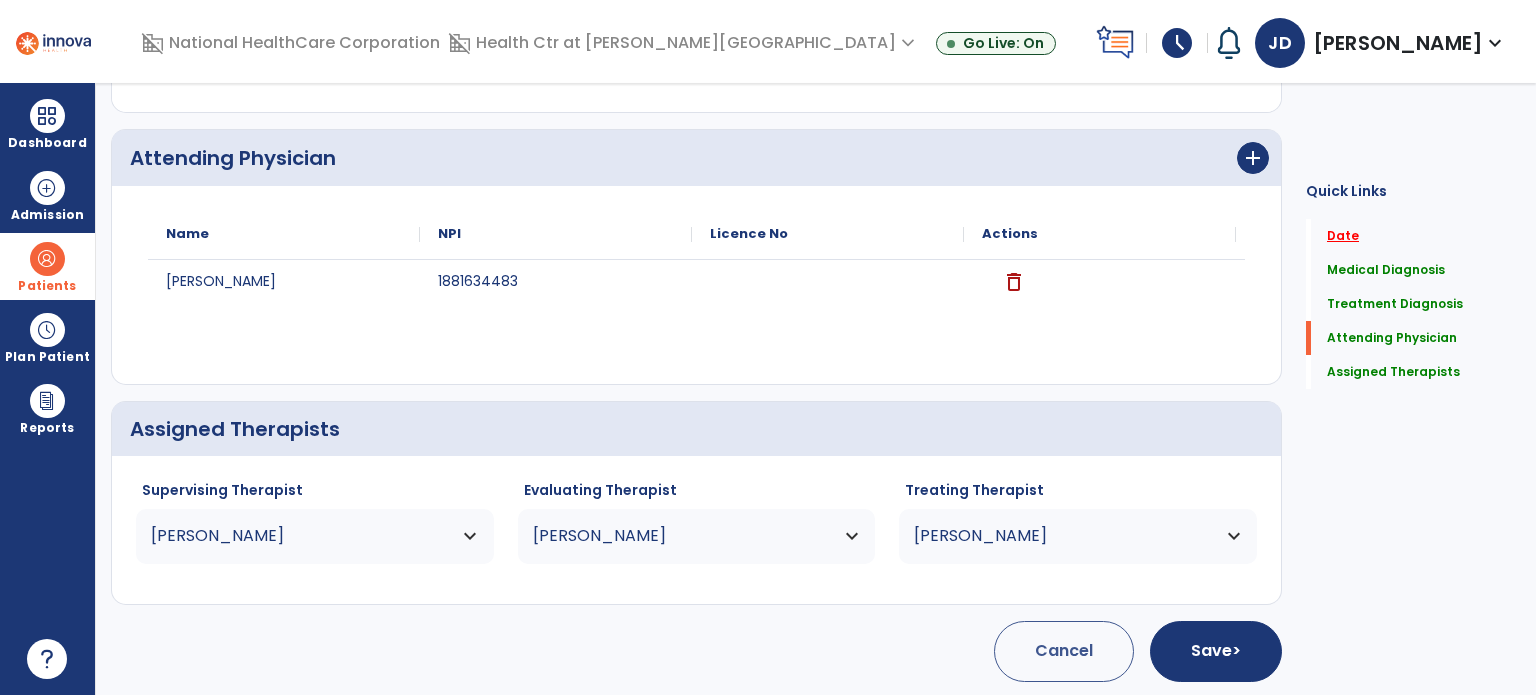 click on "Date" 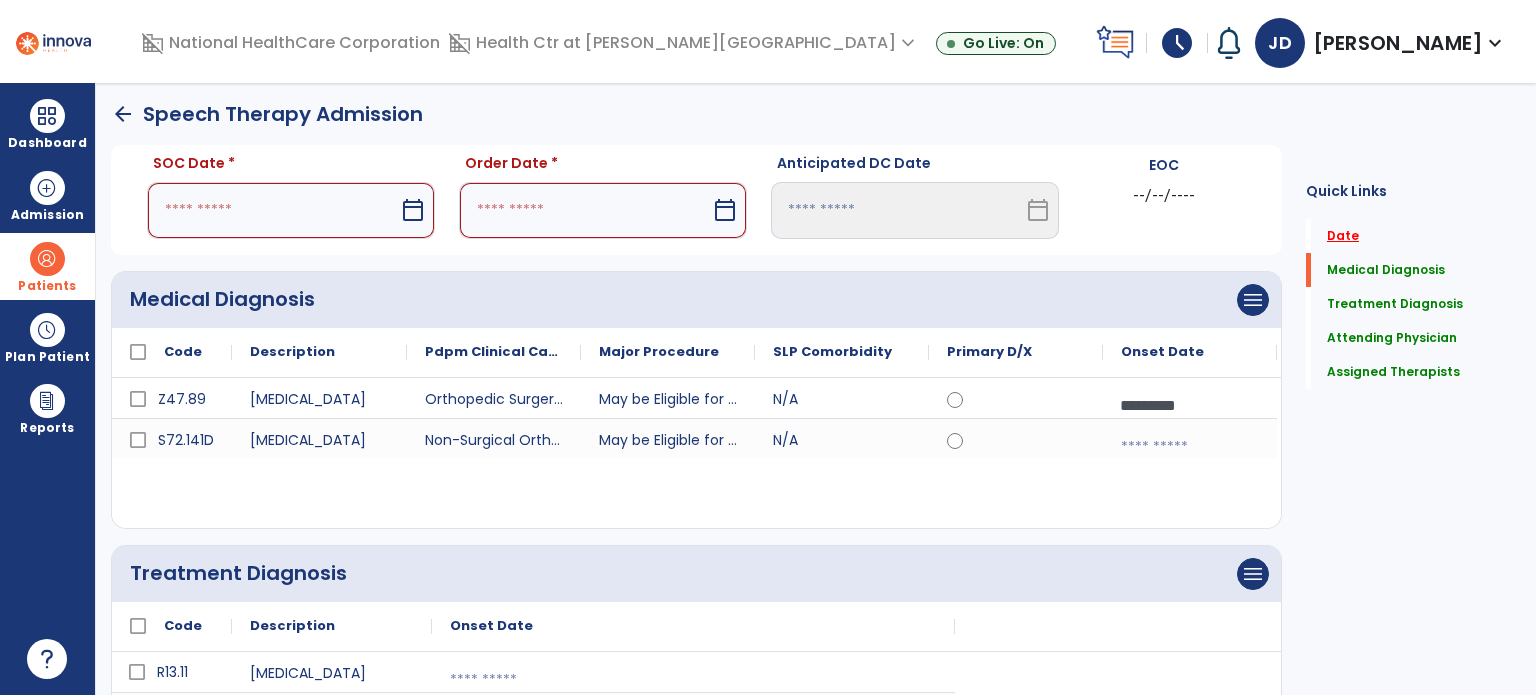 scroll, scrollTop: 0, scrollLeft: 0, axis: both 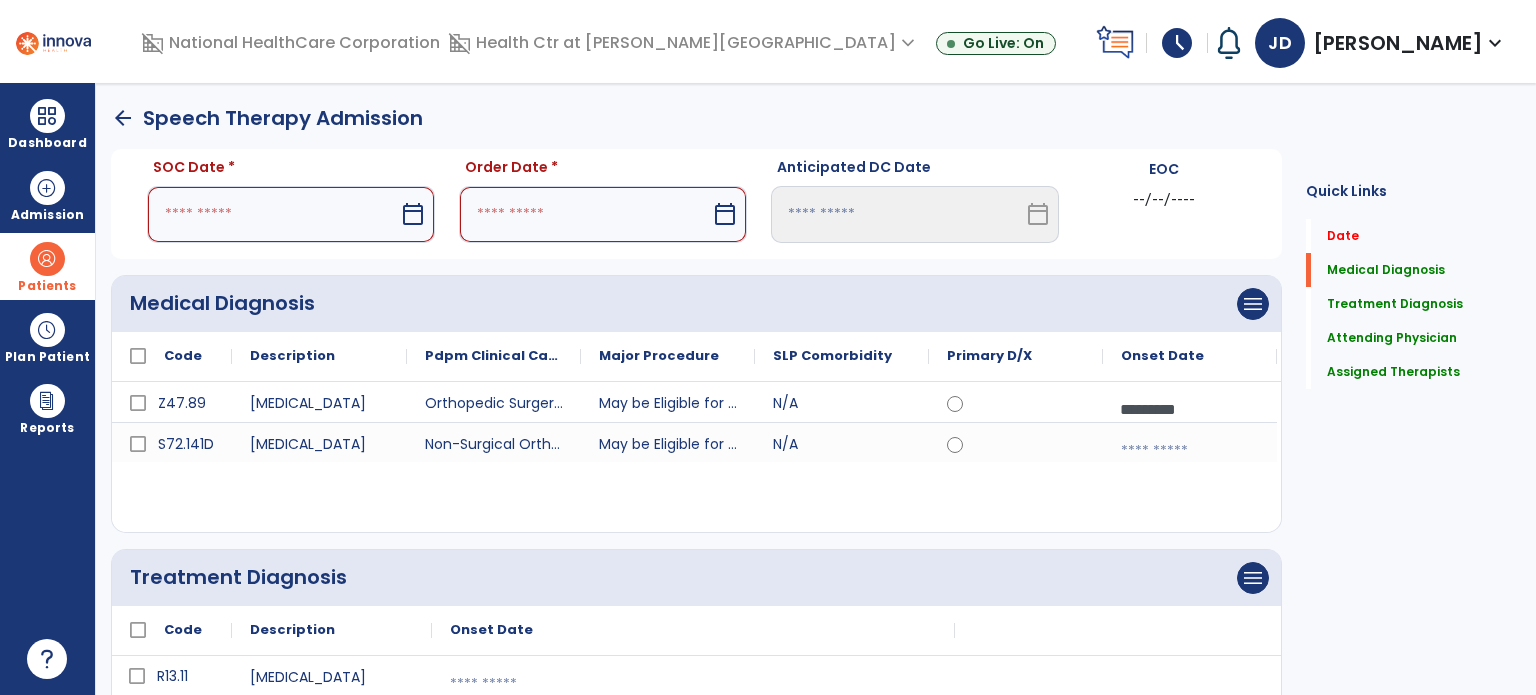 click on "calendar_today" at bounding box center (413, 214) 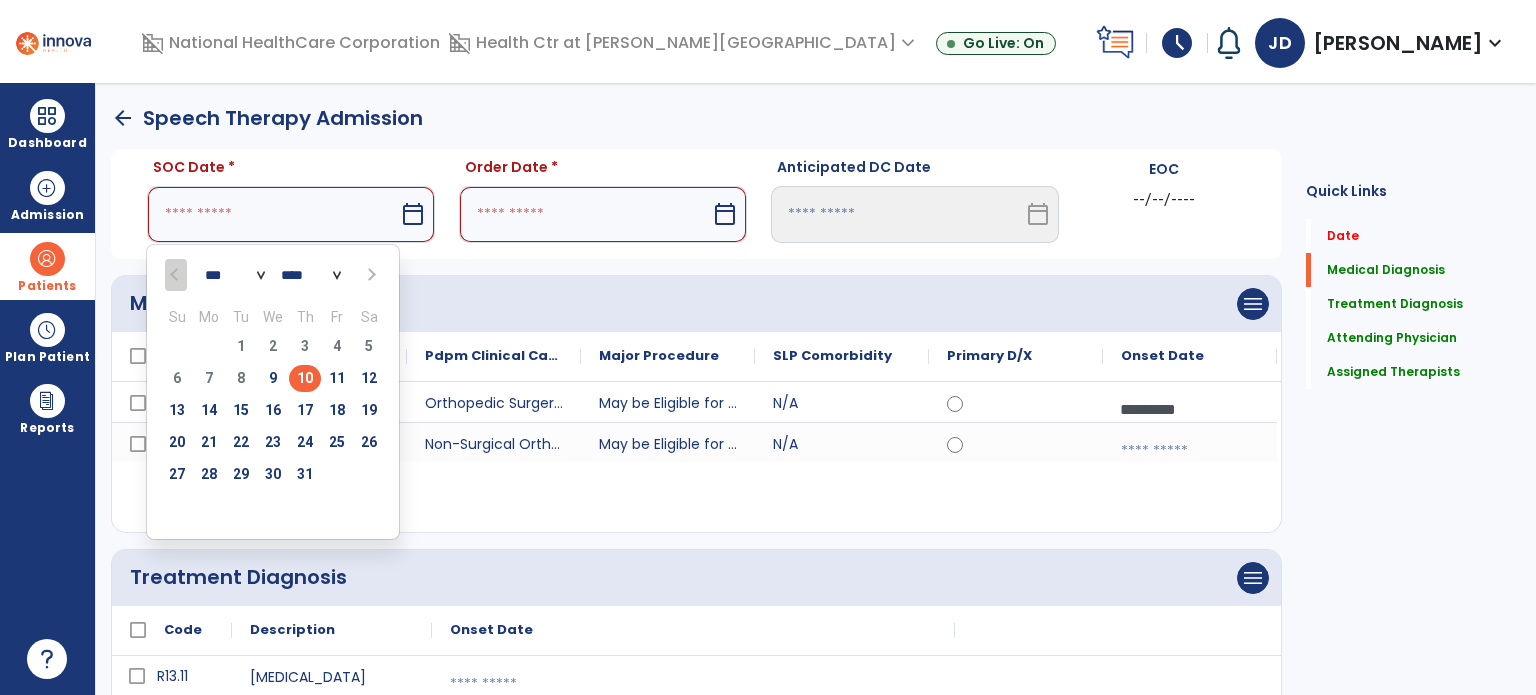 click on "10" at bounding box center (305, 378) 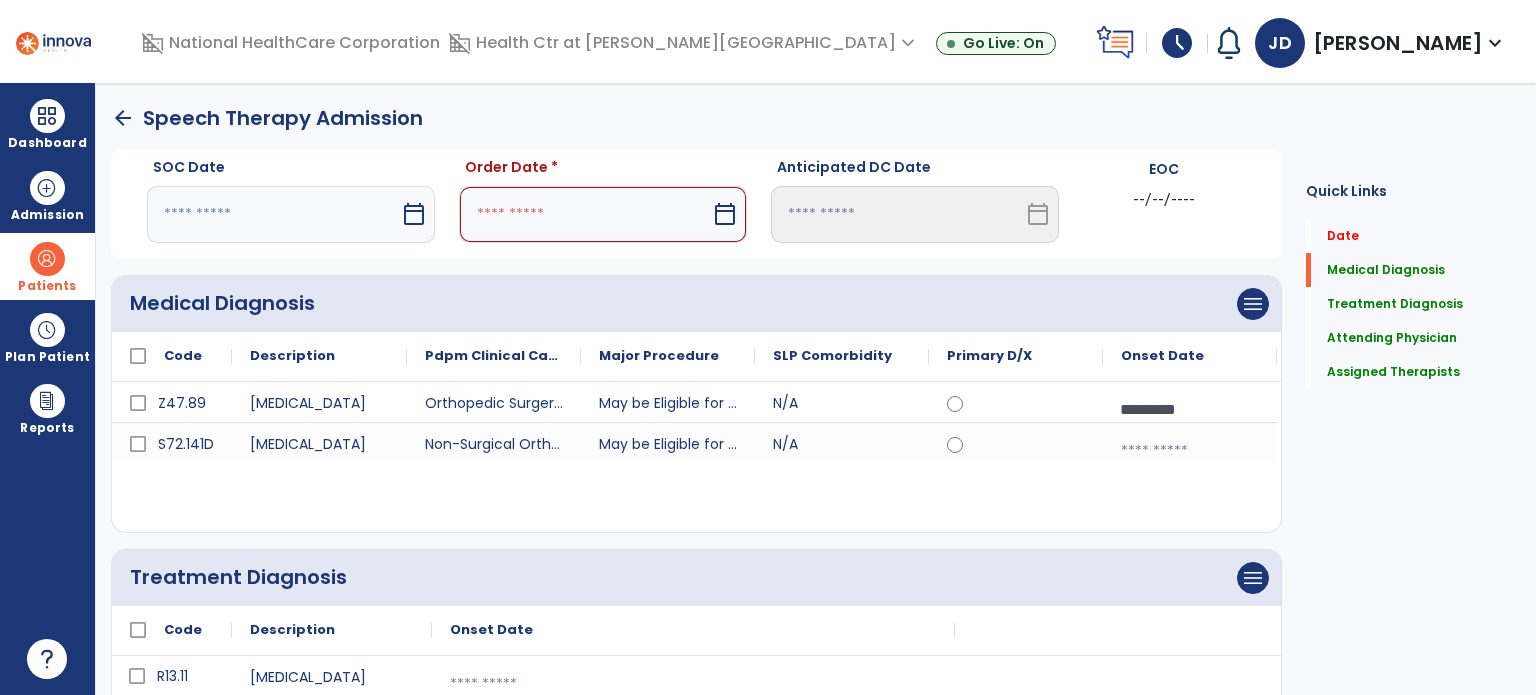 type on "*********" 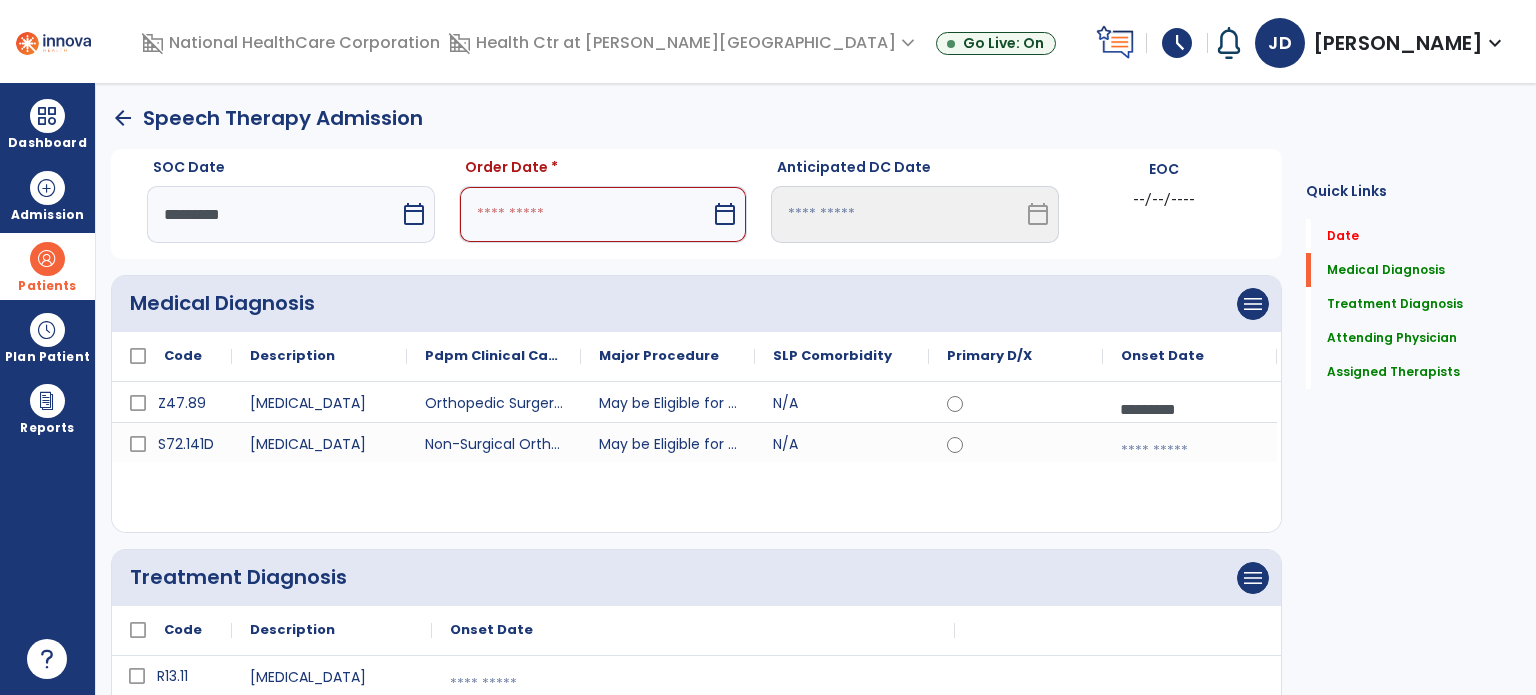 click at bounding box center (585, 214) 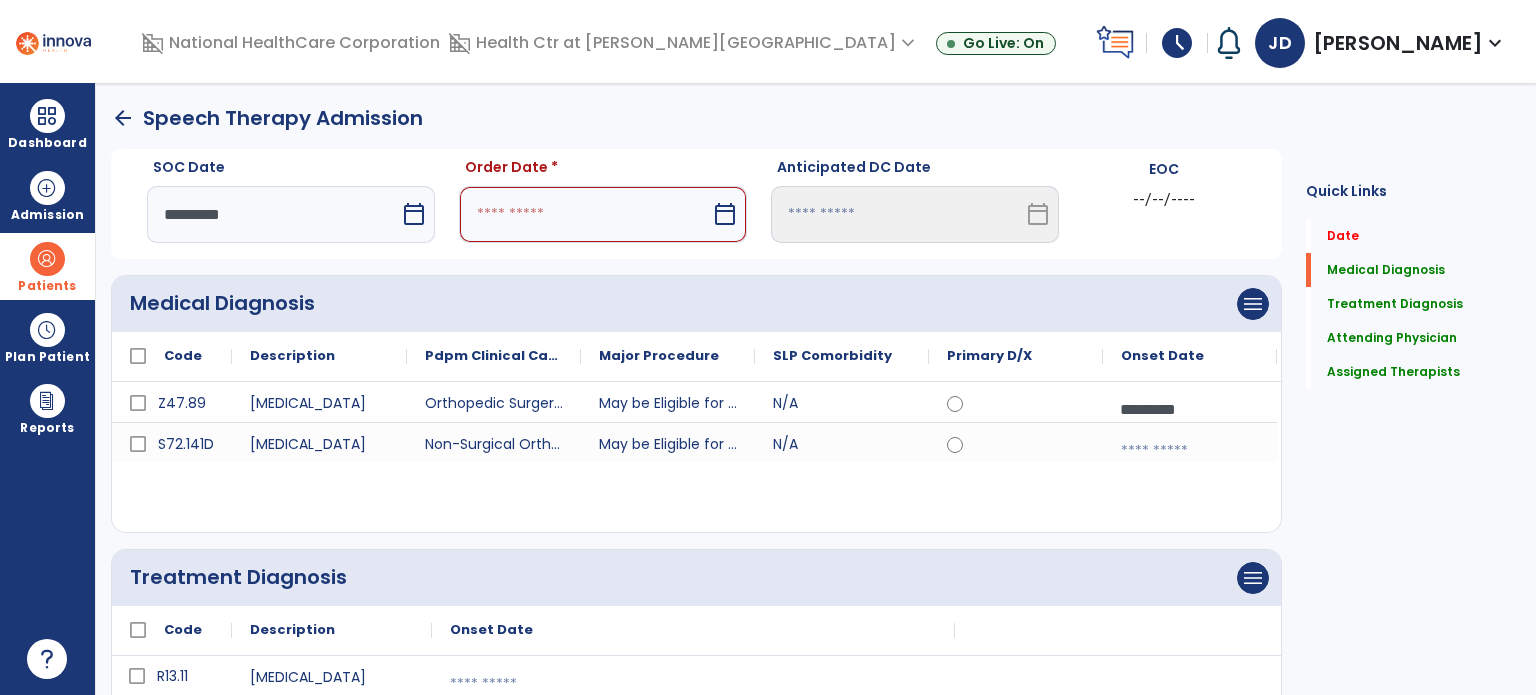 select on "*" 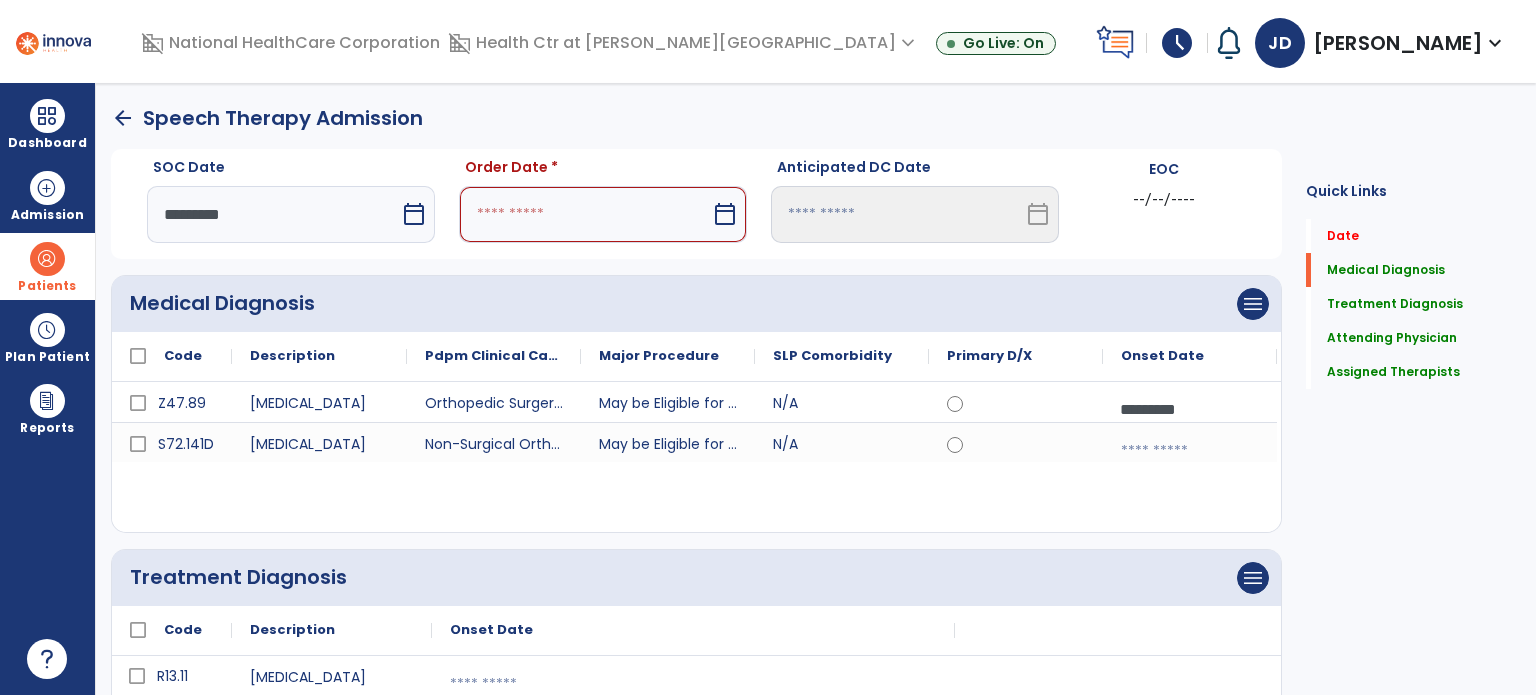 select on "****" 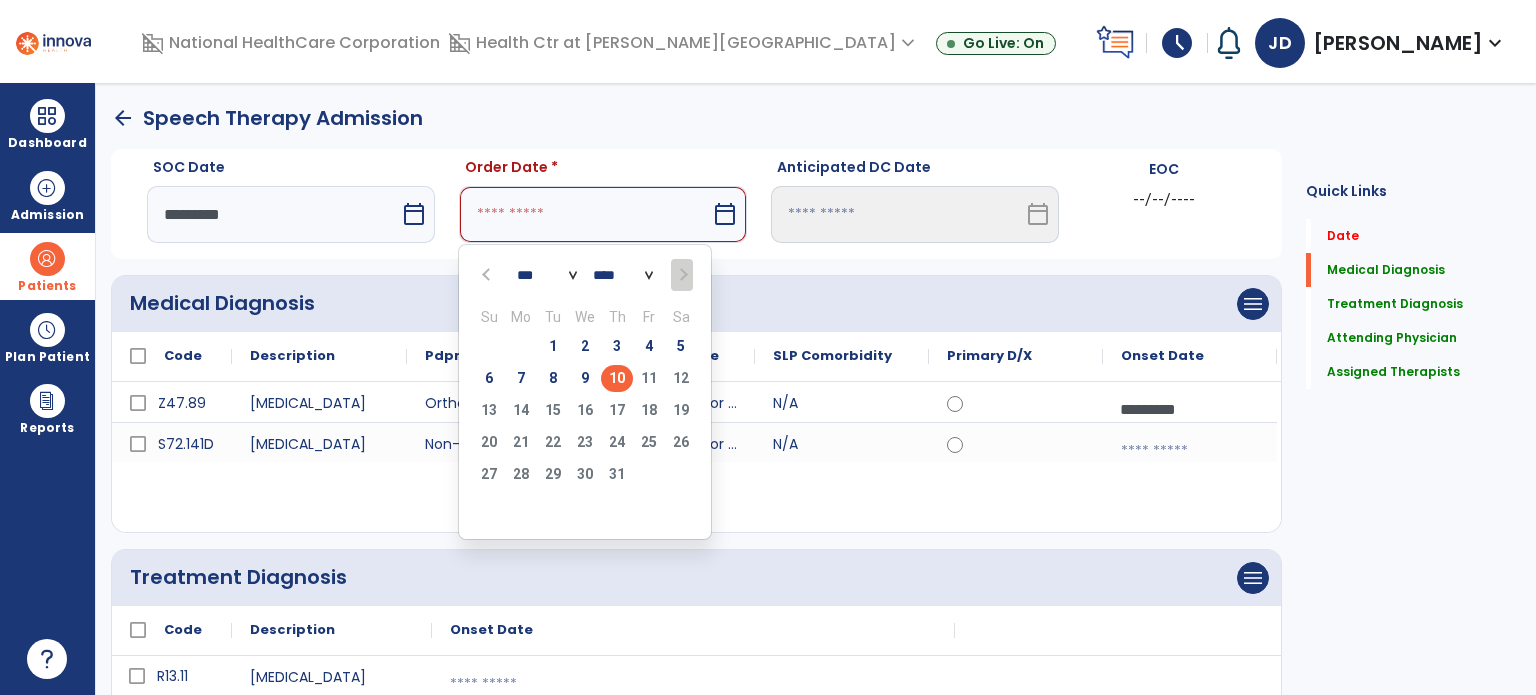 click on "10" at bounding box center [617, 378] 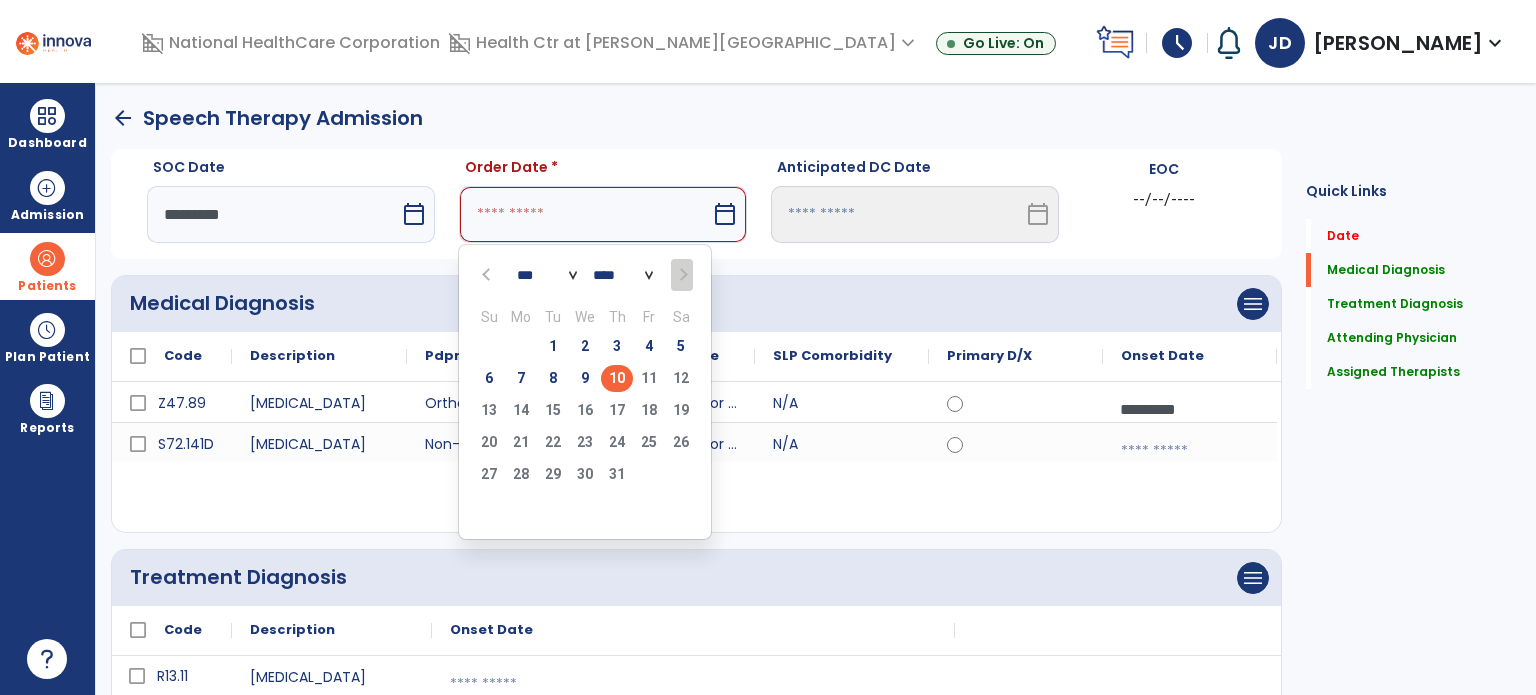 type on "*********" 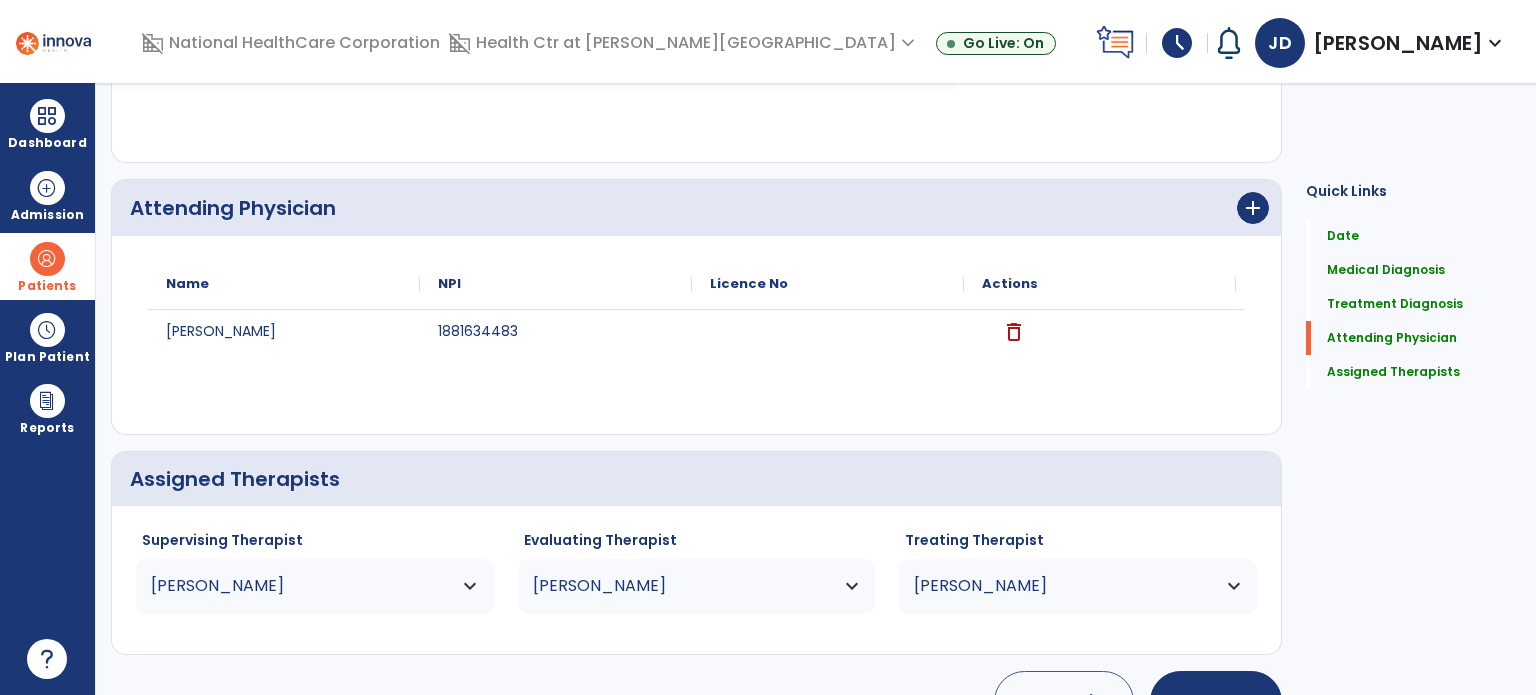 scroll, scrollTop: 694, scrollLeft: 0, axis: vertical 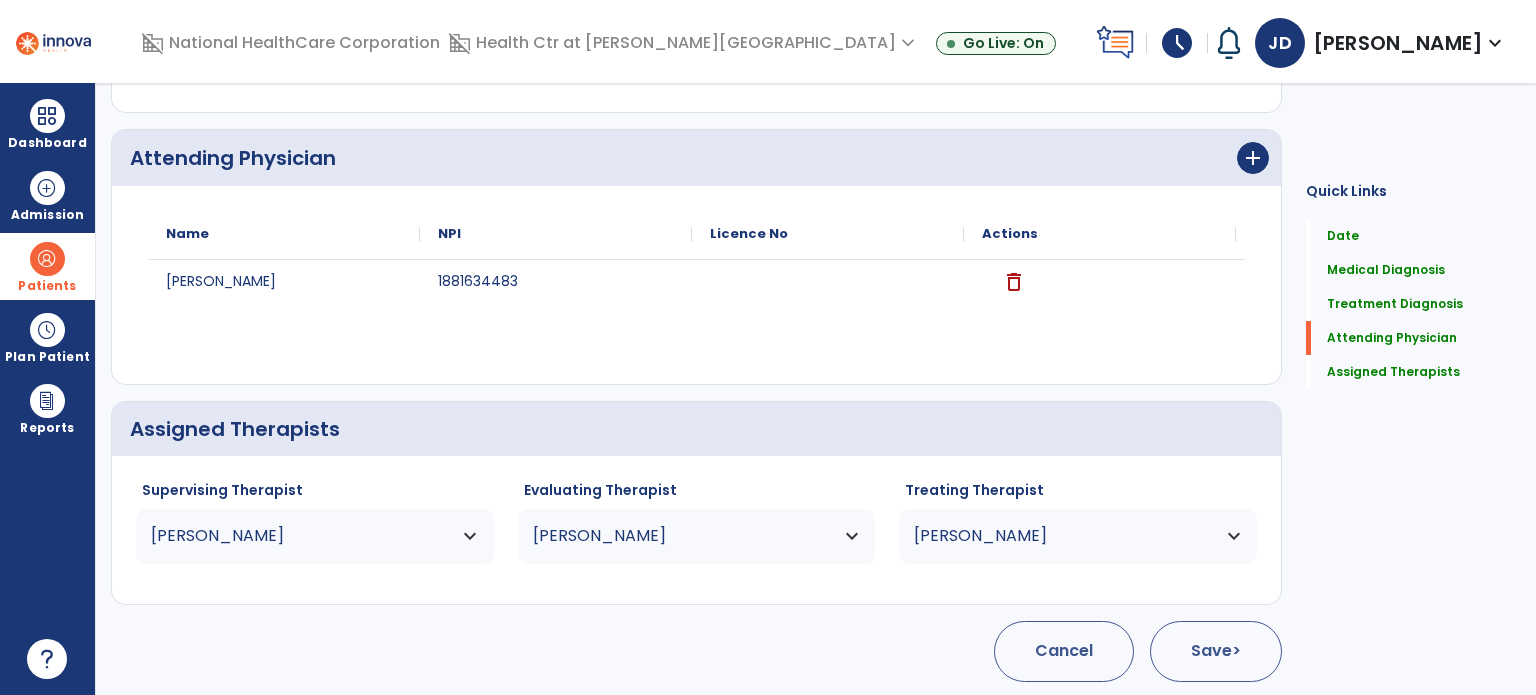 click on "Save  >" 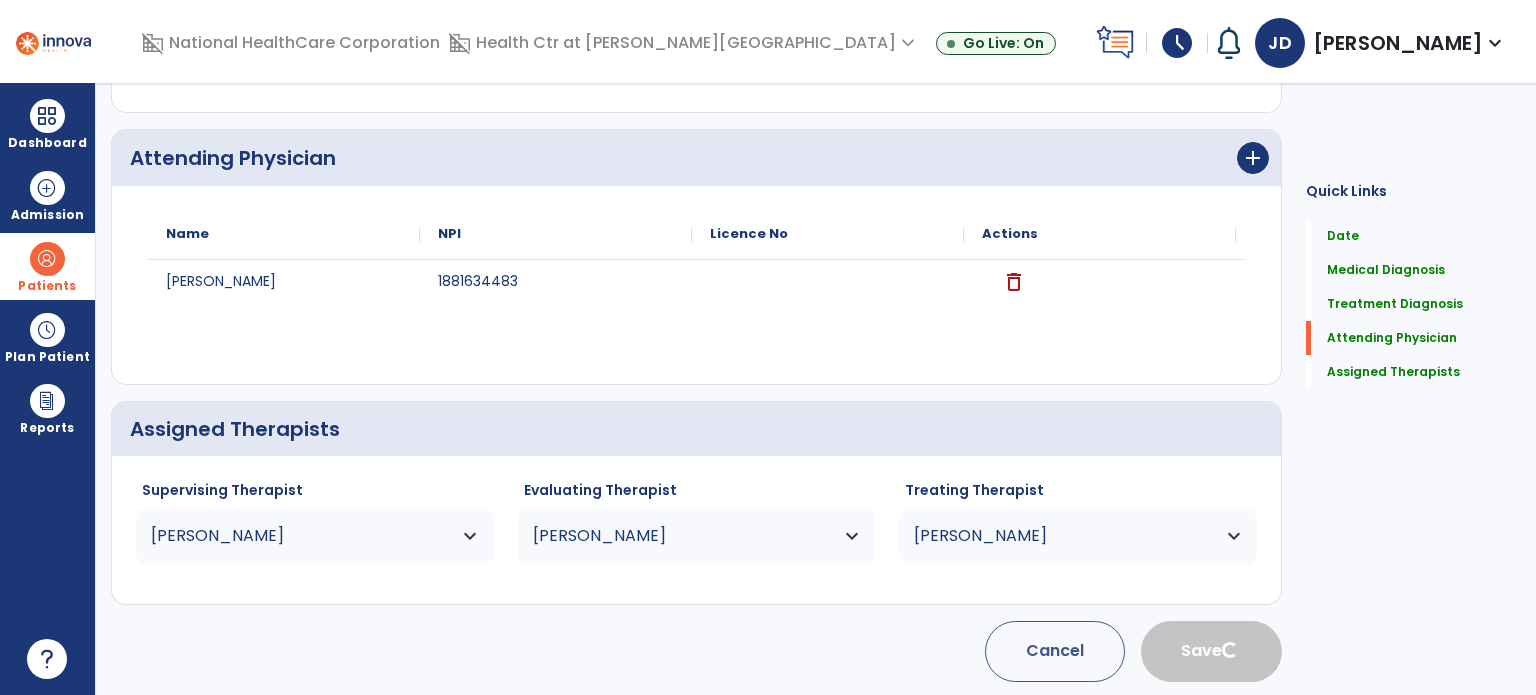 type 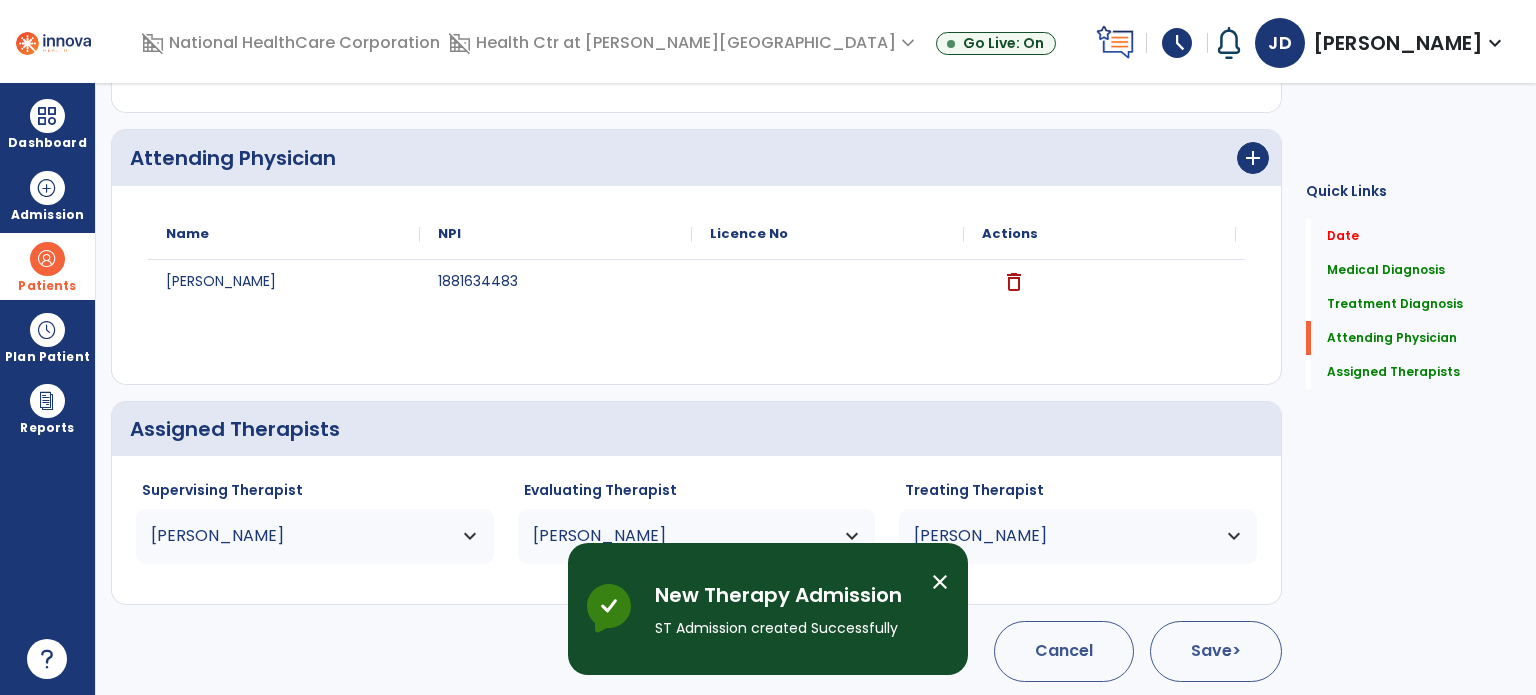 scroll, scrollTop: 62, scrollLeft: 0, axis: vertical 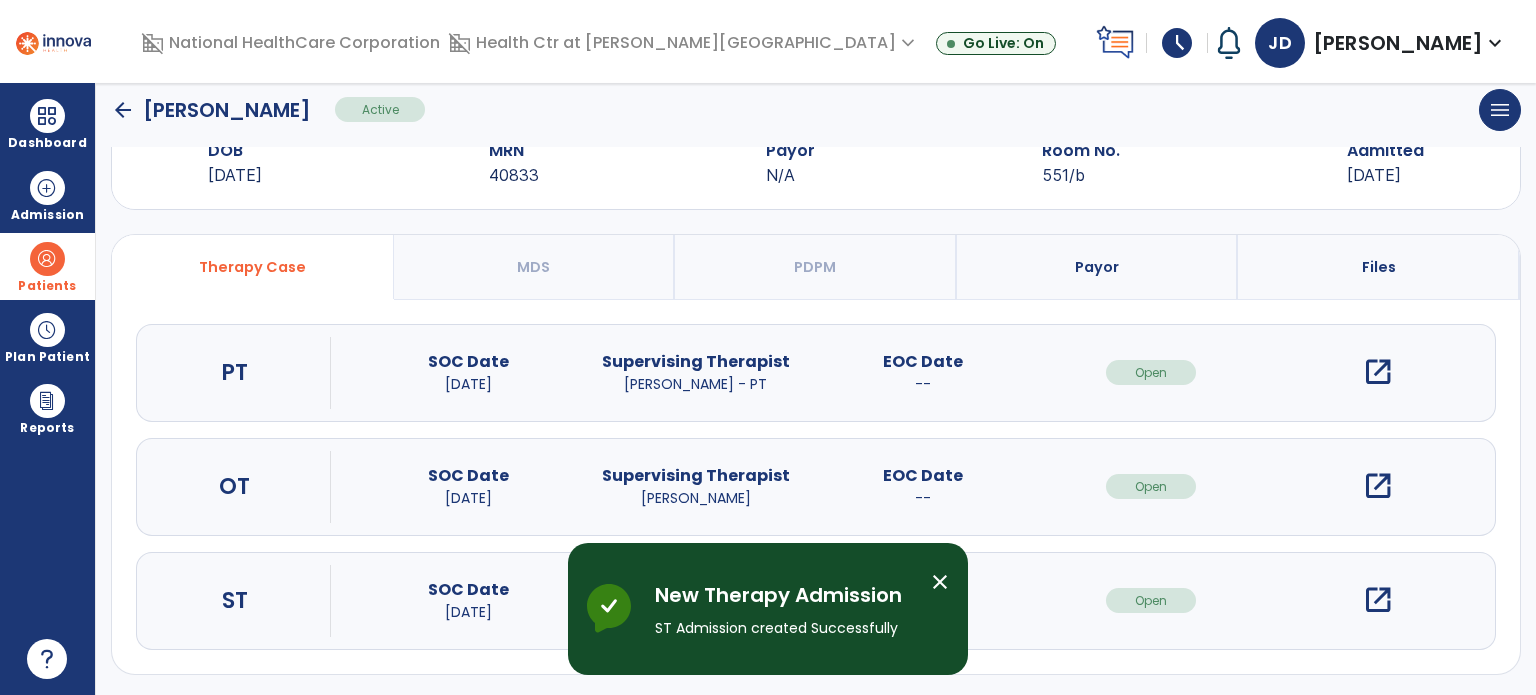 click on "close" at bounding box center (940, 582) 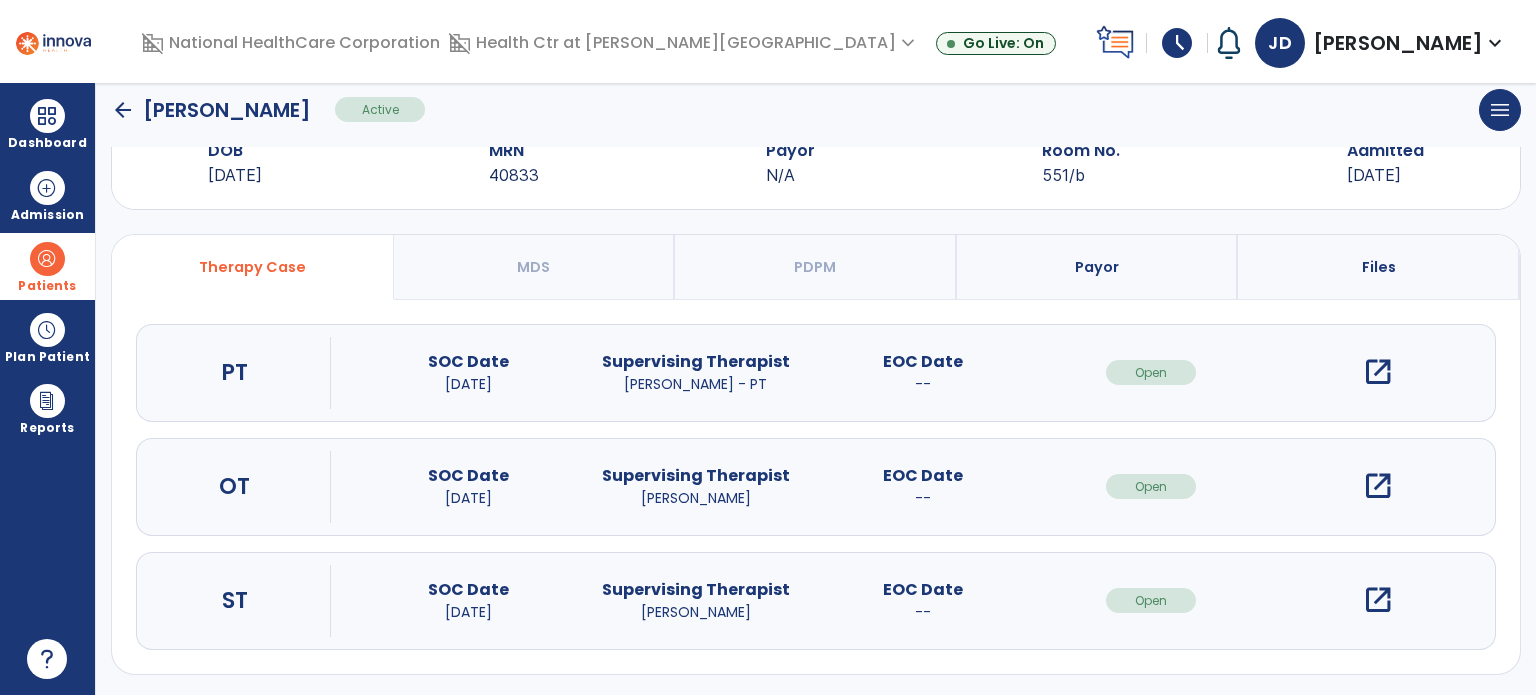 click on "open_in_new" at bounding box center (1378, 600) 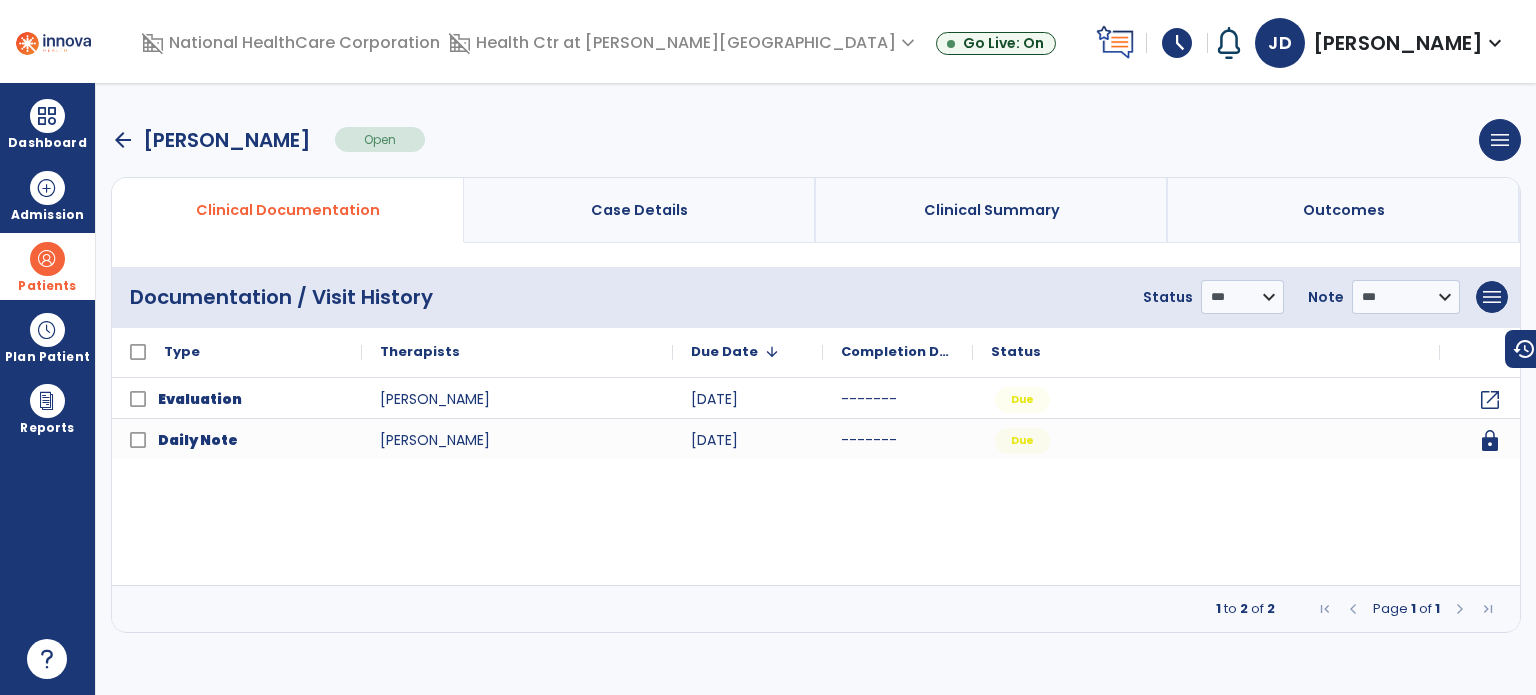 scroll, scrollTop: 0, scrollLeft: 0, axis: both 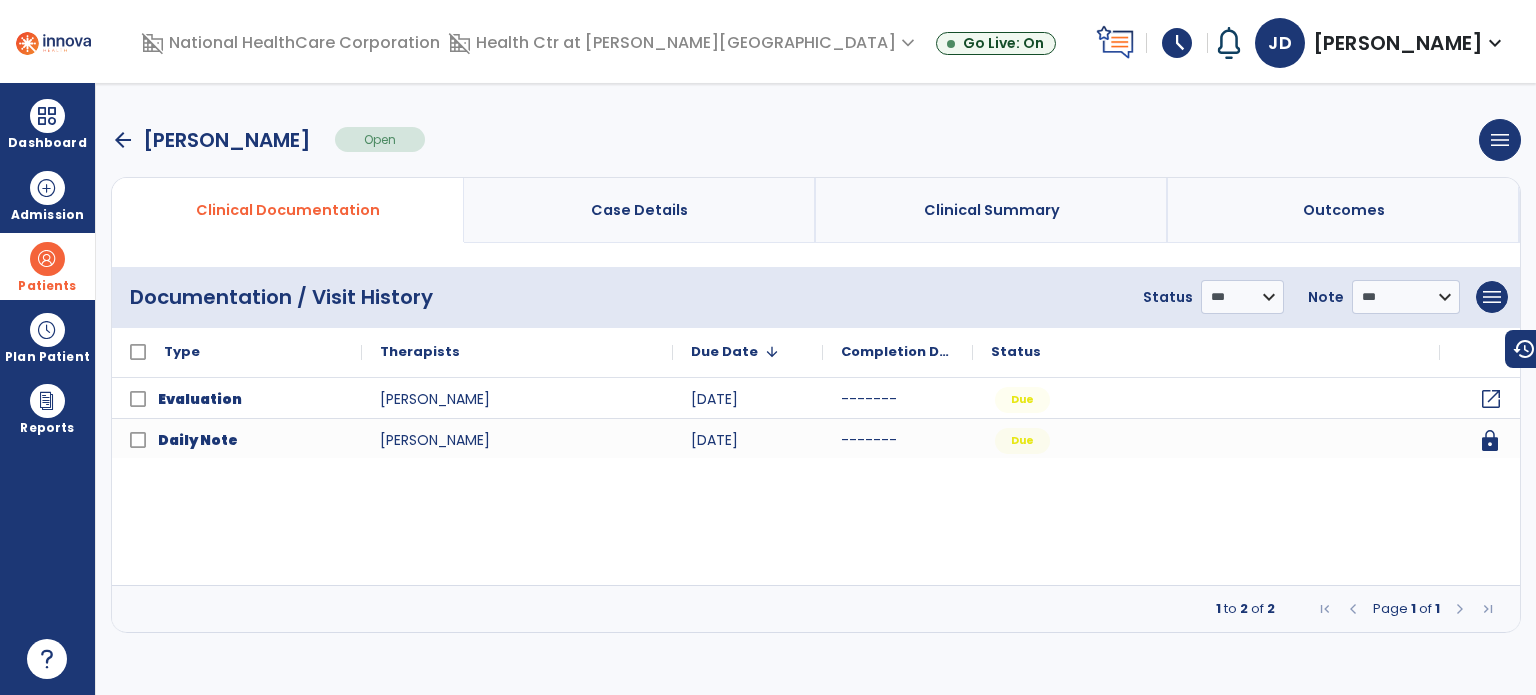 click on "open_in_new" 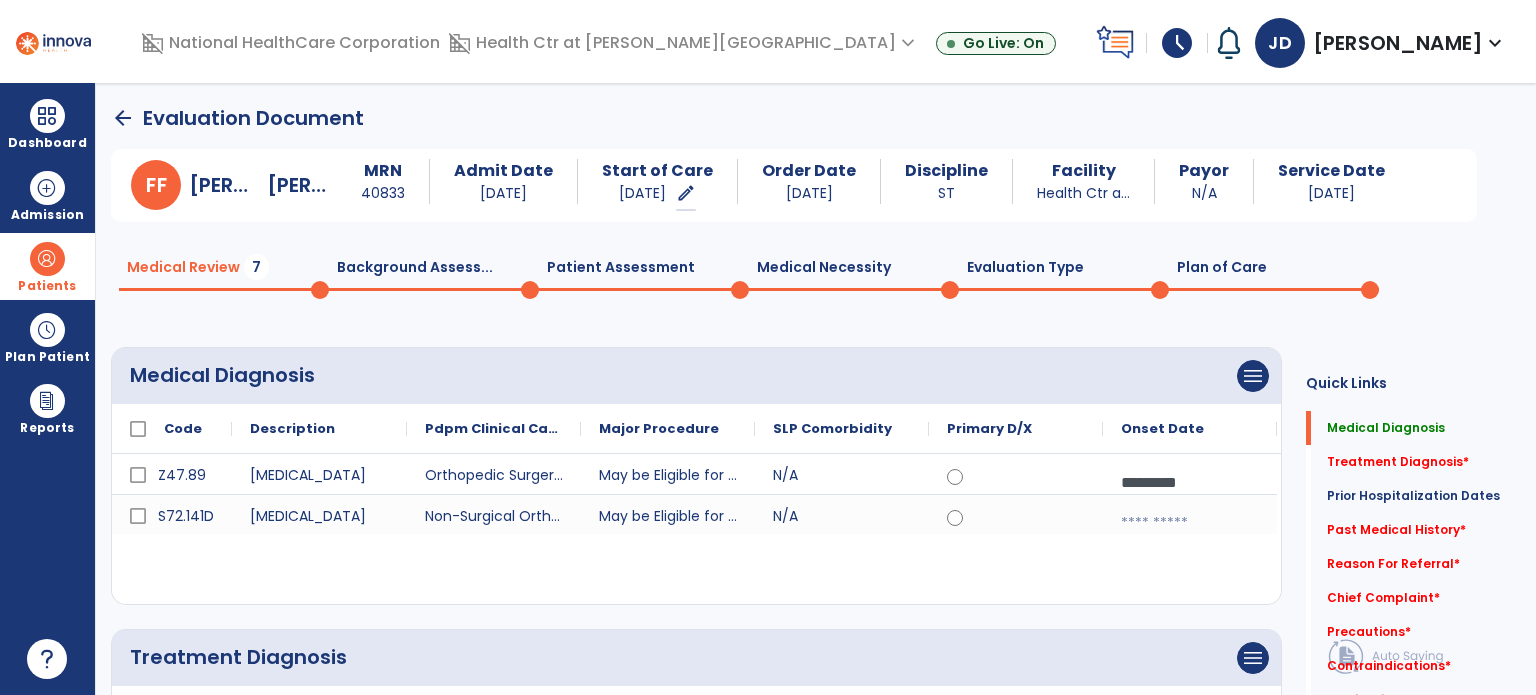 click on "Patient Assessment  0" 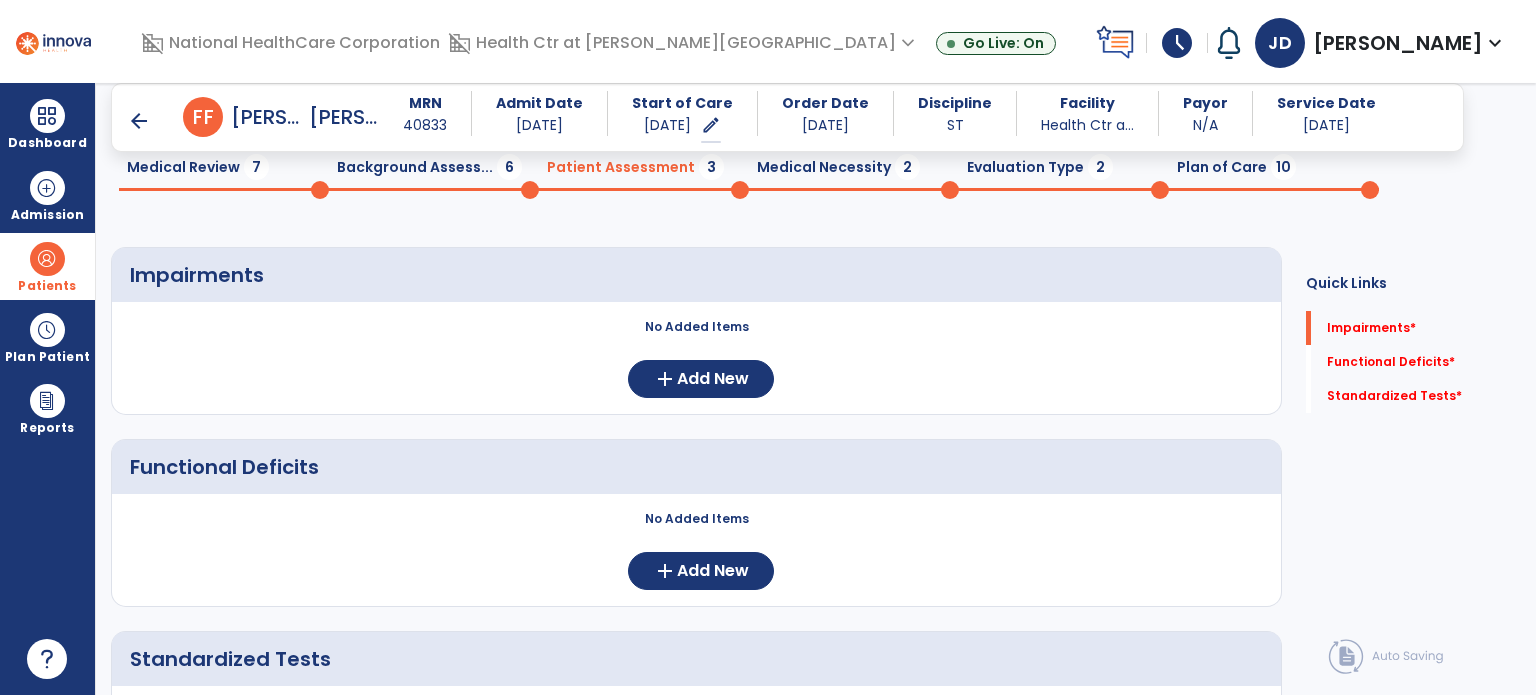 scroll, scrollTop: 252, scrollLeft: 0, axis: vertical 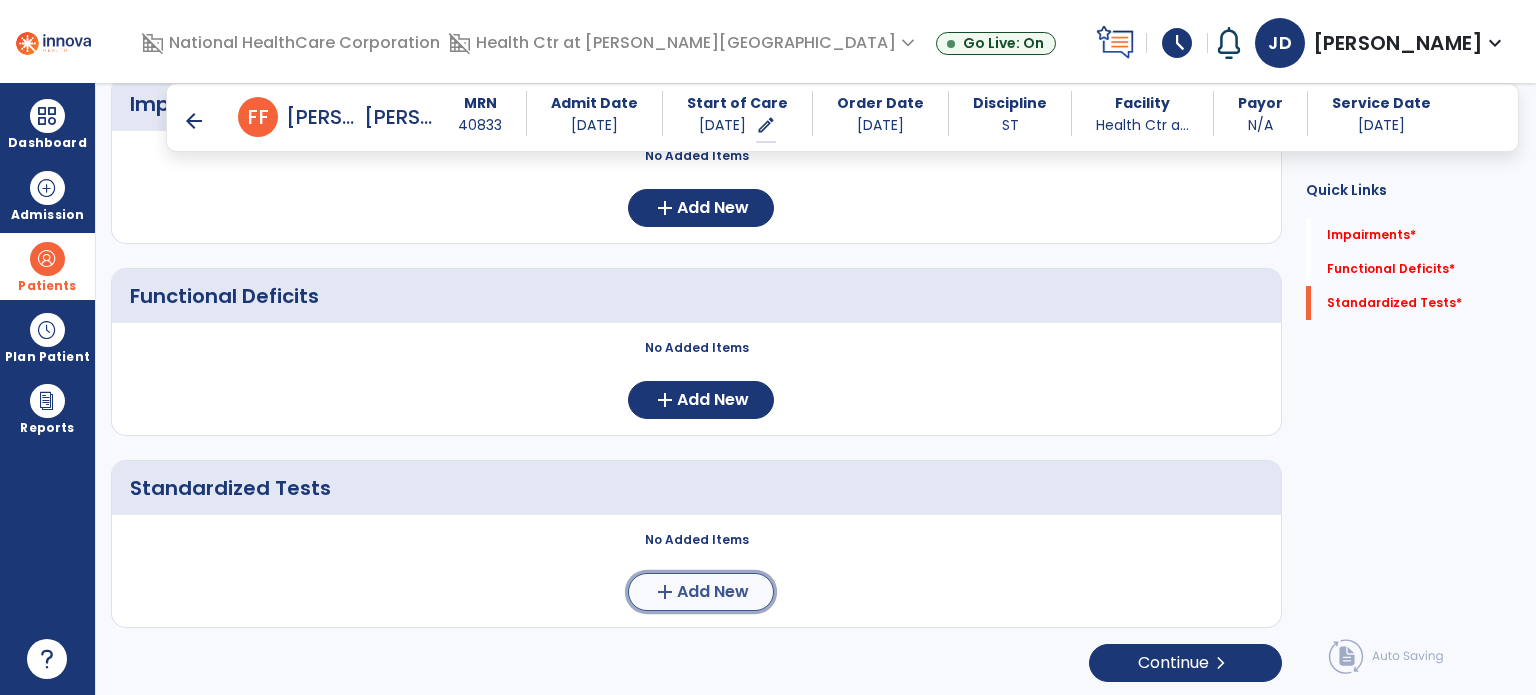 click on "Add New" 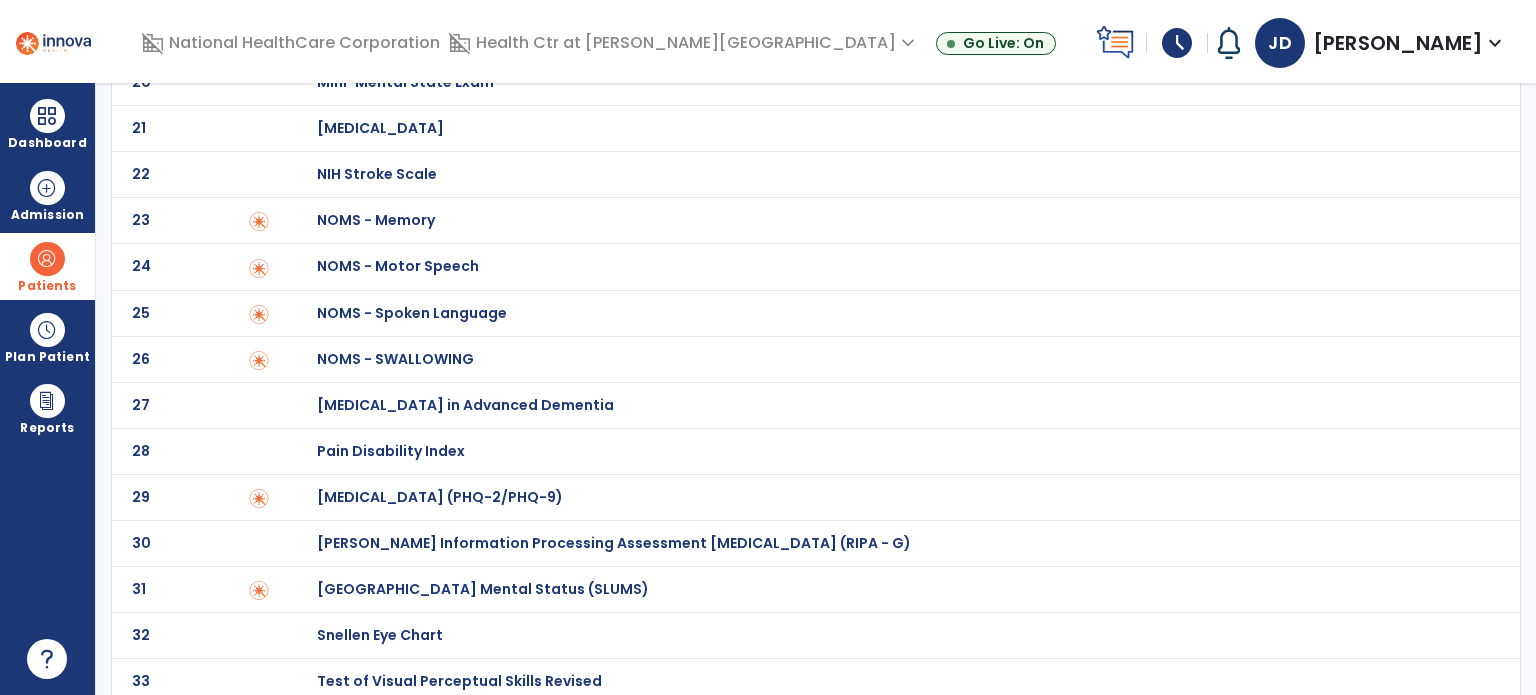 scroll, scrollTop: 996, scrollLeft: 0, axis: vertical 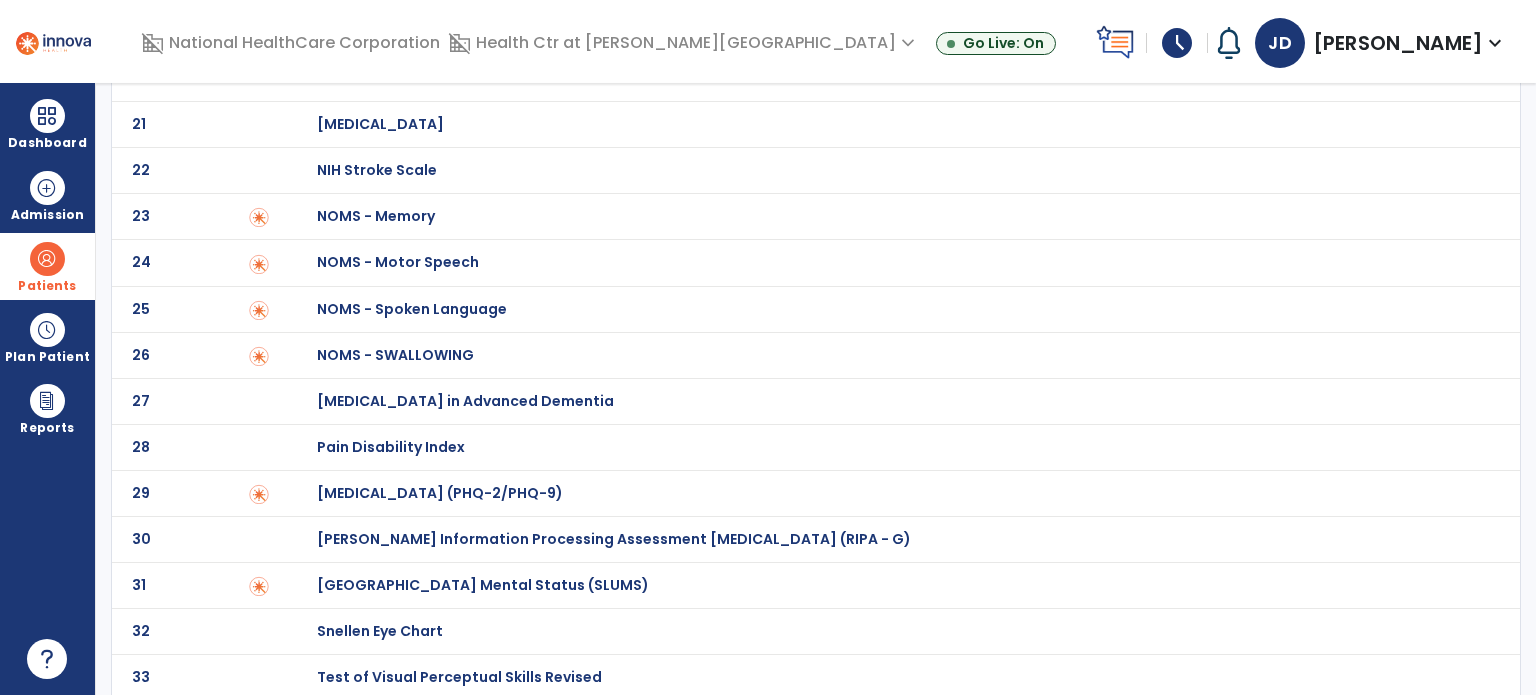 click on "Saint Louis University Mental Status (SLUMS)" at bounding box center [438, -796] 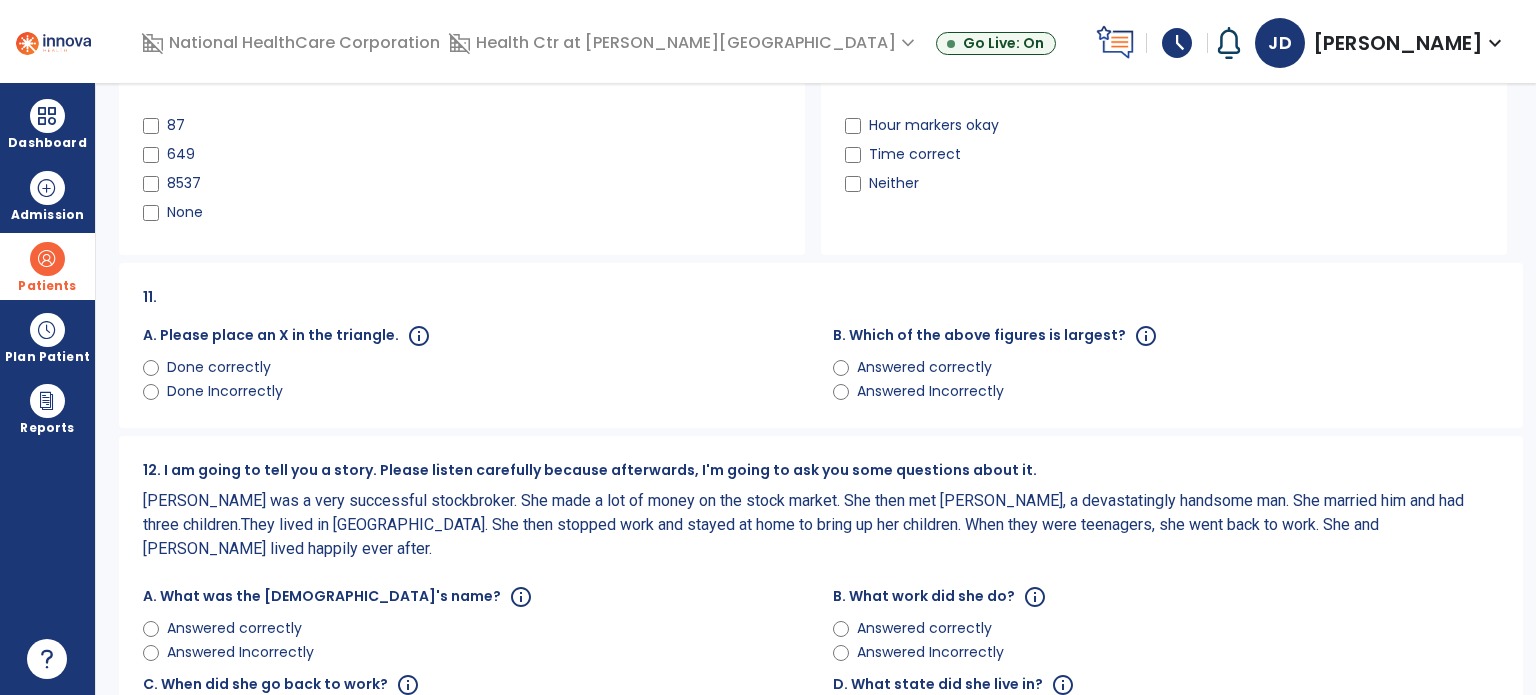 scroll, scrollTop: 0, scrollLeft: 0, axis: both 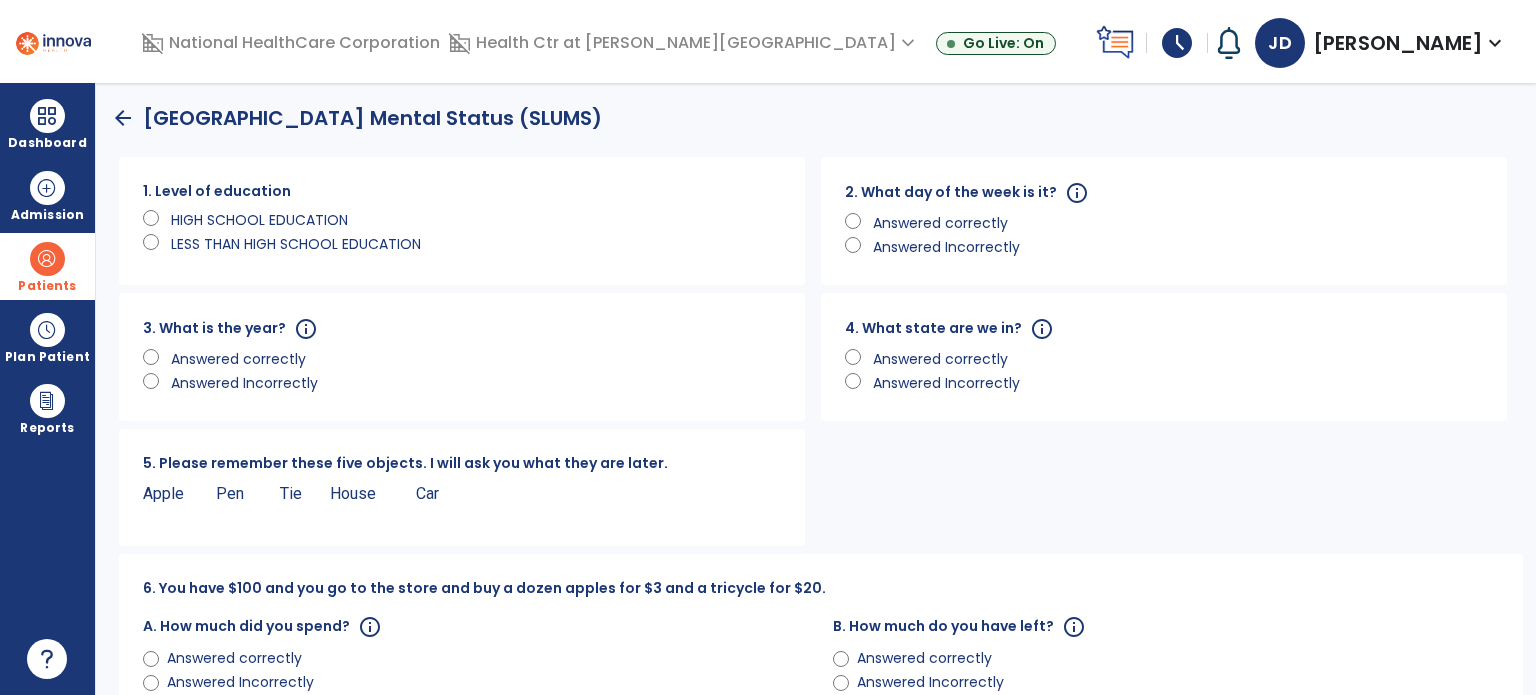 click on "HIGH SCHOOL EDUCATION" 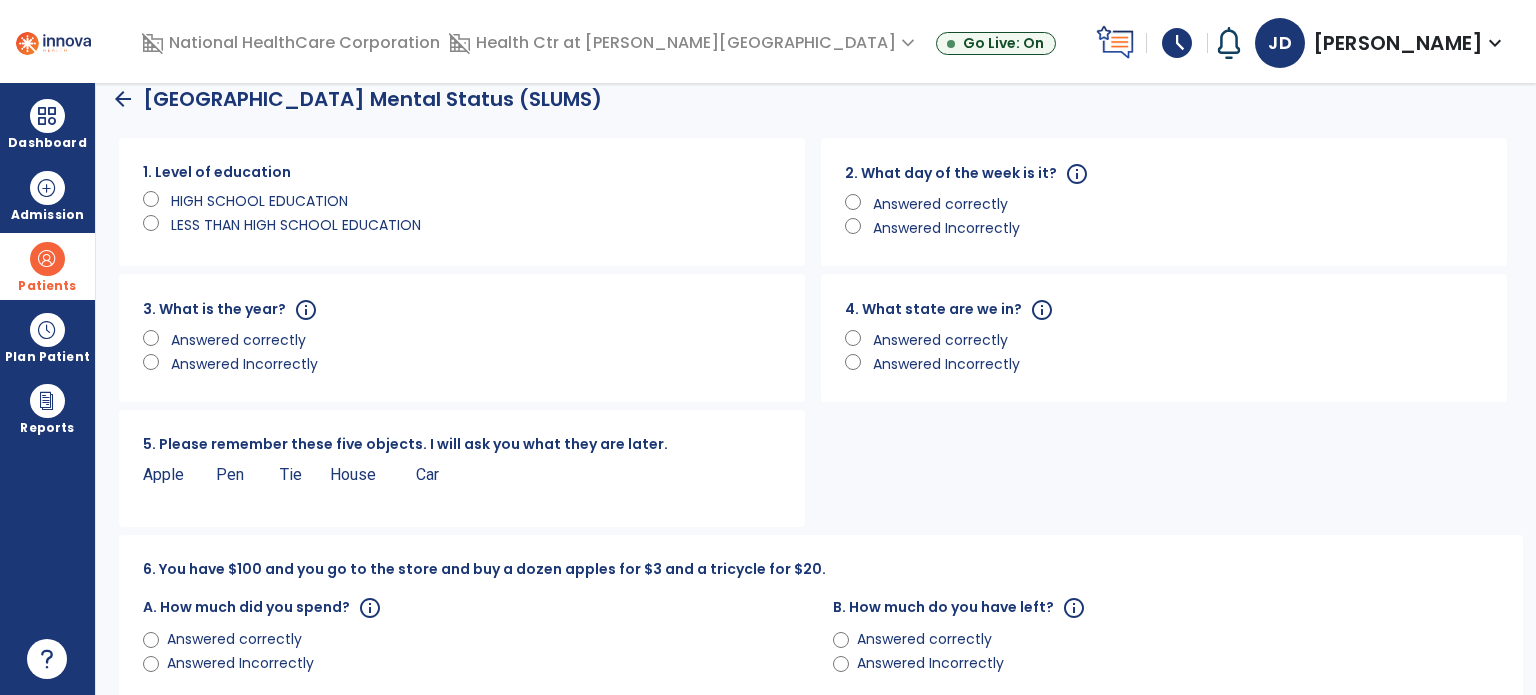 scroll, scrollTop: 20, scrollLeft: 0, axis: vertical 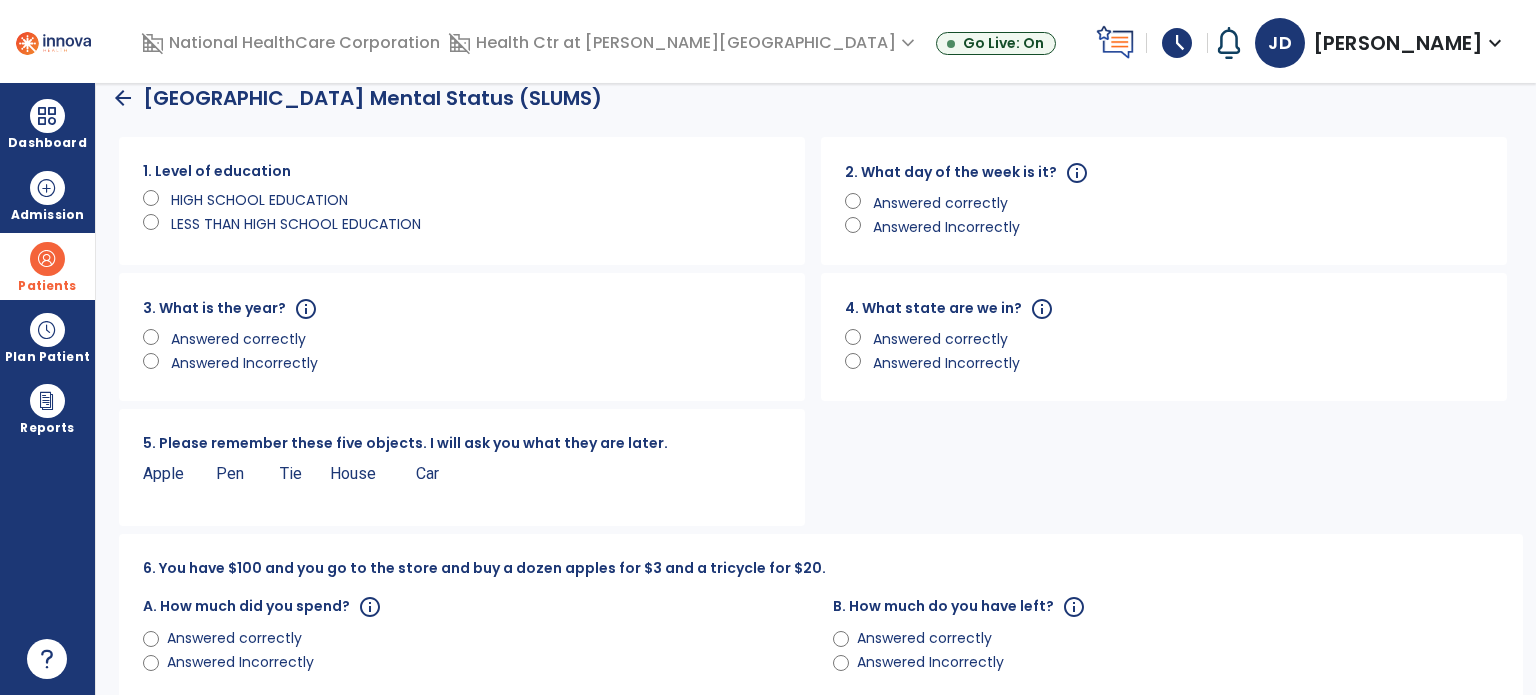 click on "Answered Incorrectly" 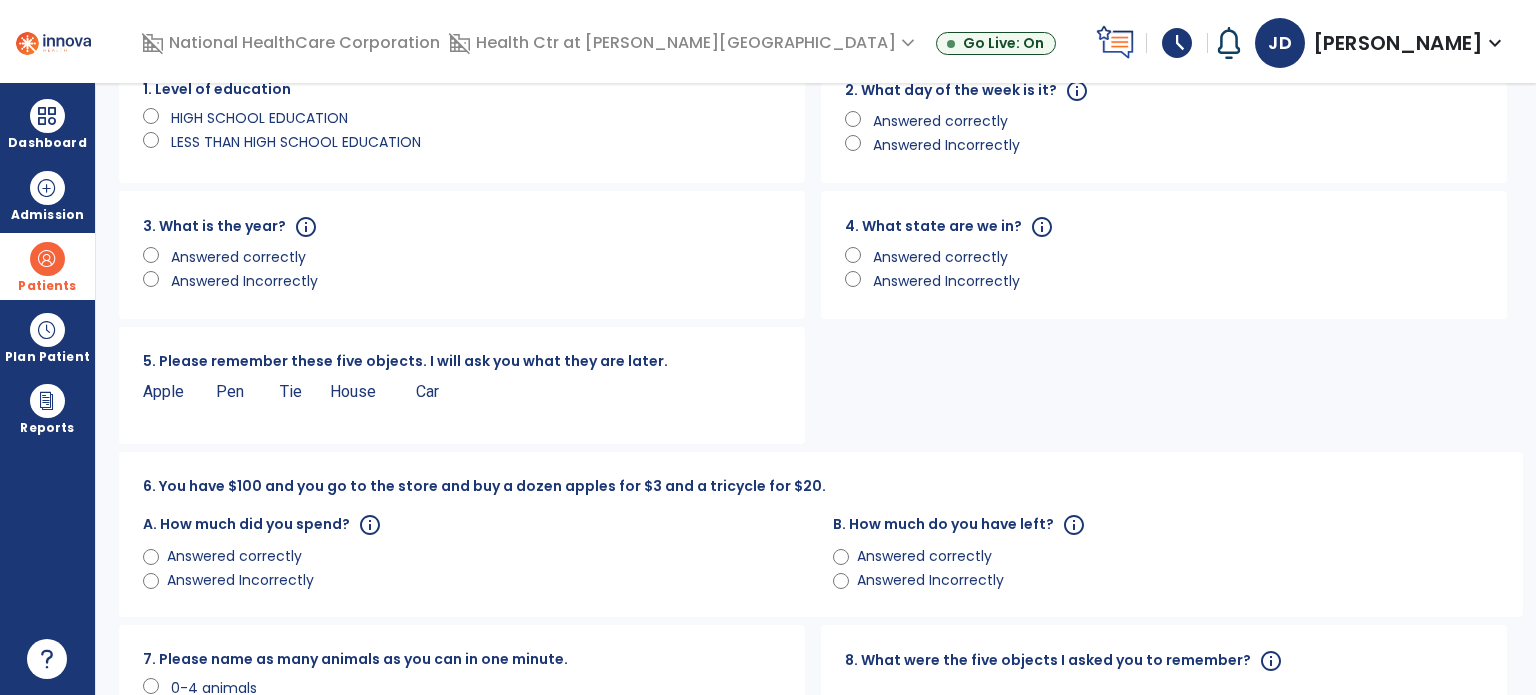 scroll, scrollTop: 0, scrollLeft: 0, axis: both 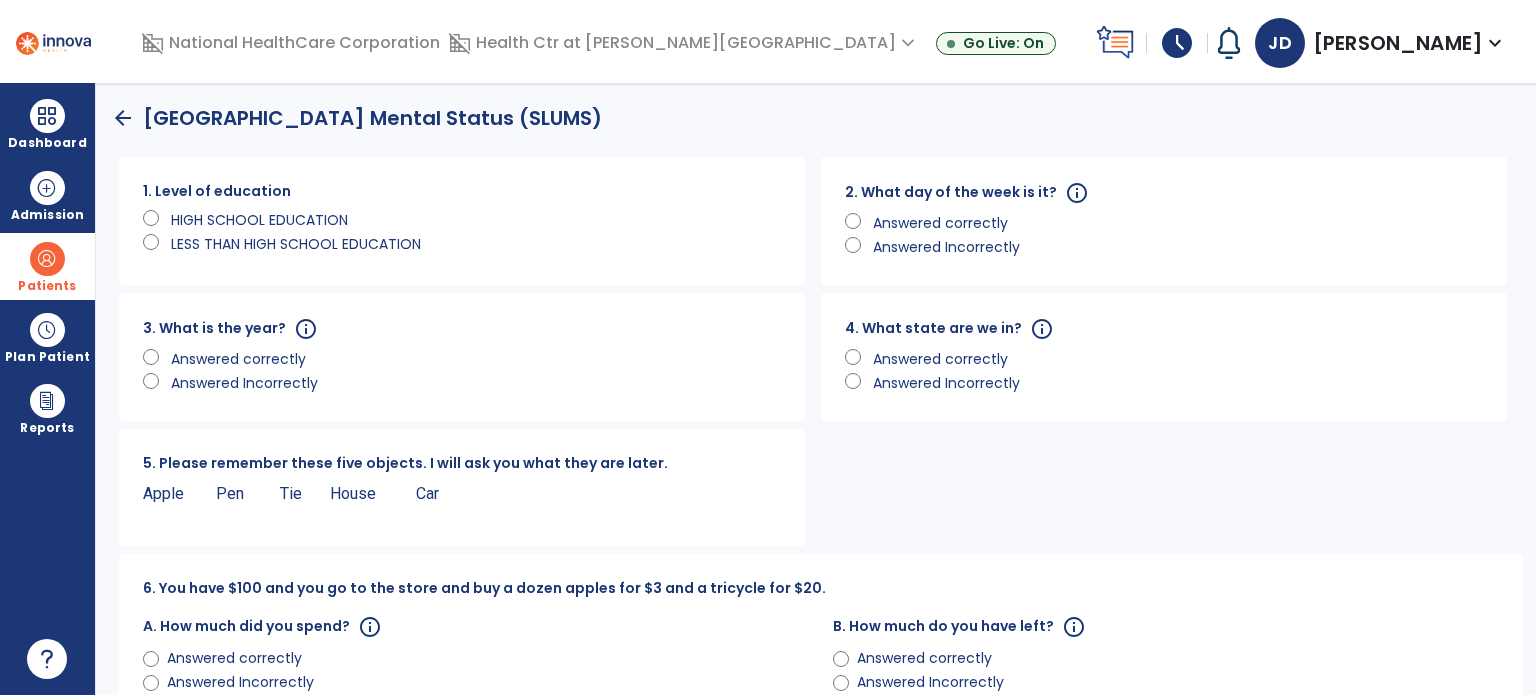 click on "arrow_back" 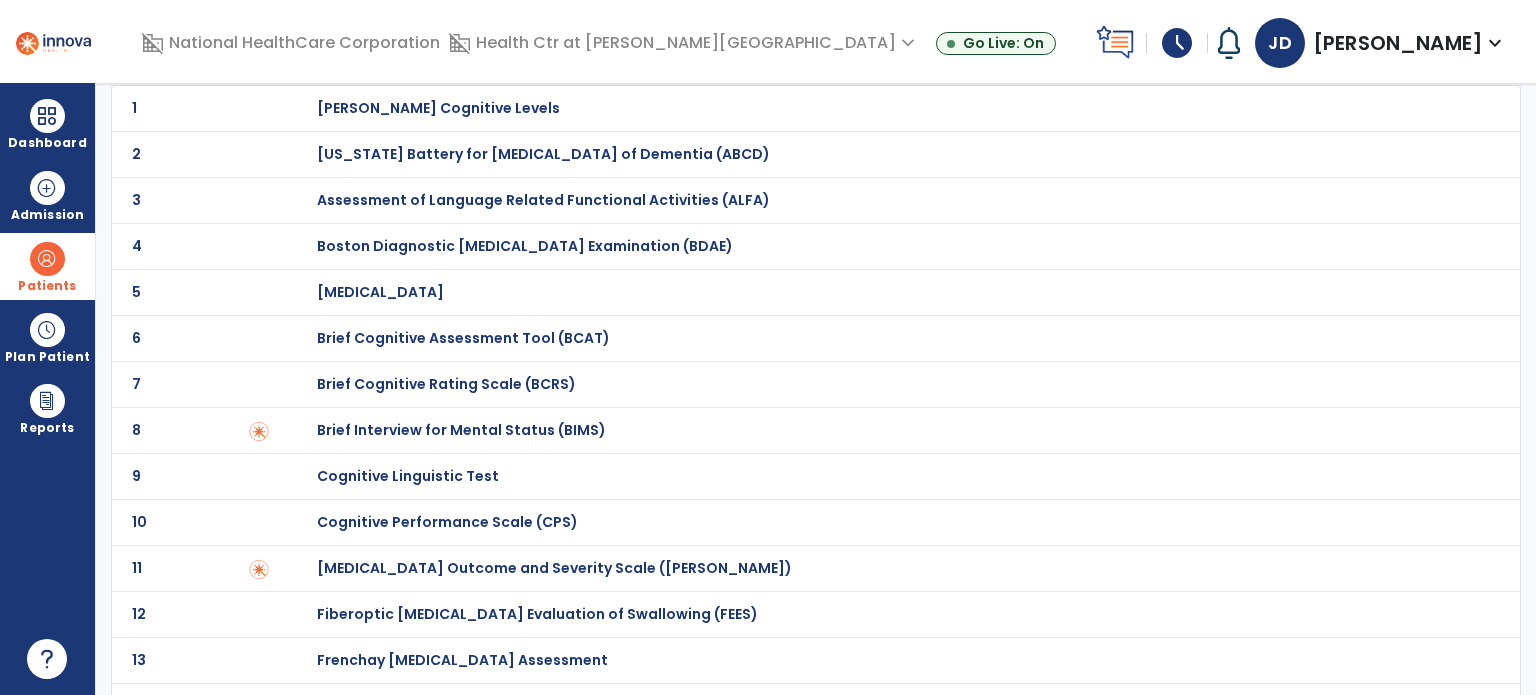 scroll, scrollTop: 0, scrollLeft: 0, axis: both 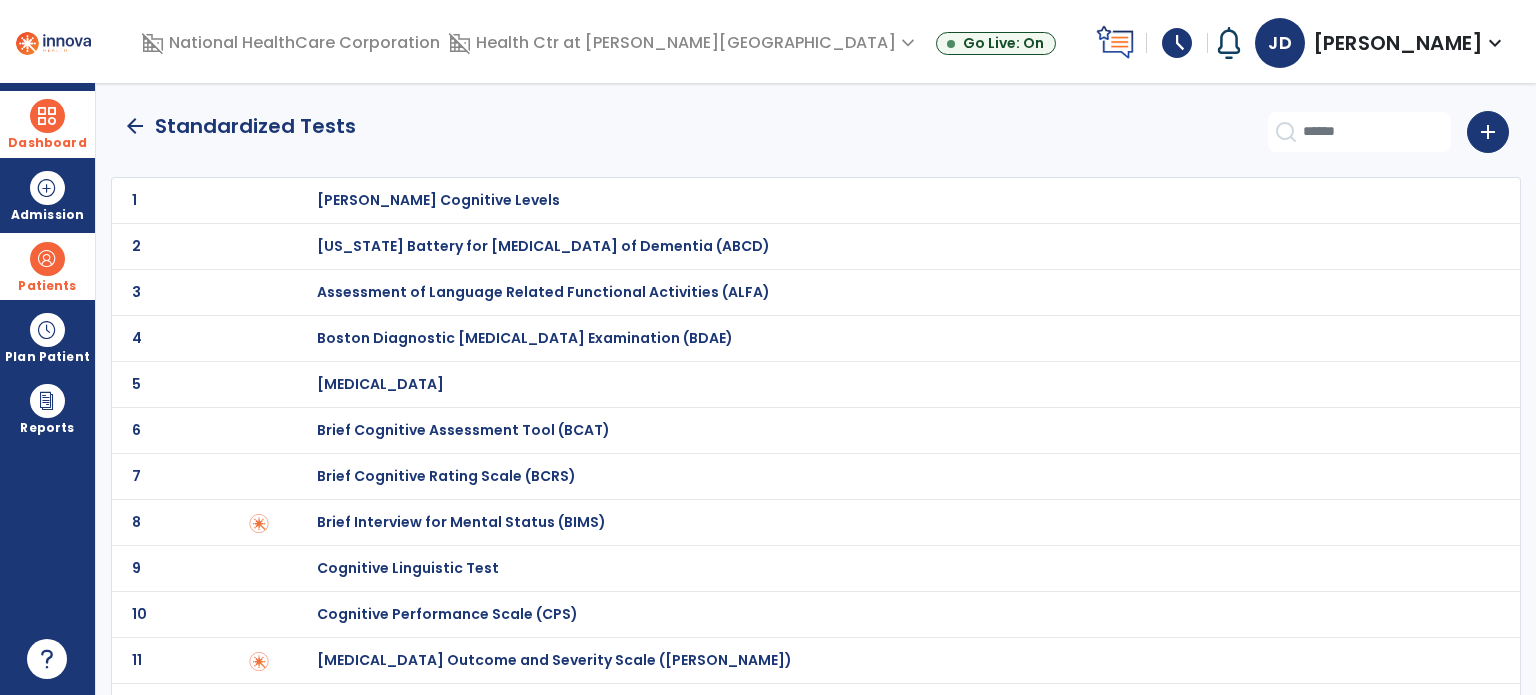click at bounding box center [47, 116] 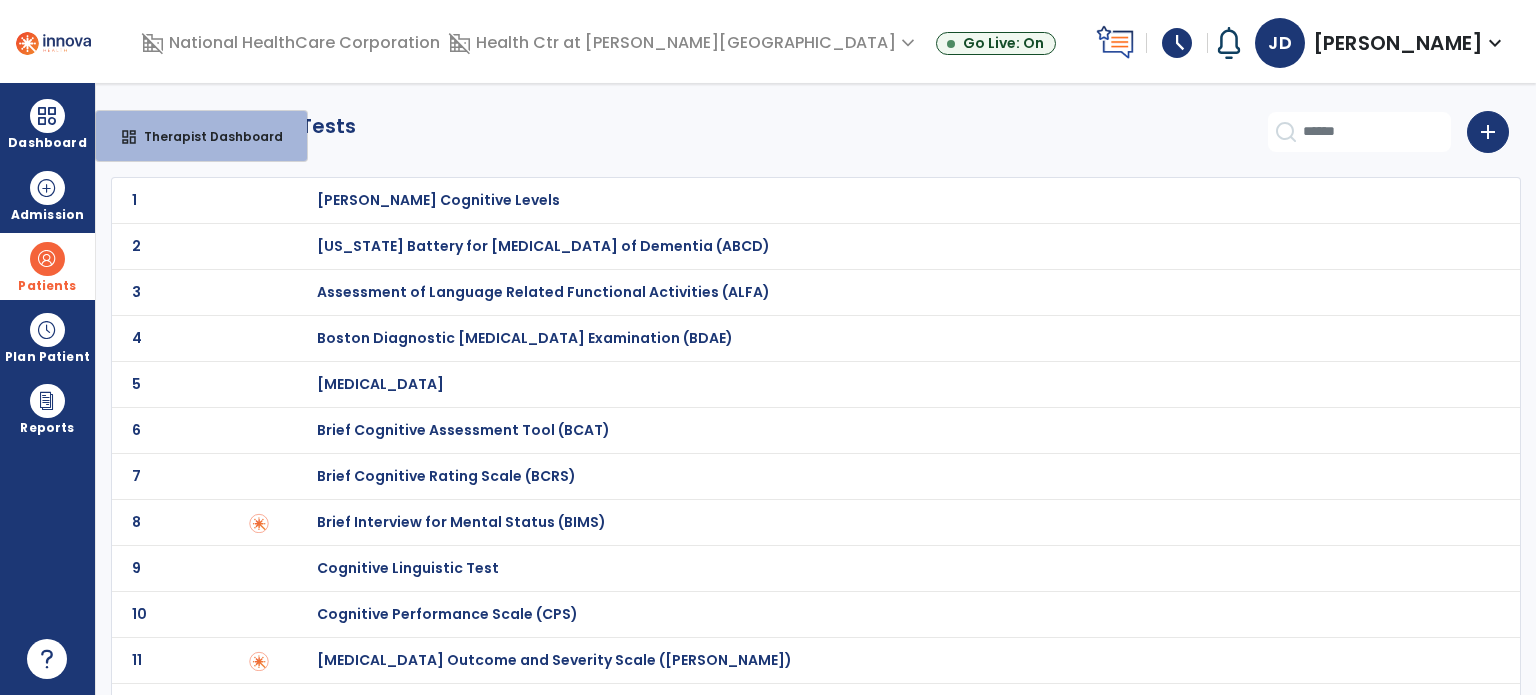 click on "arrow_back   Standardized Tests   add" 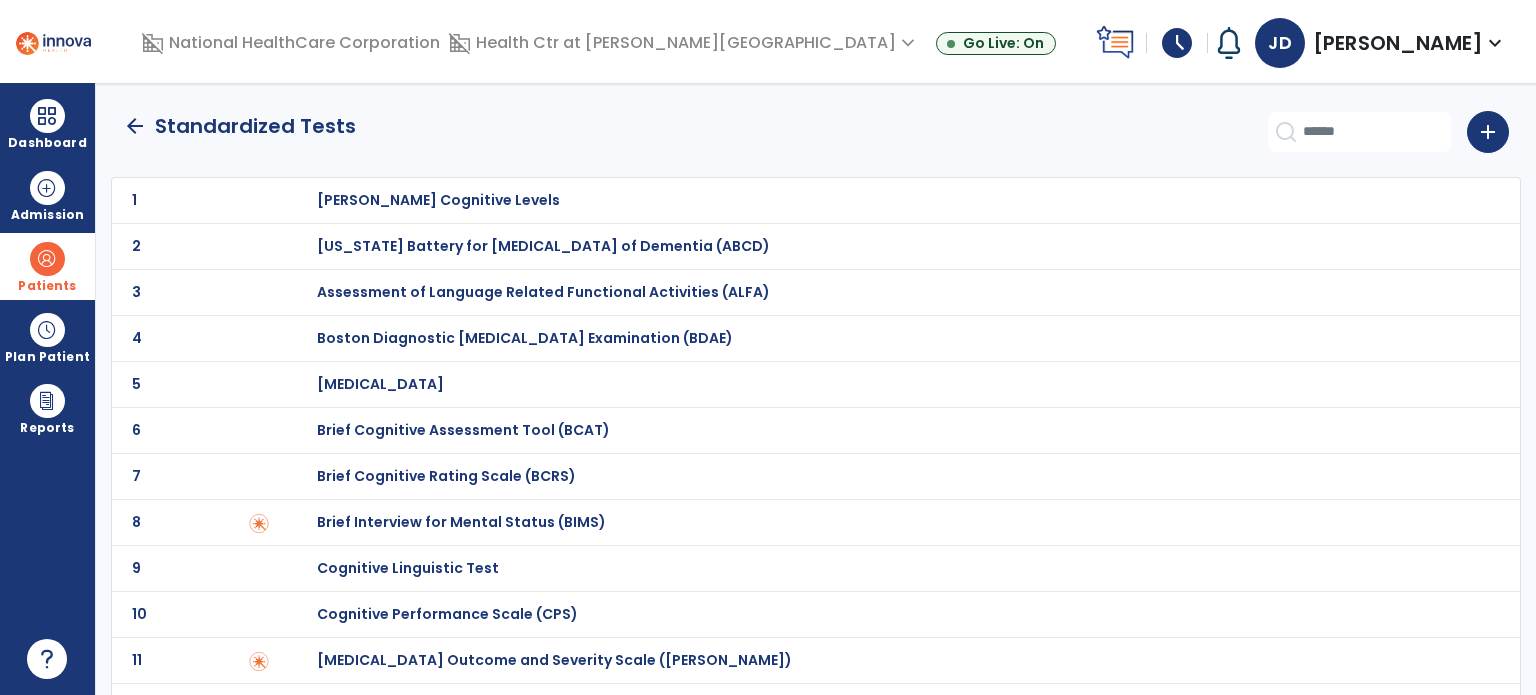 click on "Standardized Tests" 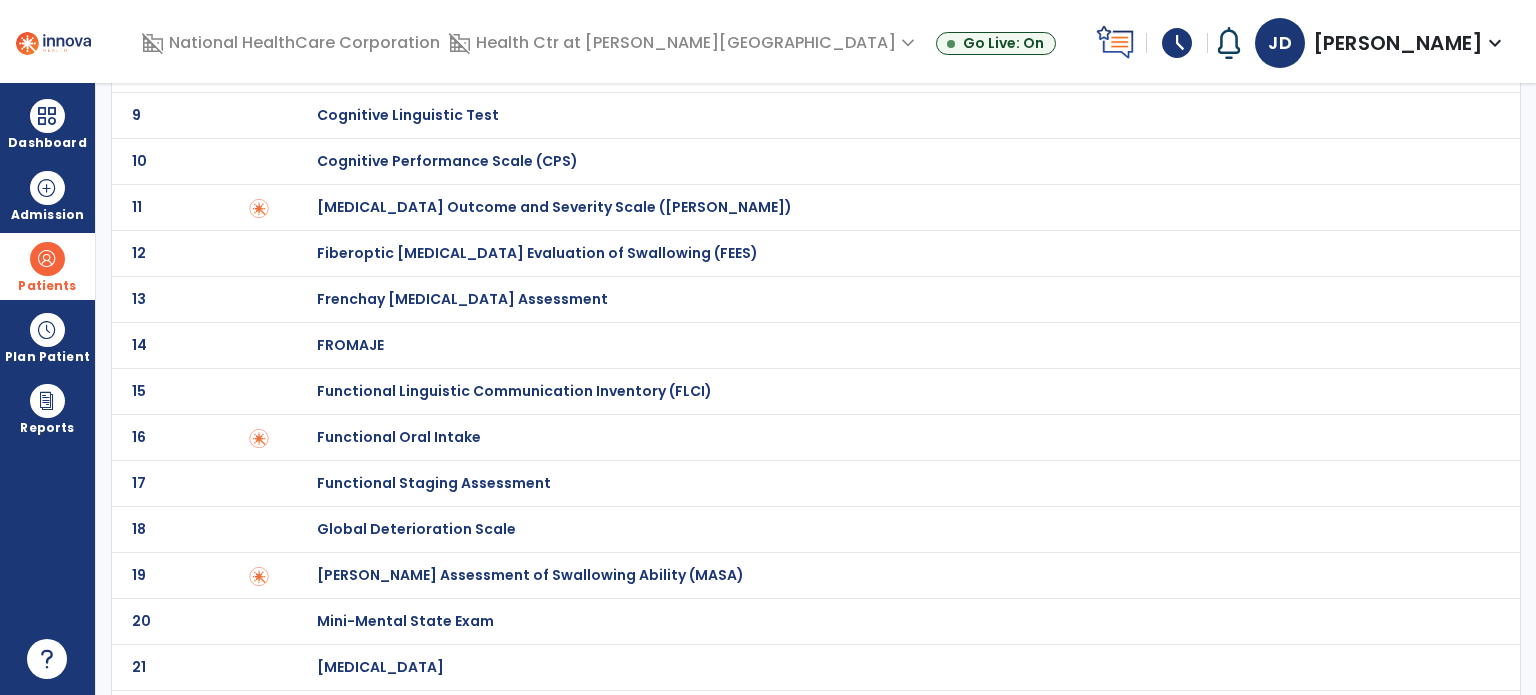 scroll, scrollTop: 490, scrollLeft: 0, axis: vertical 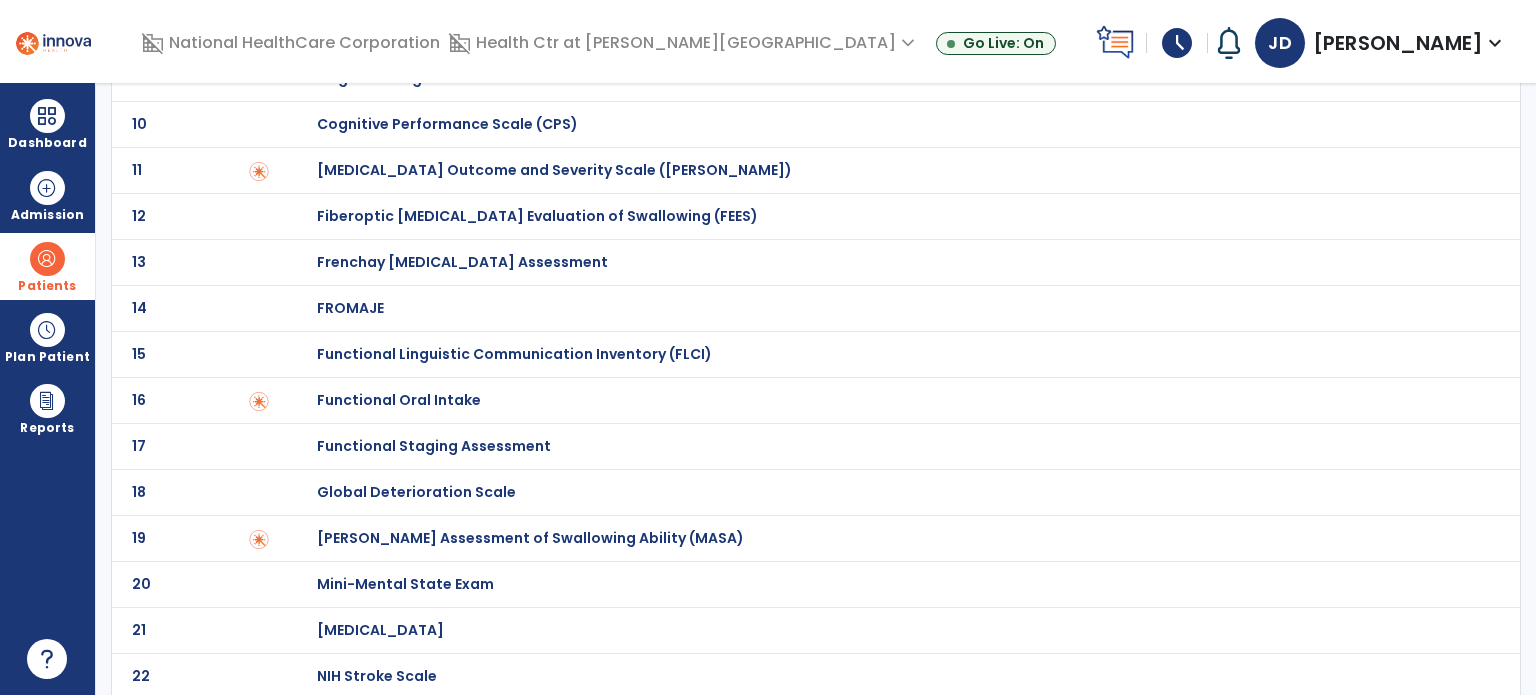 click on "Functional Oral Intake" at bounding box center (888, -290) 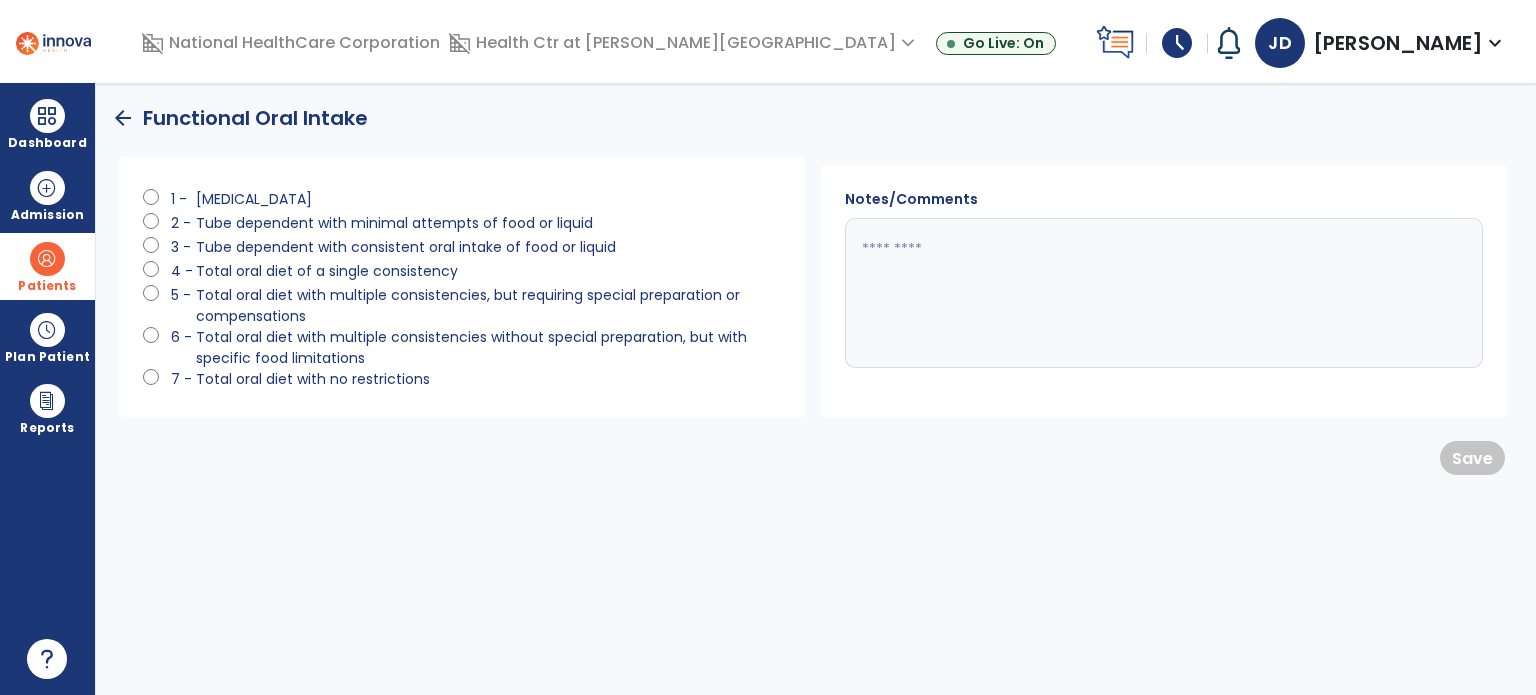 click on "Total oral diet with multiple consistencies, but requiring special preparation or compensations" 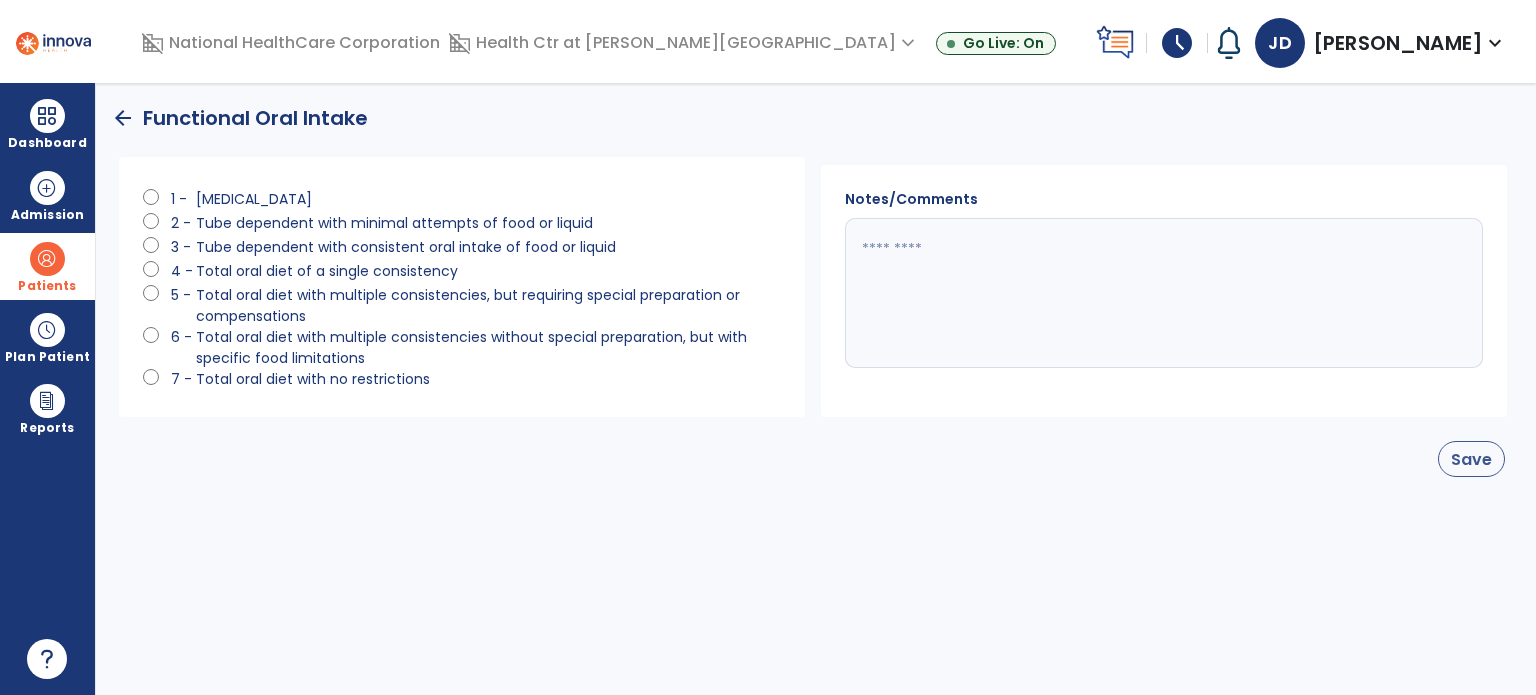 click on "Save" 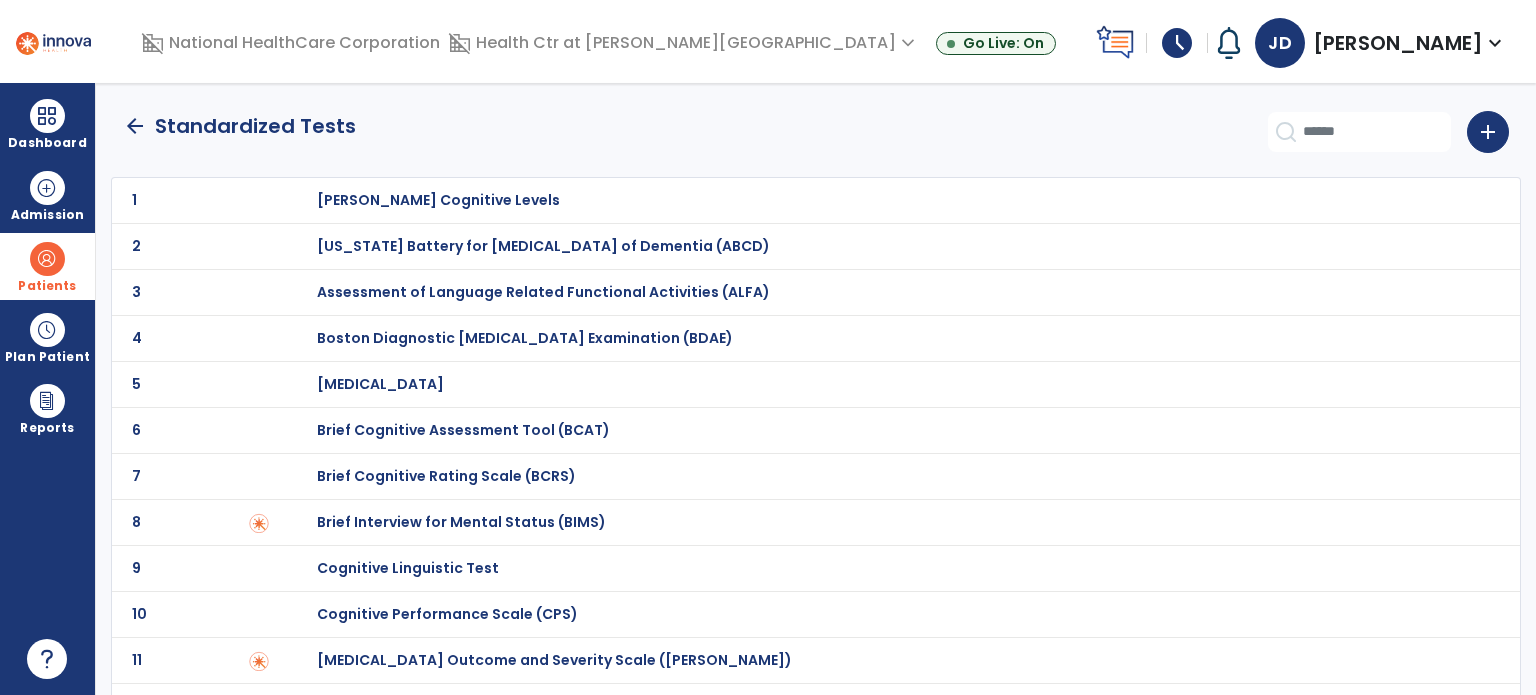 click on "arrow_back" 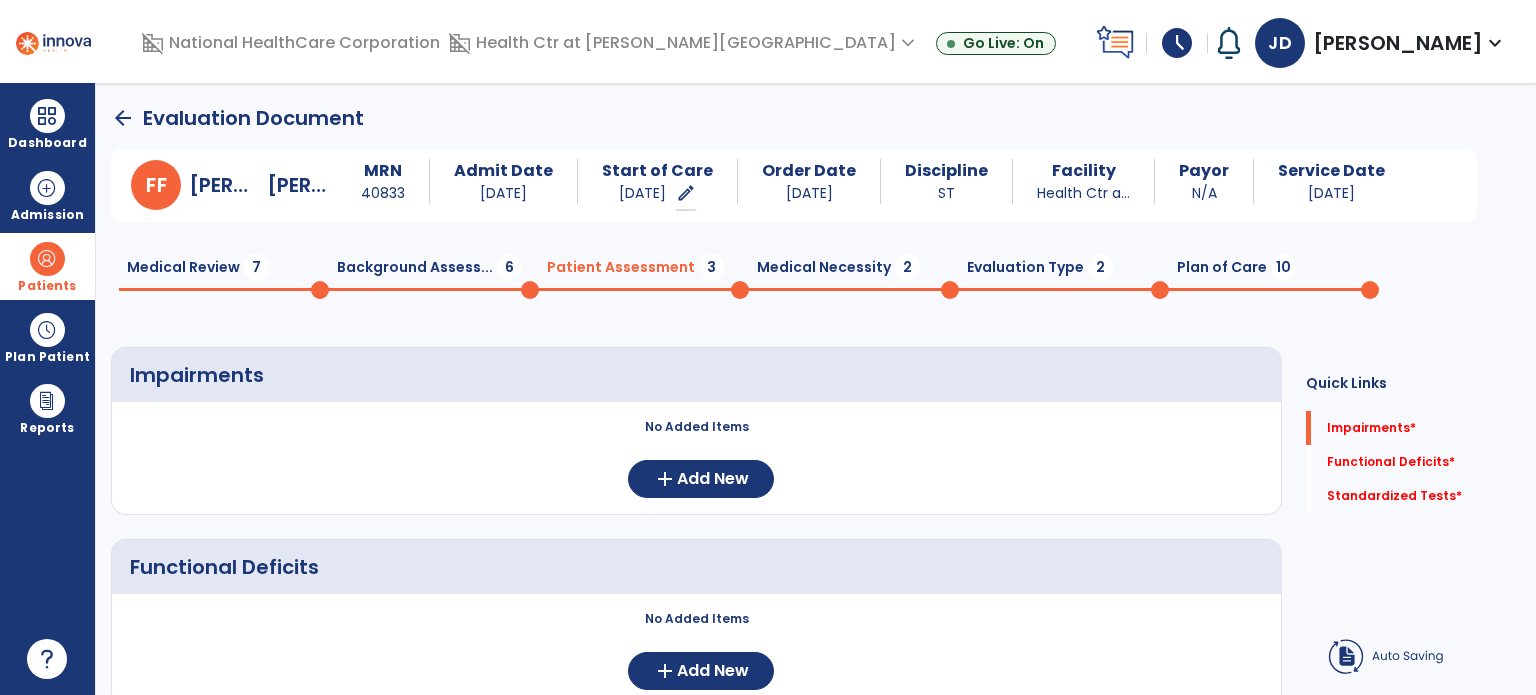 scroll, scrollTop: 20, scrollLeft: 0, axis: vertical 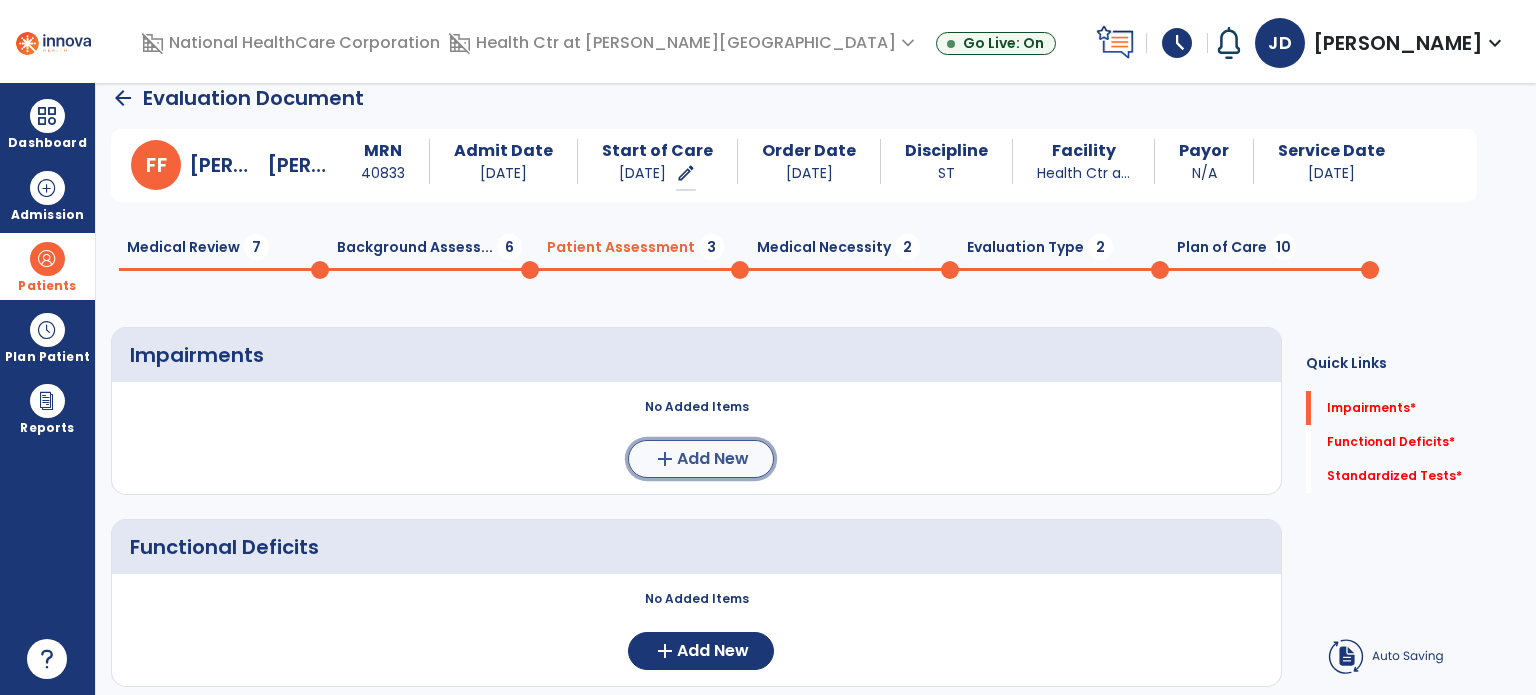 click on "Add New" 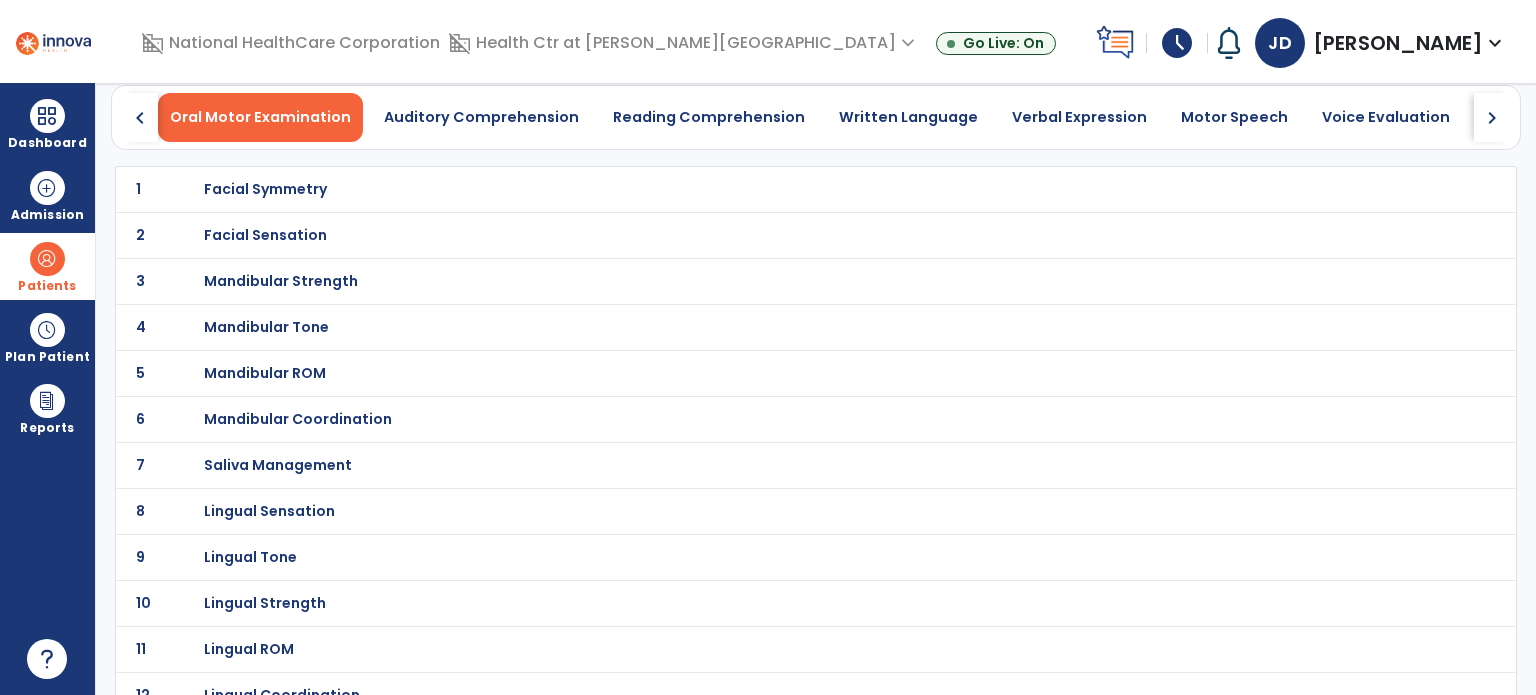 scroll, scrollTop: 0, scrollLeft: 0, axis: both 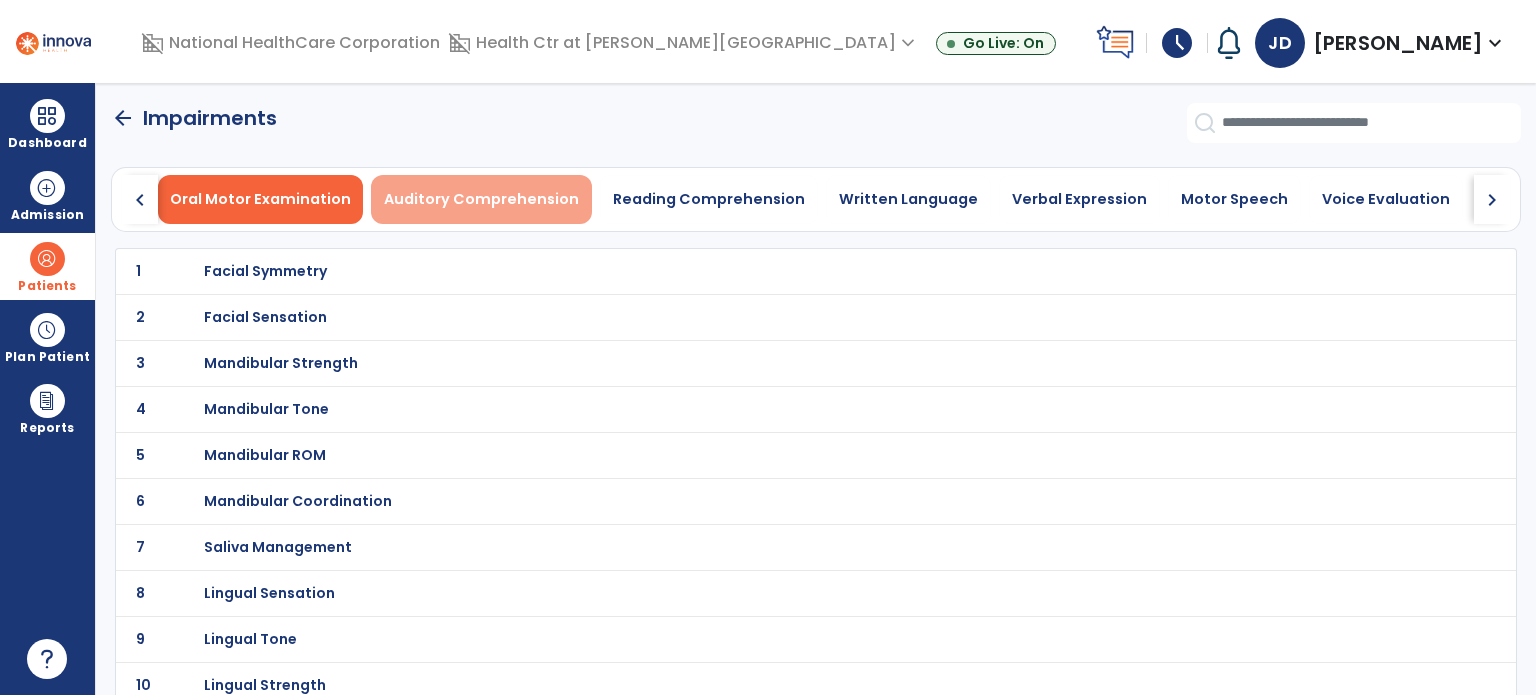 click on "Auditory Comprehension" at bounding box center [481, 199] 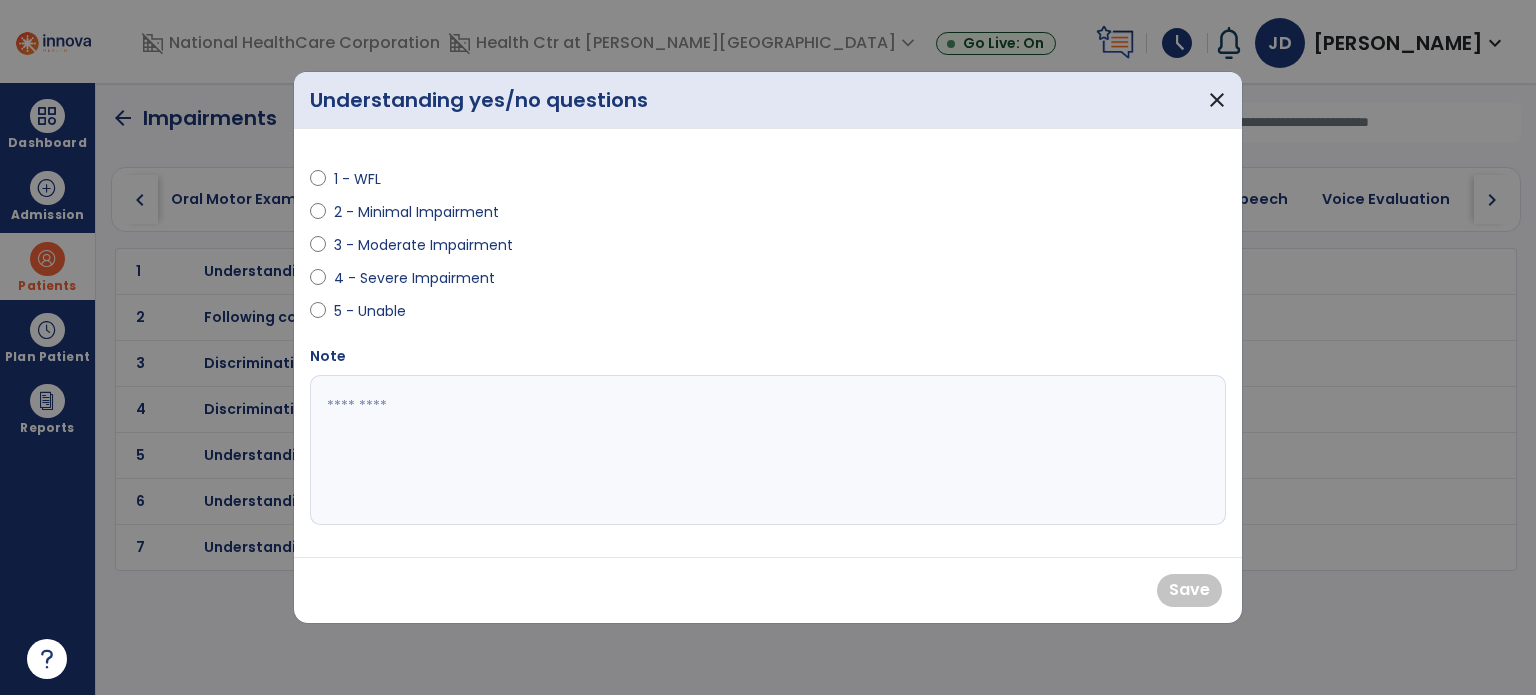 click on "1 - WFL" at bounding box center [369, 179] 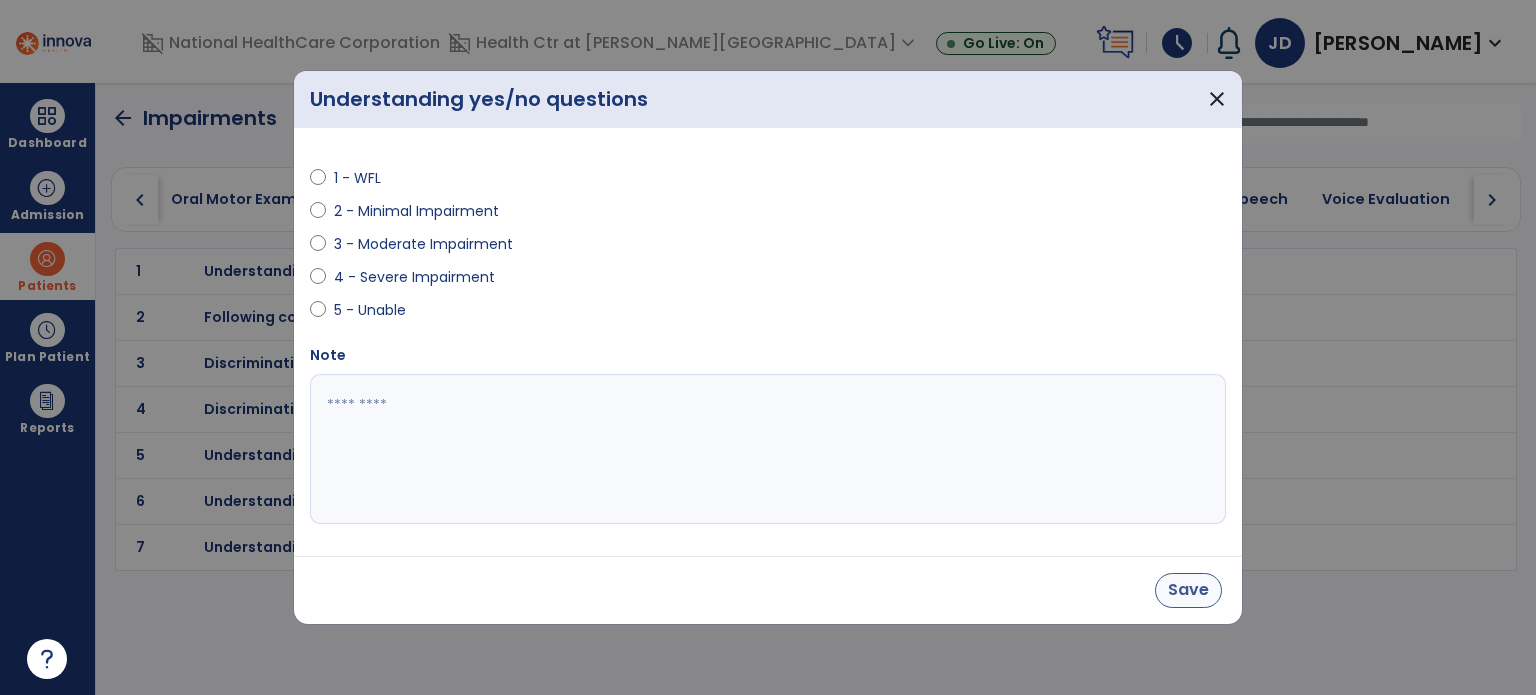 click on "Save" at bounding box center [1188, 590] 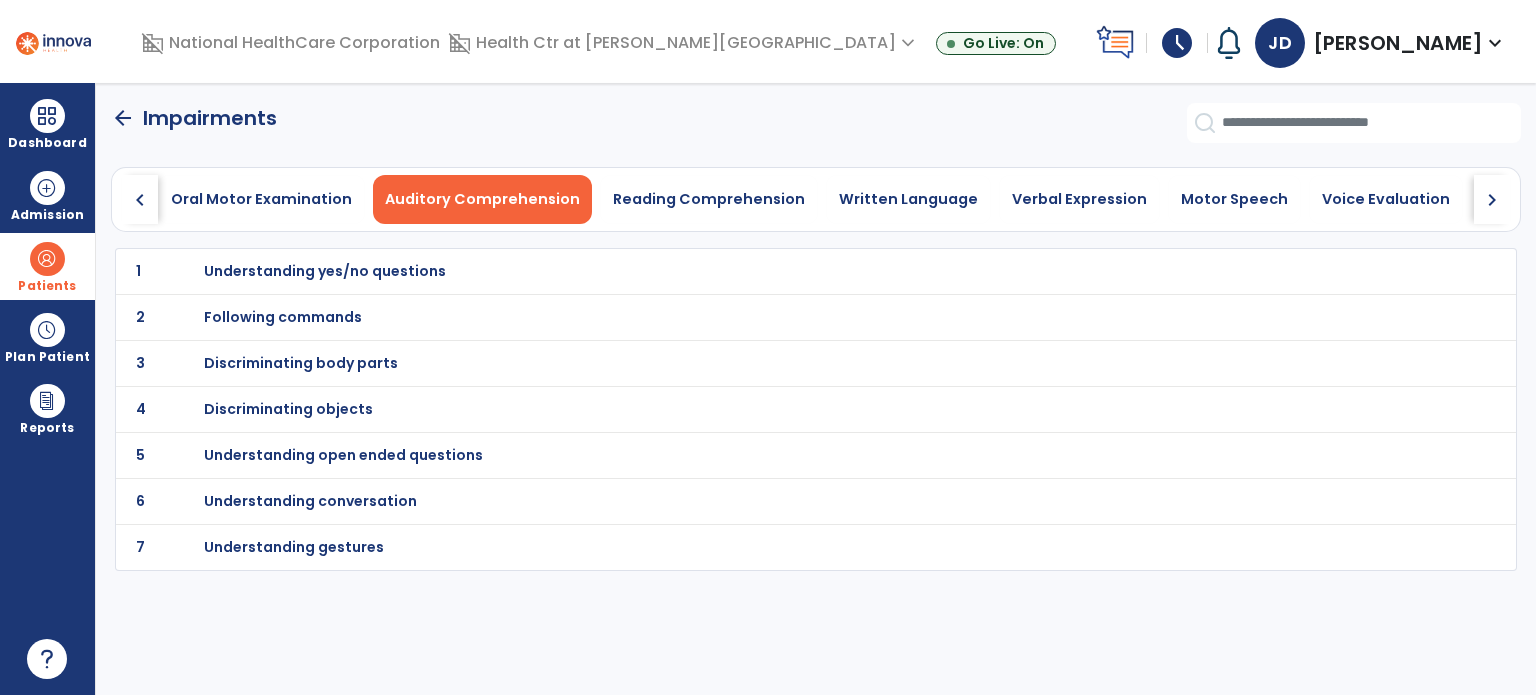 click on "Following commands" at bounding box center (772, 271) 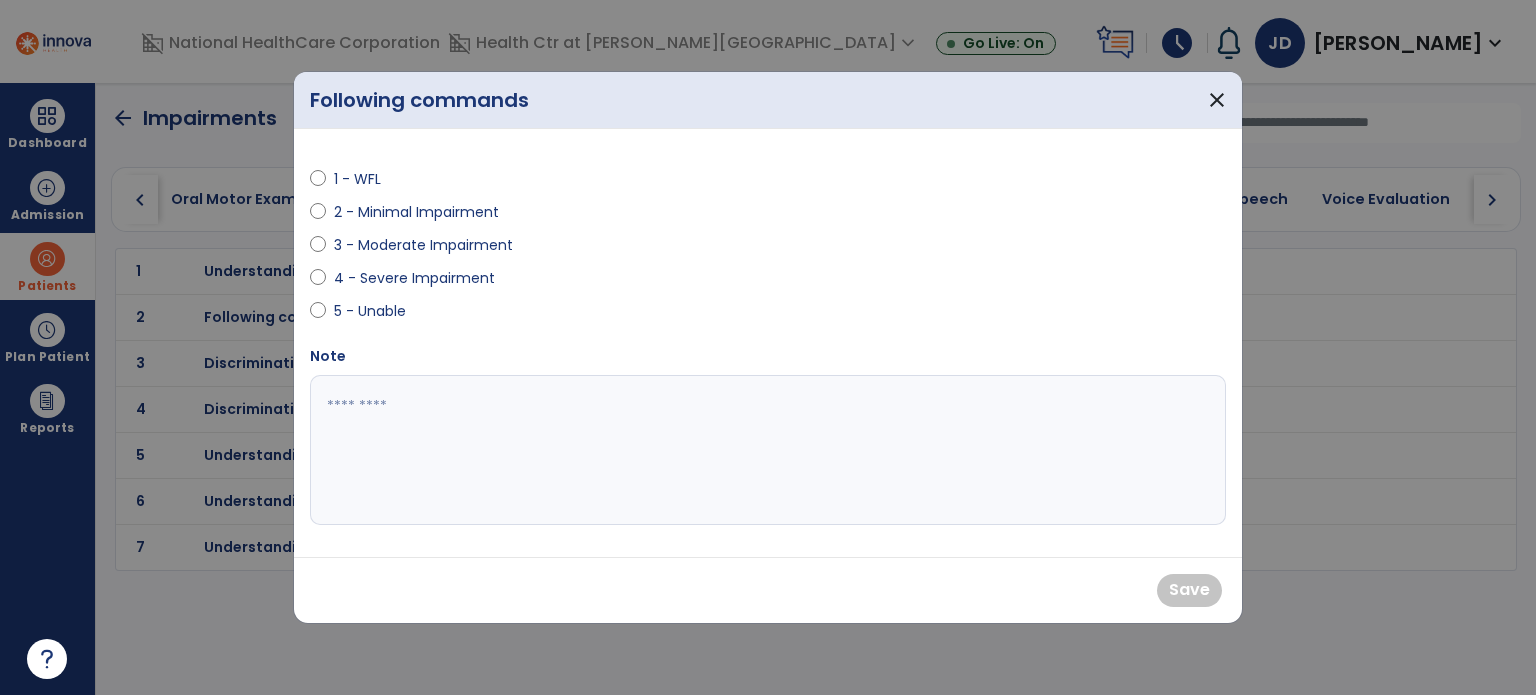 click on "2 - Minimal Impairment" at bounding box center (416, 212) 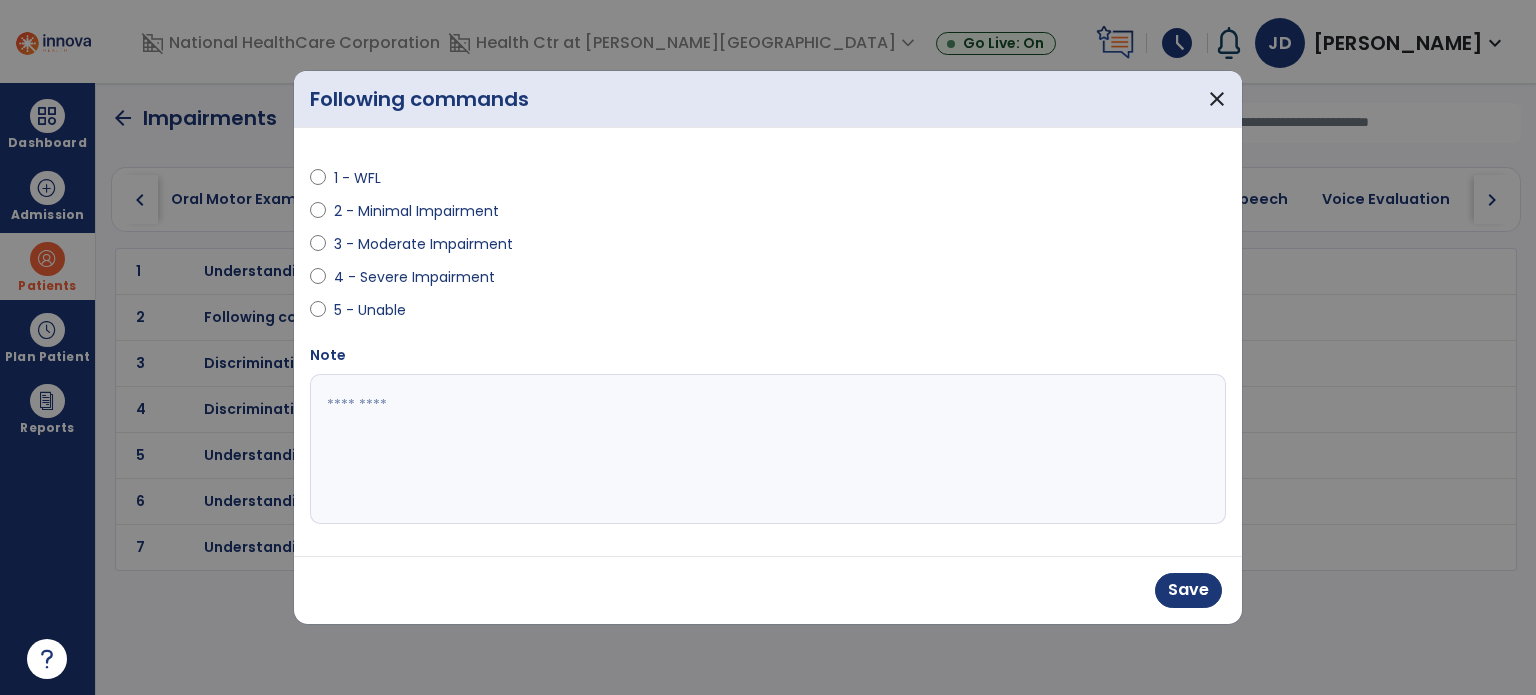 click at bounding box center [768, 449] 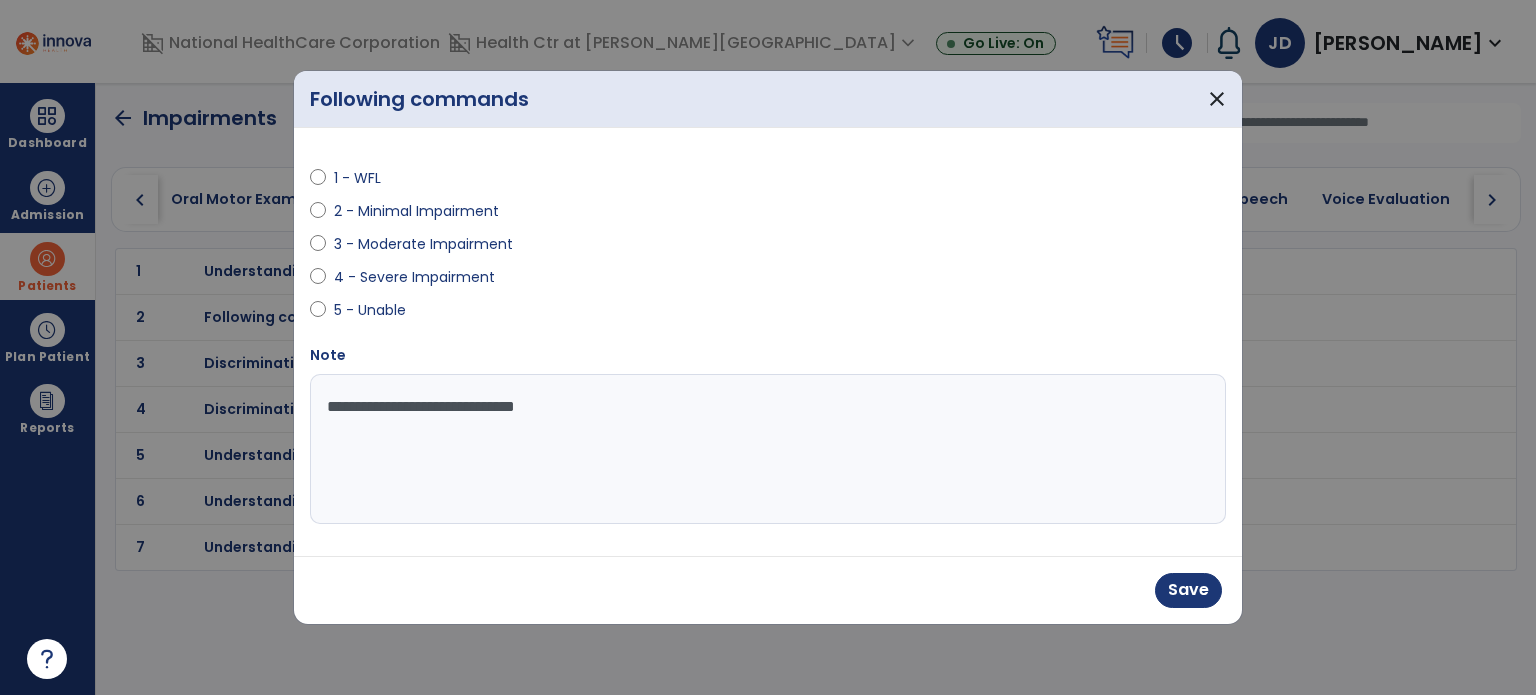 type on "**********" 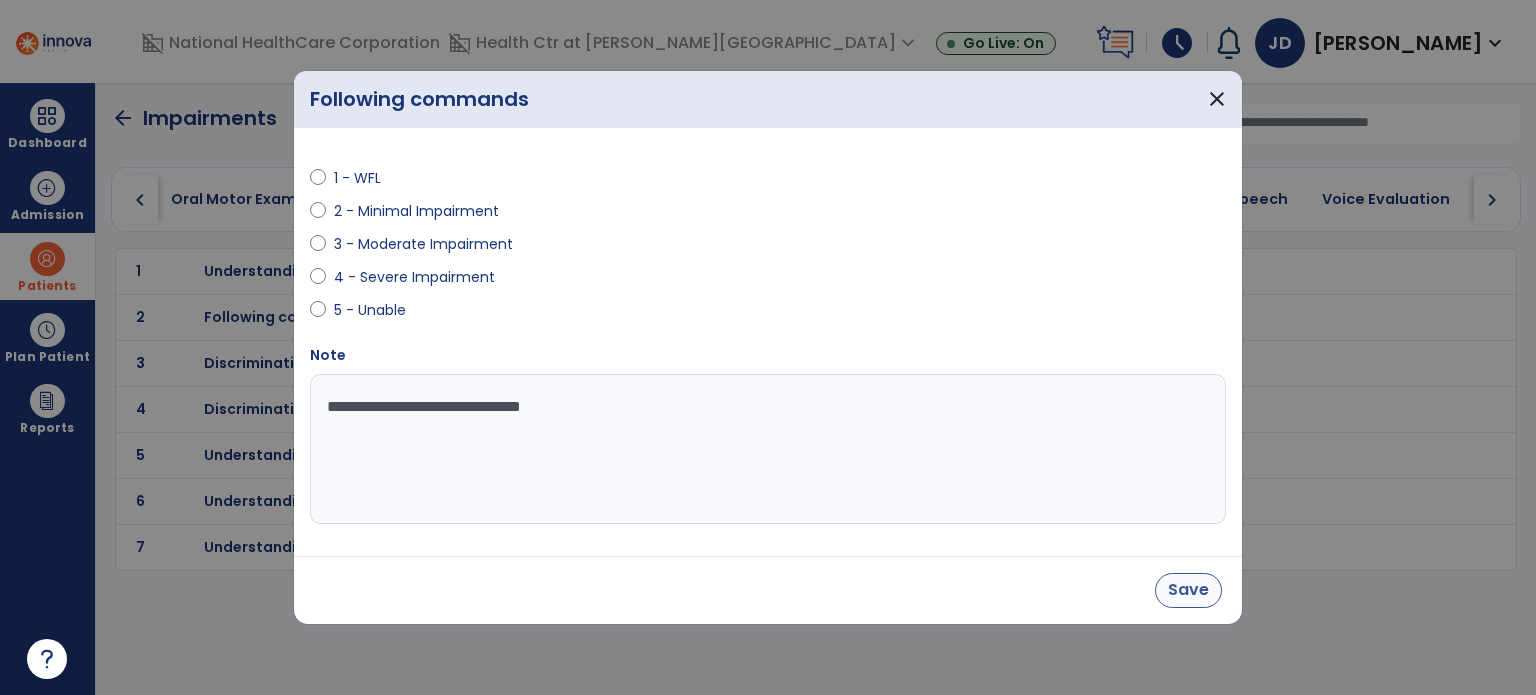 click on "Save" at bounding box center [1188, 590] 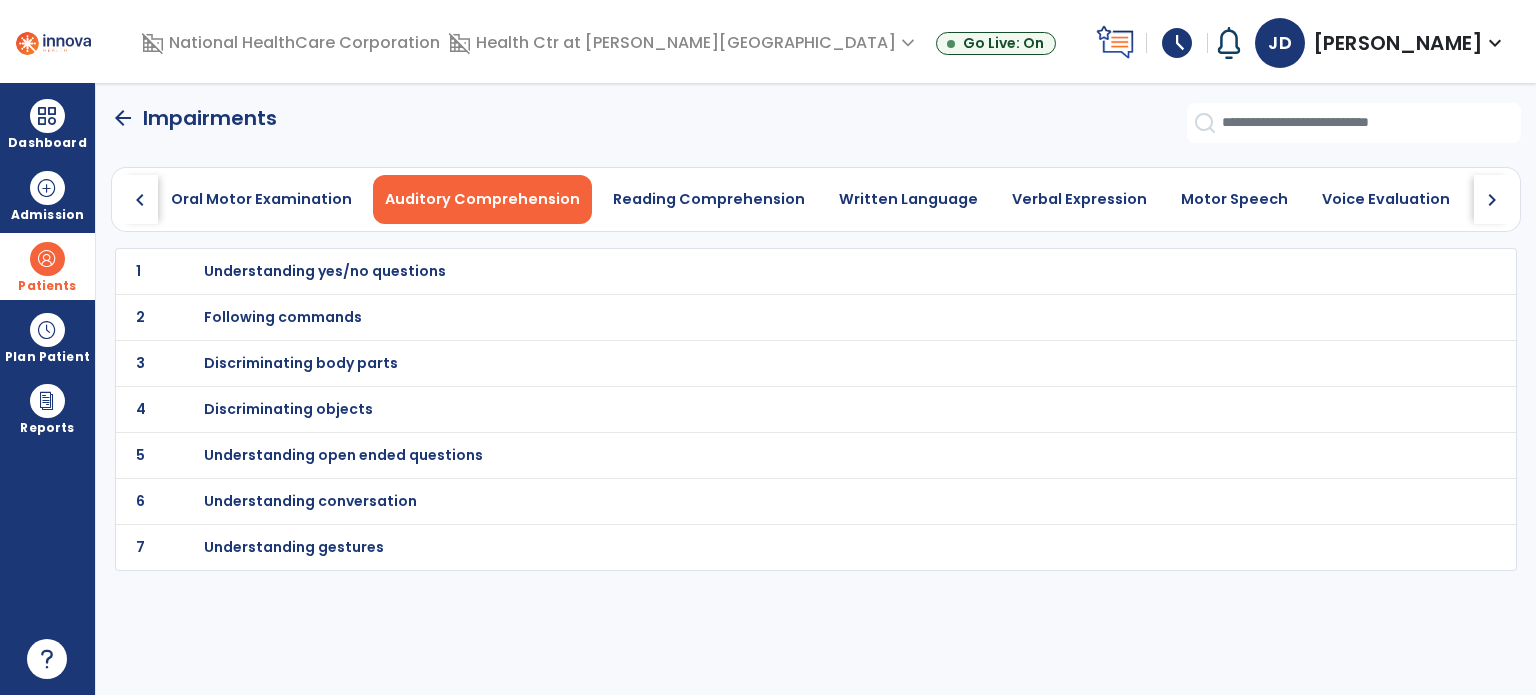 click on "Understanding open ended questions" at bounding box center (772, 271) 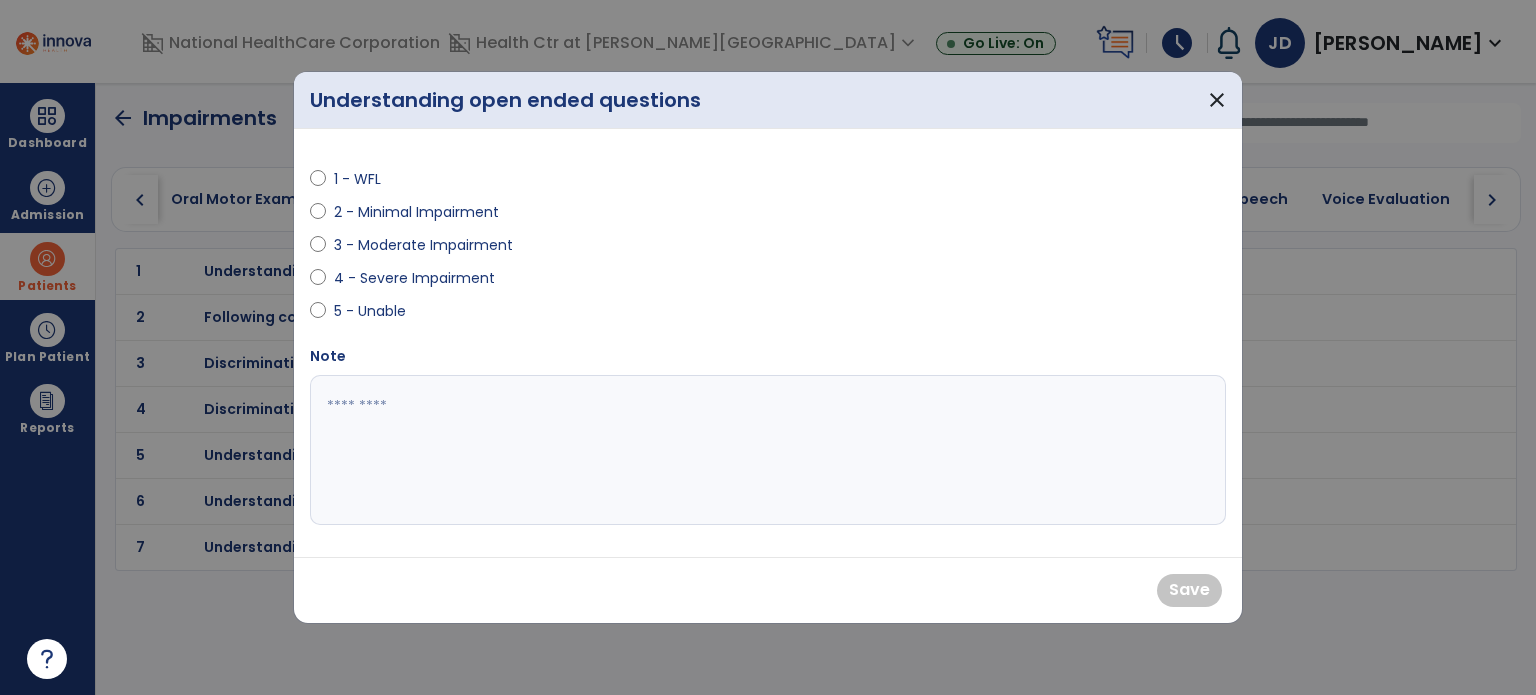 click on "3 - Moderate Impairment" at bounding box center [423, 245] 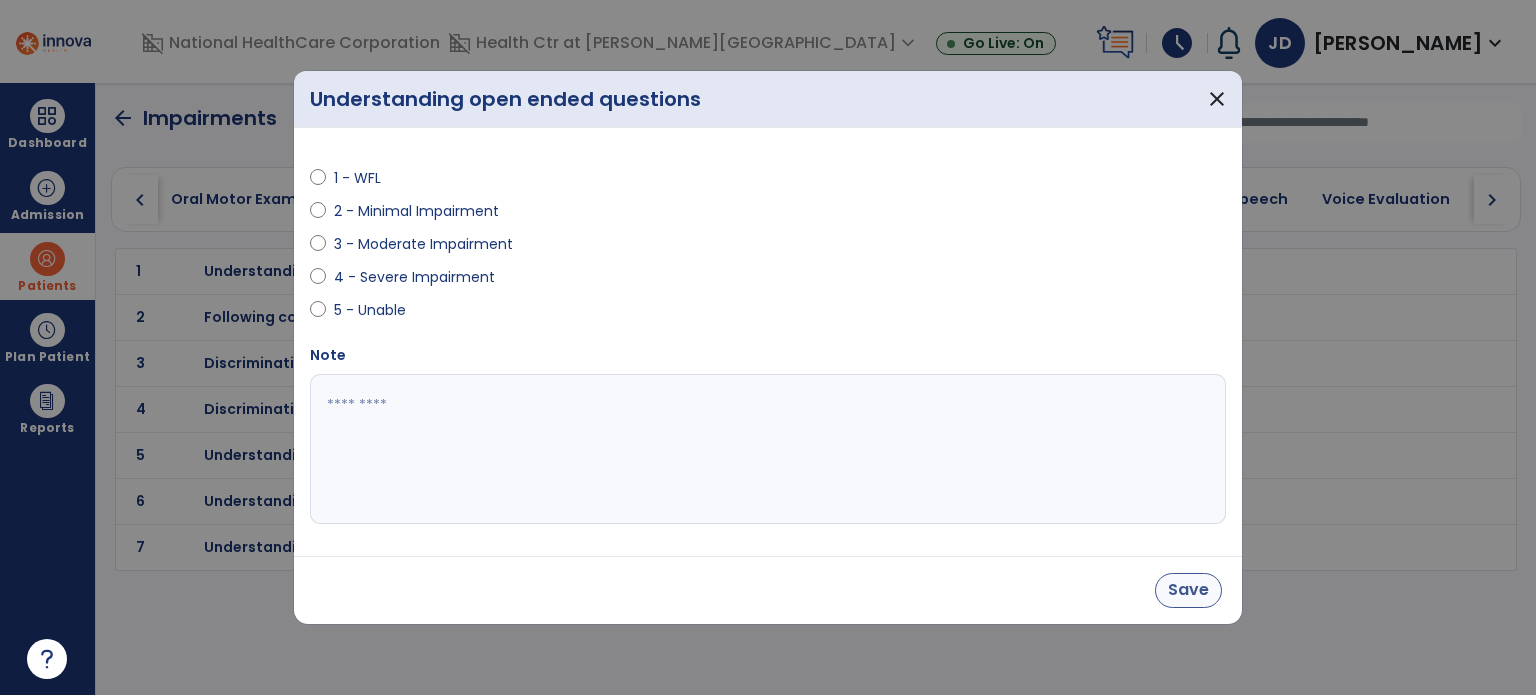 click on "Save" at bounding box center [1188, 590] 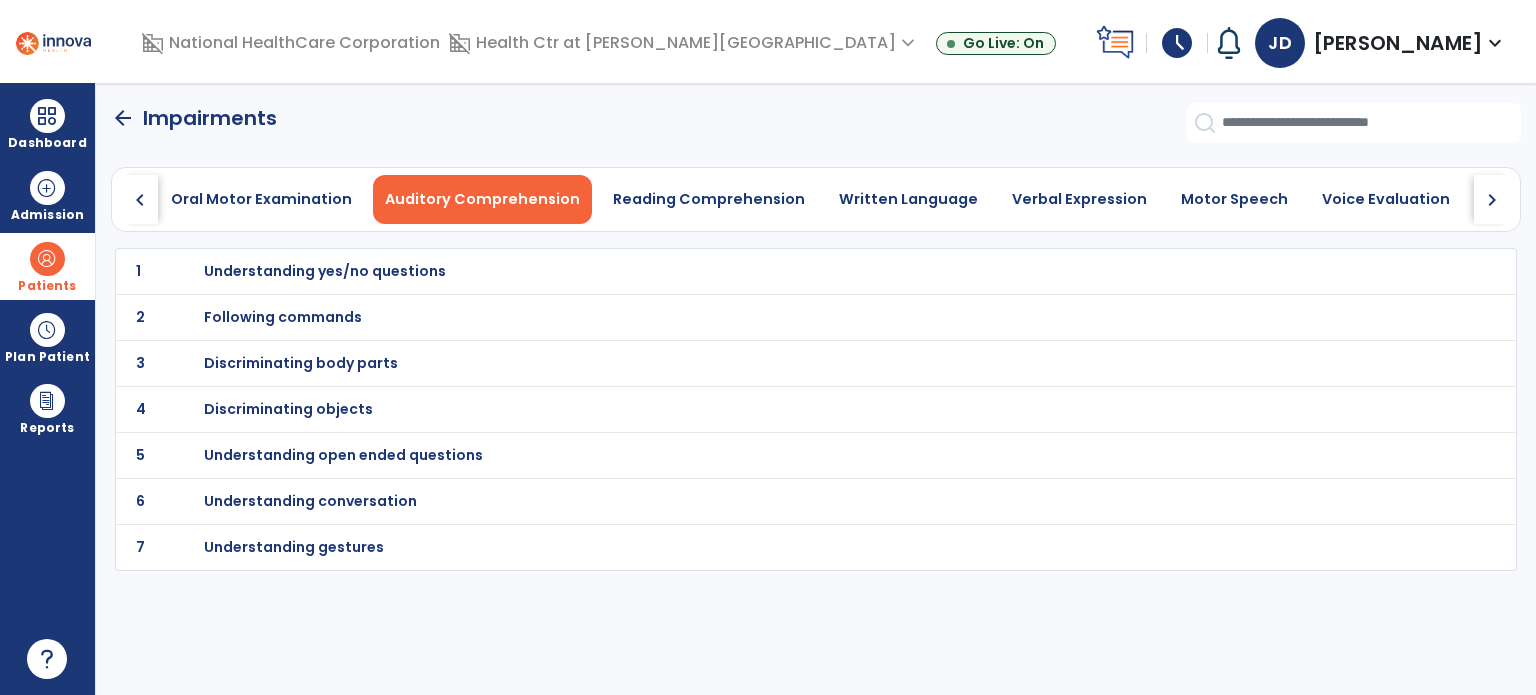 click on "Understanding conversation" at bounding box center (772, 271) 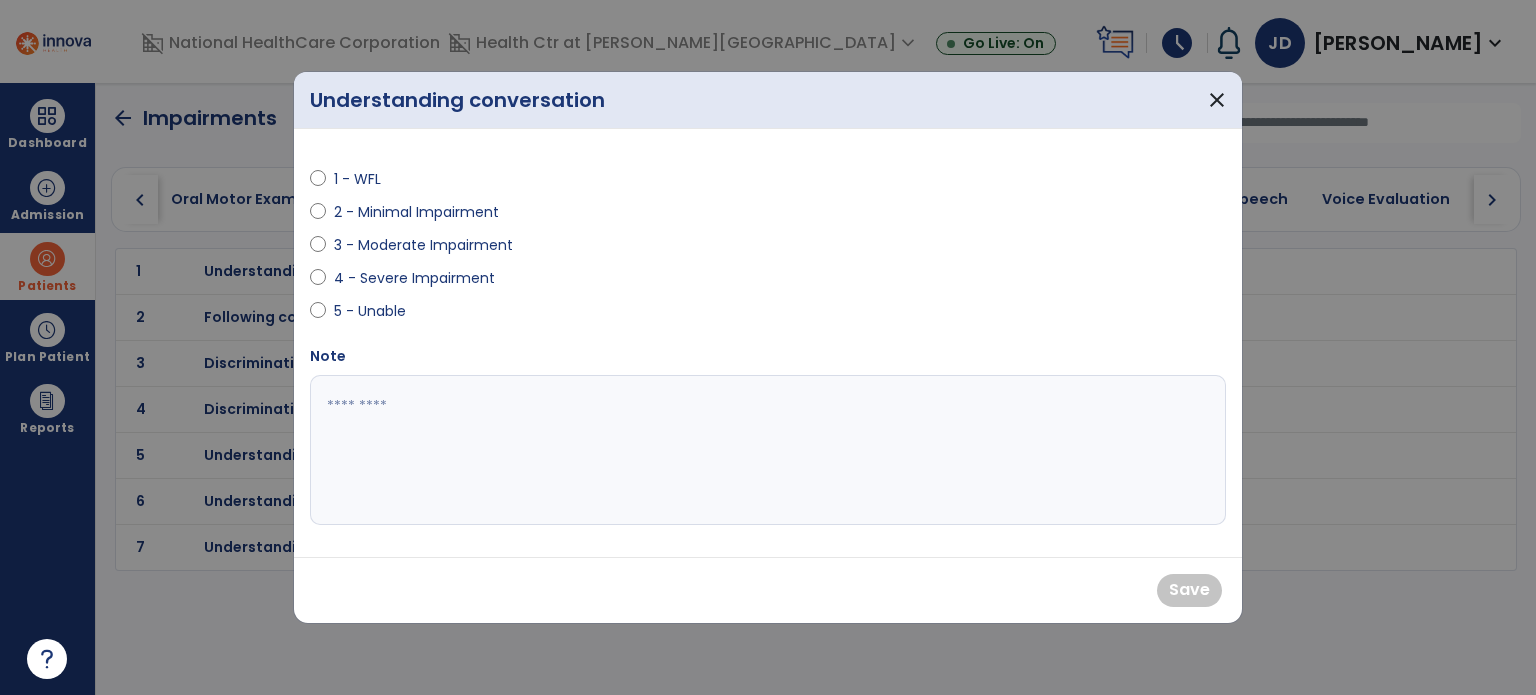 click on "4 - Severe Impairment" at bounding box center (414, 278) 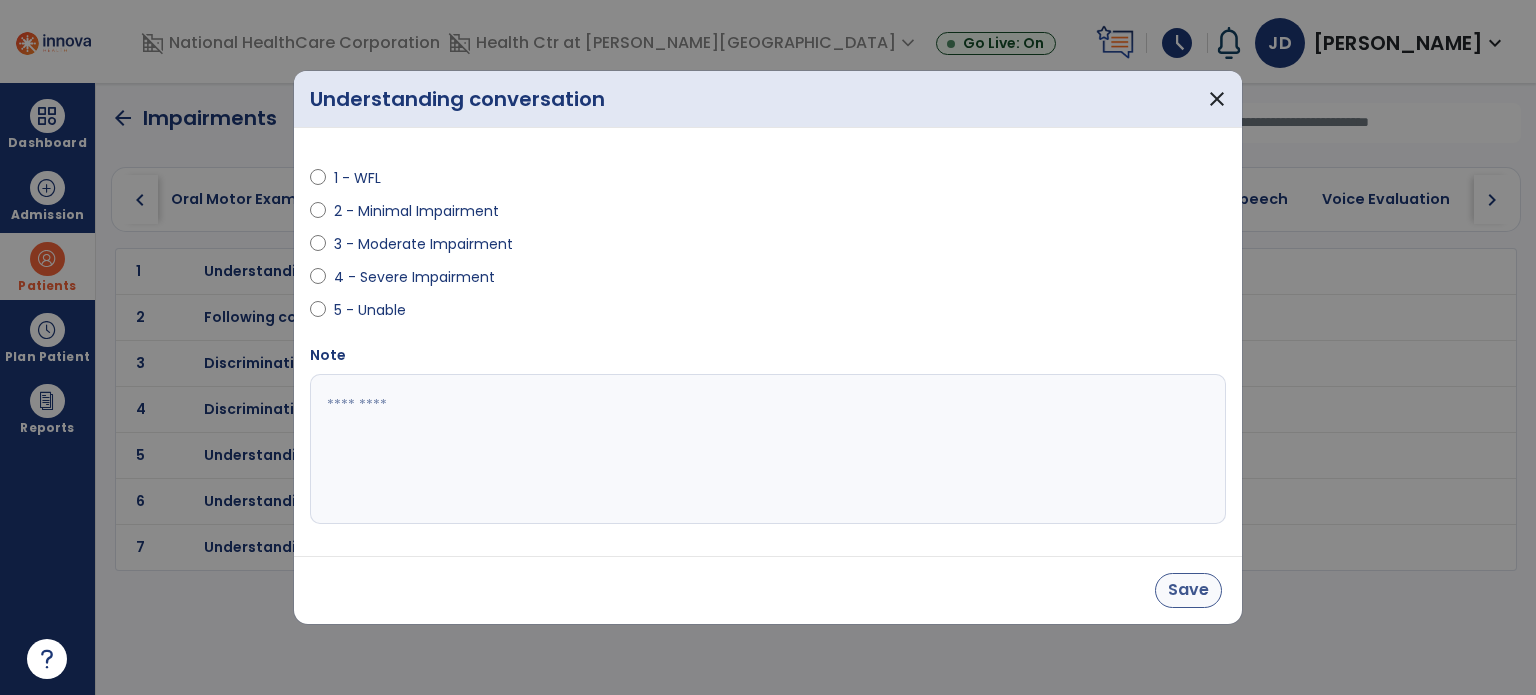 click on "Save" at bounding box center (1188, 590) 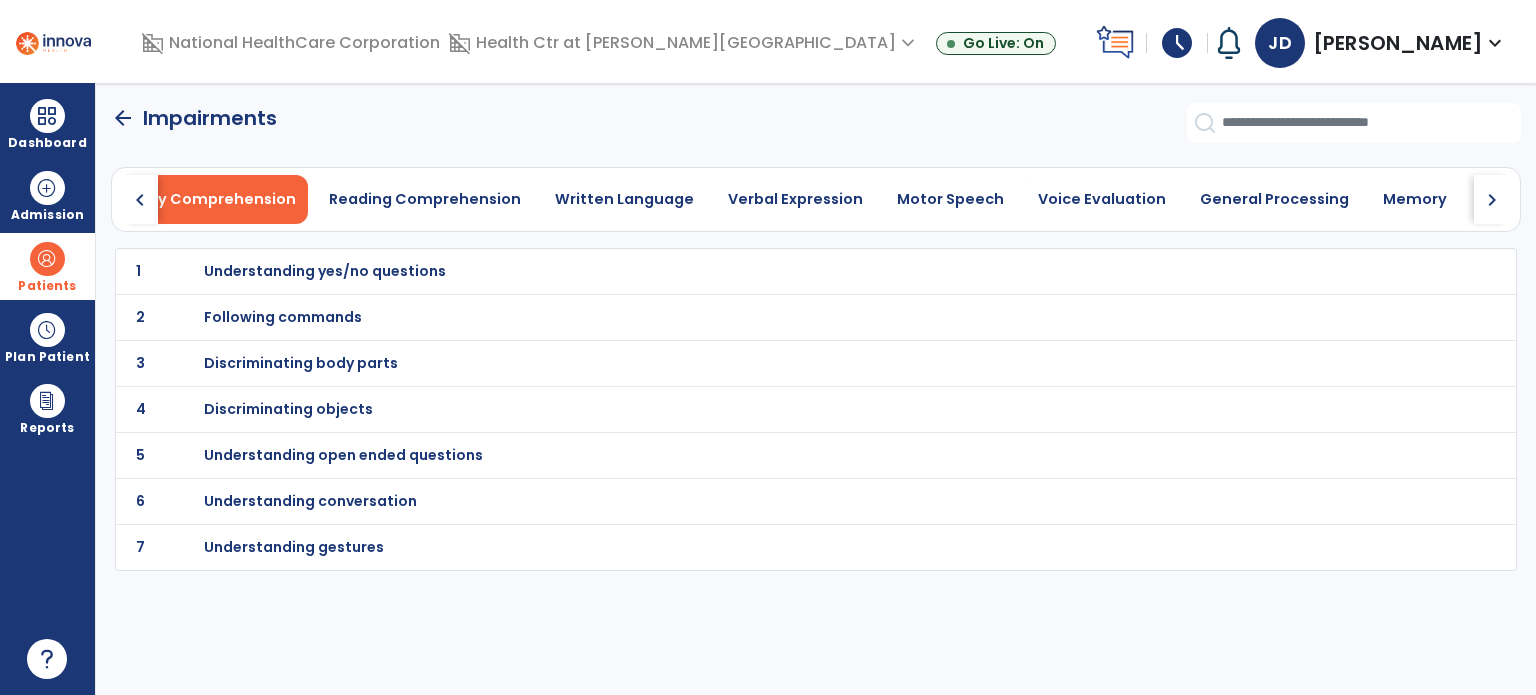 scroll, scrollTop: 0, scrollLeft: 287, axis: horizontal 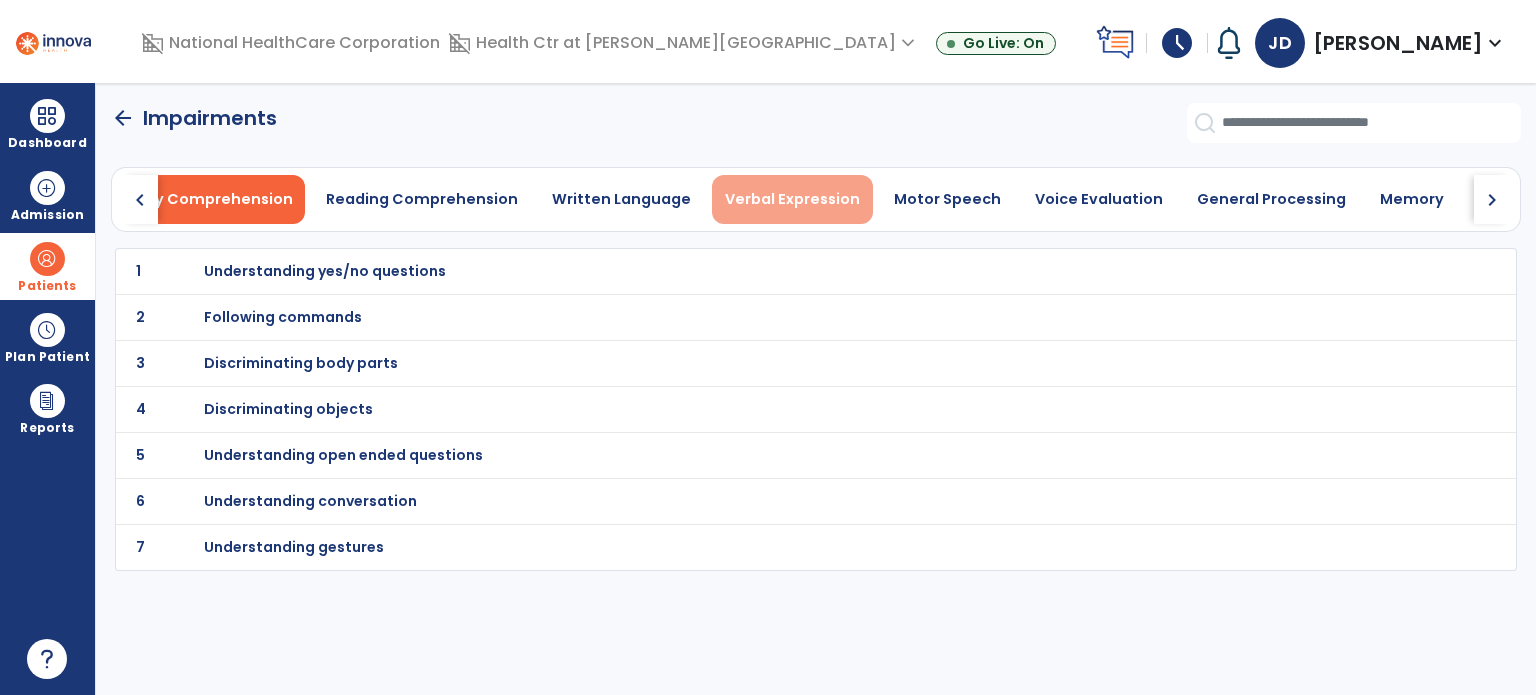 click on "Verbal Expression" at bounding box center (792, 199) 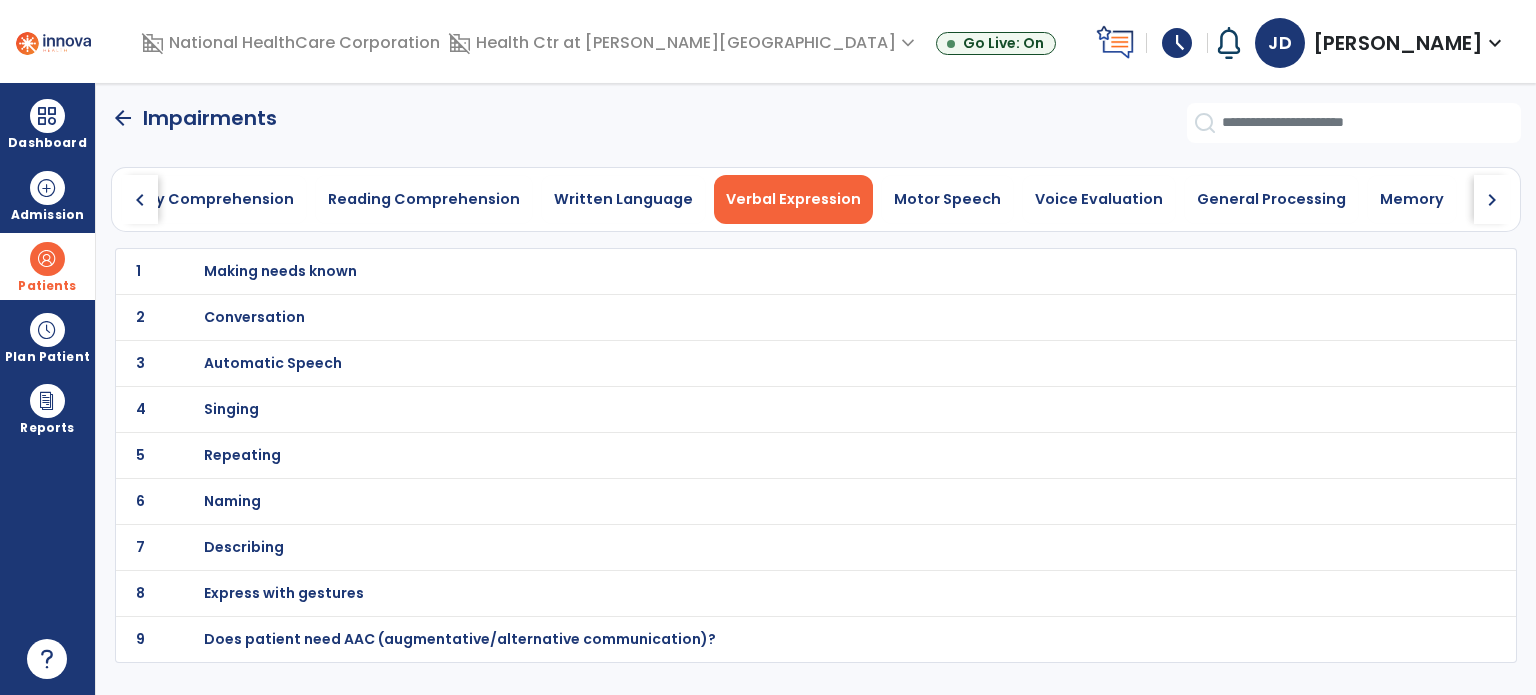 click on "Making needs known" at bounding box center (772, 271) 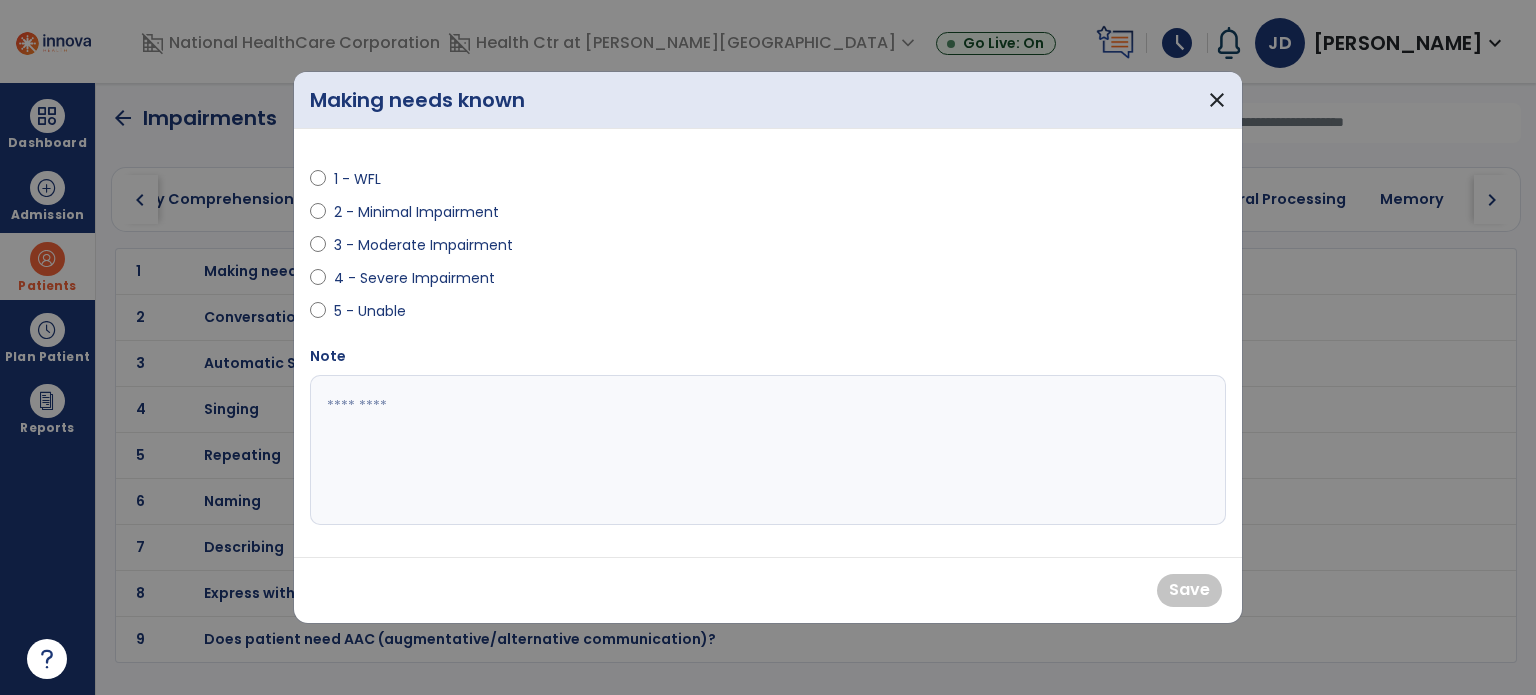 click on "3 - Moderate Impairment" at bounding box center [423, 245] 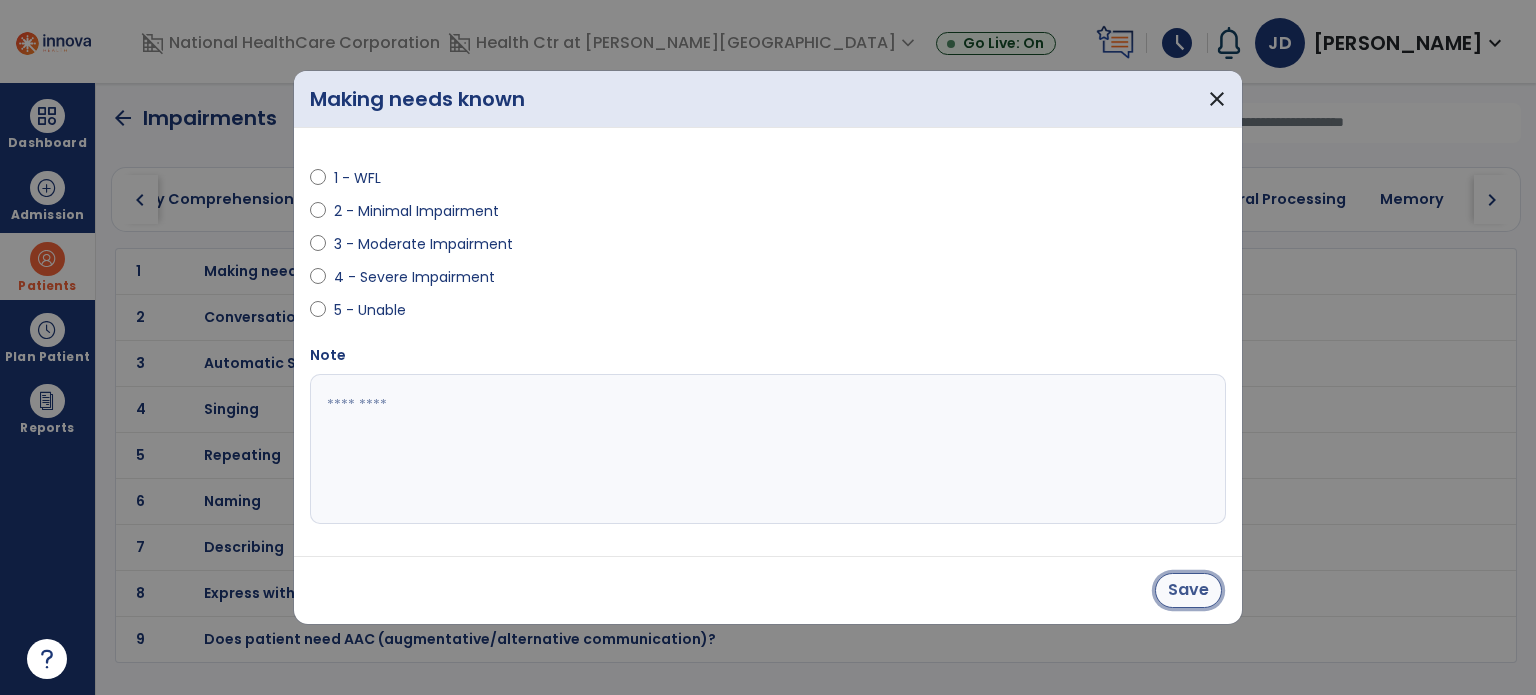 click on "Save" at bounding box center [1188, 590] 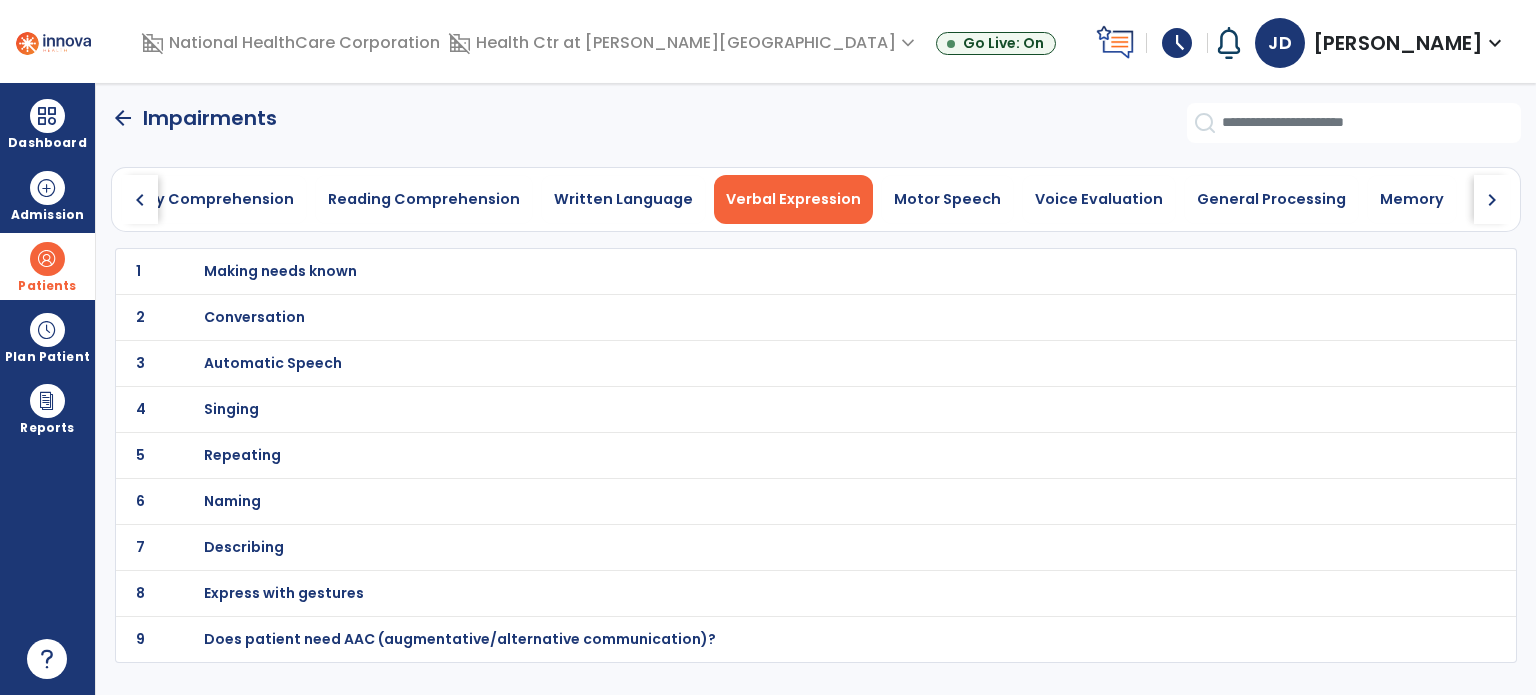 click on "Conversation" at bounding box center [772, 271] 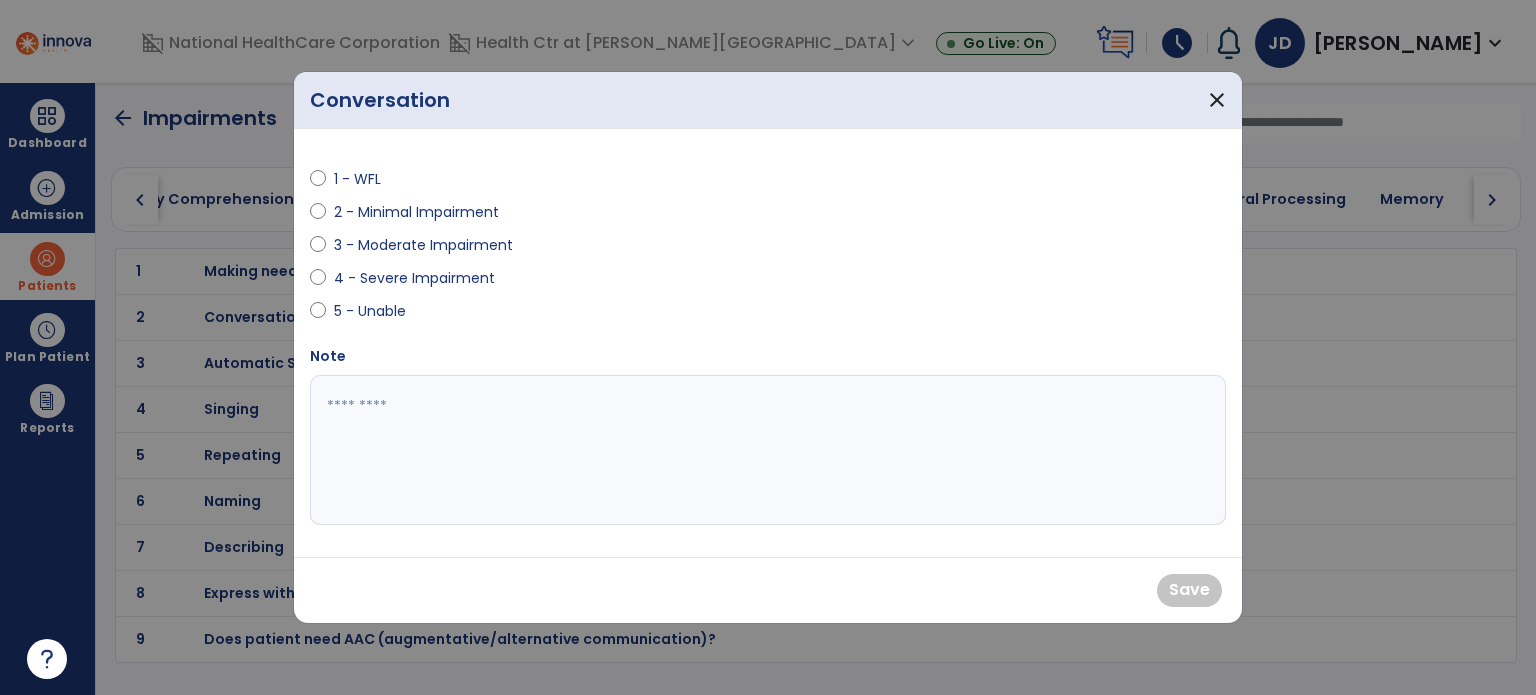 click on "4 - Severe Impairment" at bounding box center [414, 278] 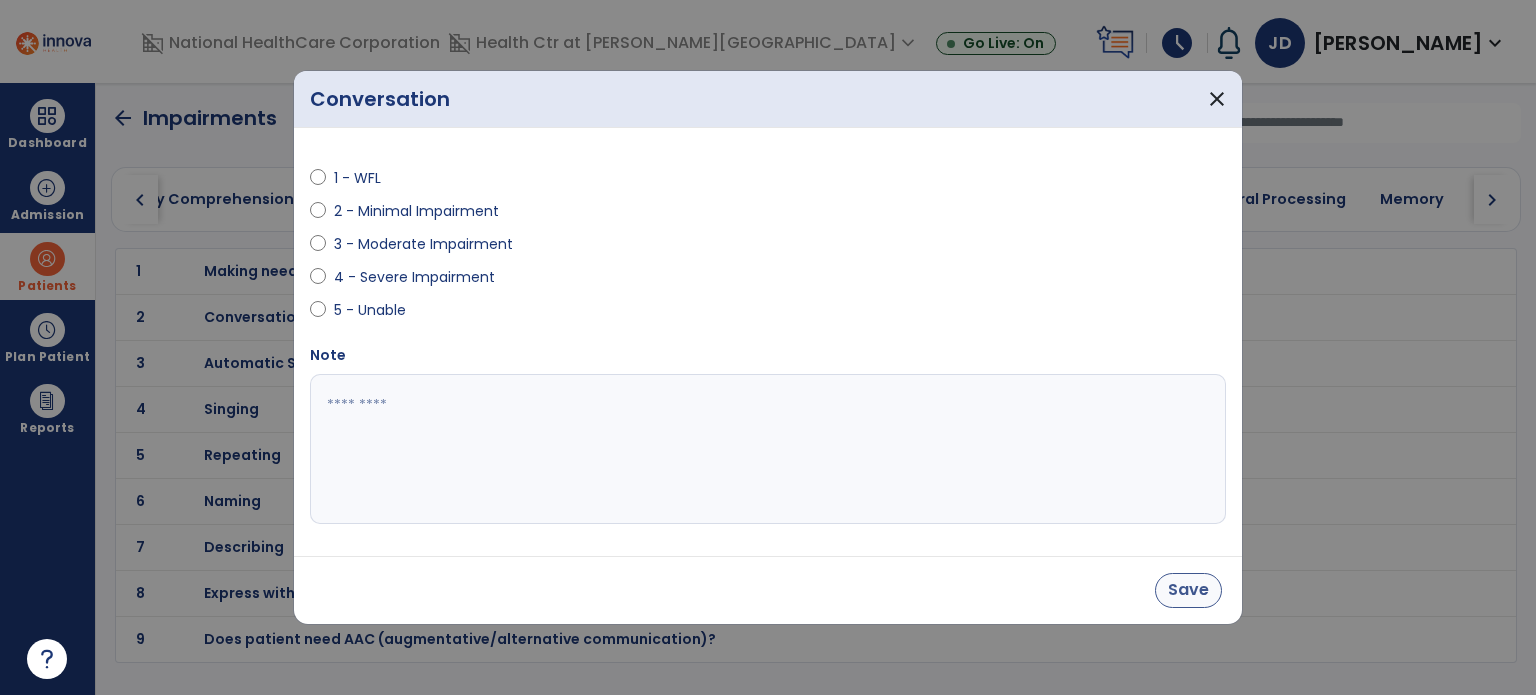 click on "Save" at bounding box center [1188, 590] 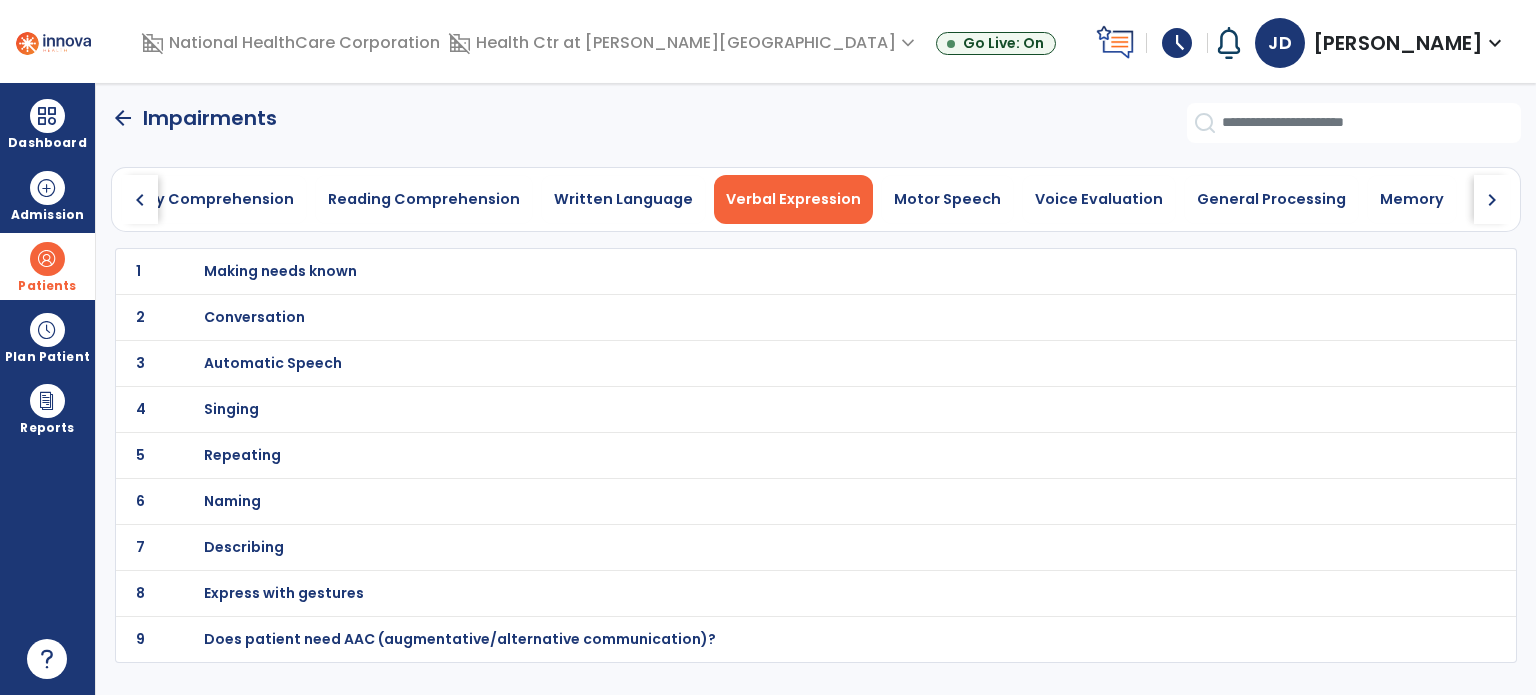 click on "Automatic Speech" at bounding box center [772, 271] 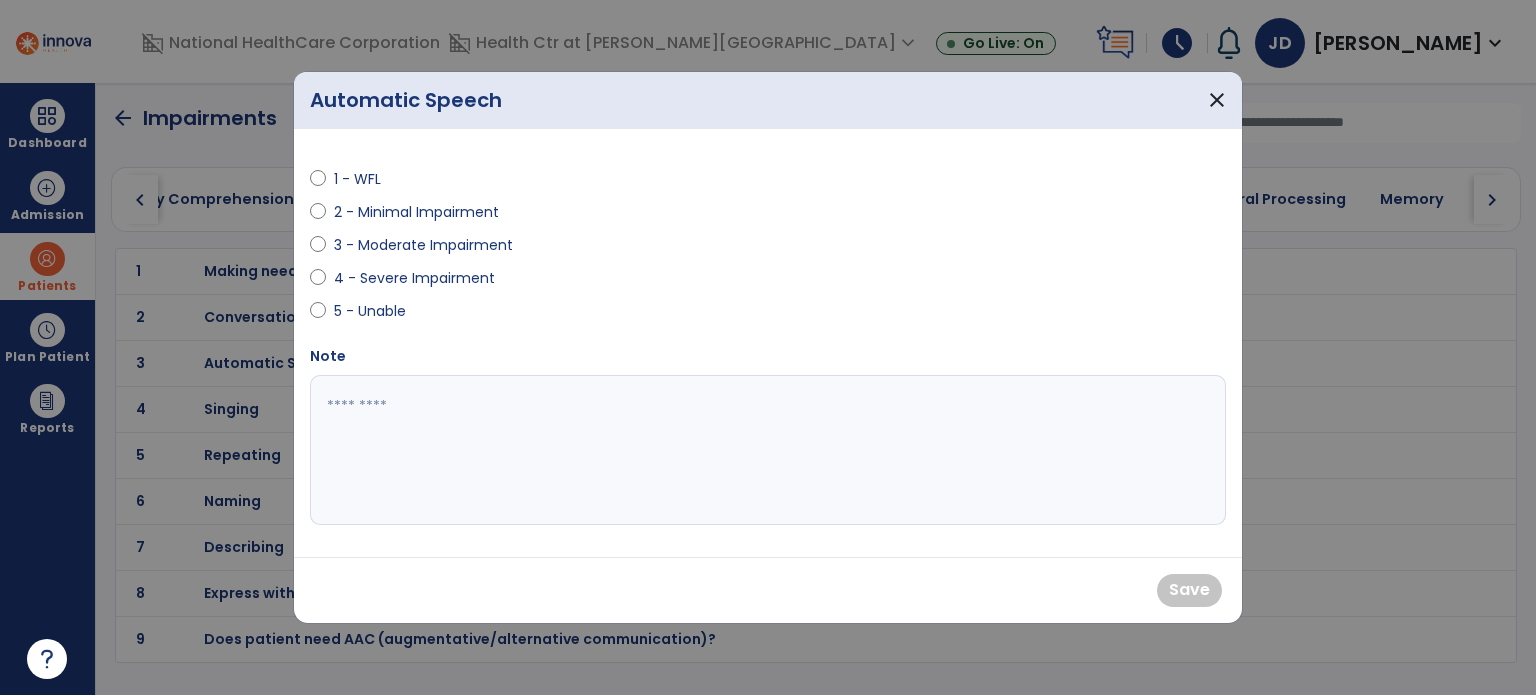 click on "2 - Minimal Impairment" at bounding box center [416, 212] 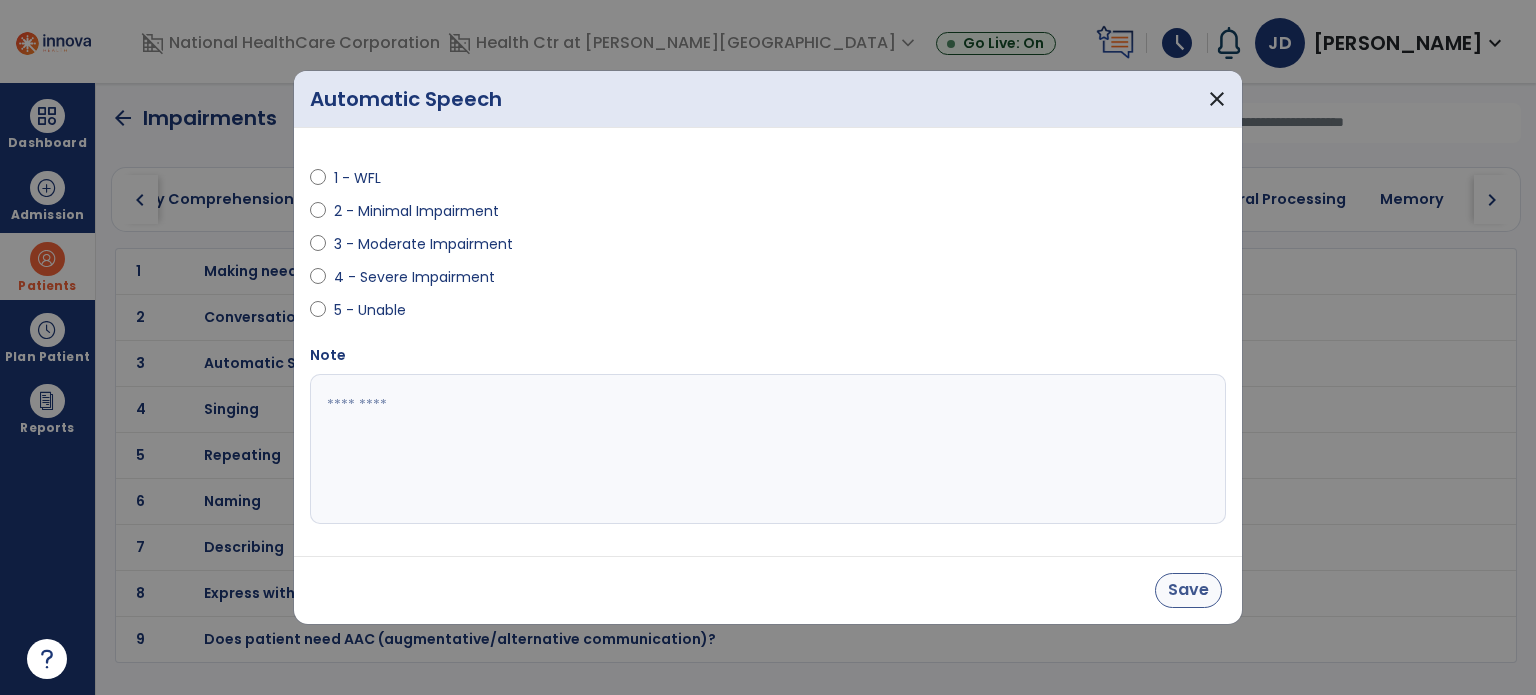 click on "Save" at bounding box center (1188, 590) 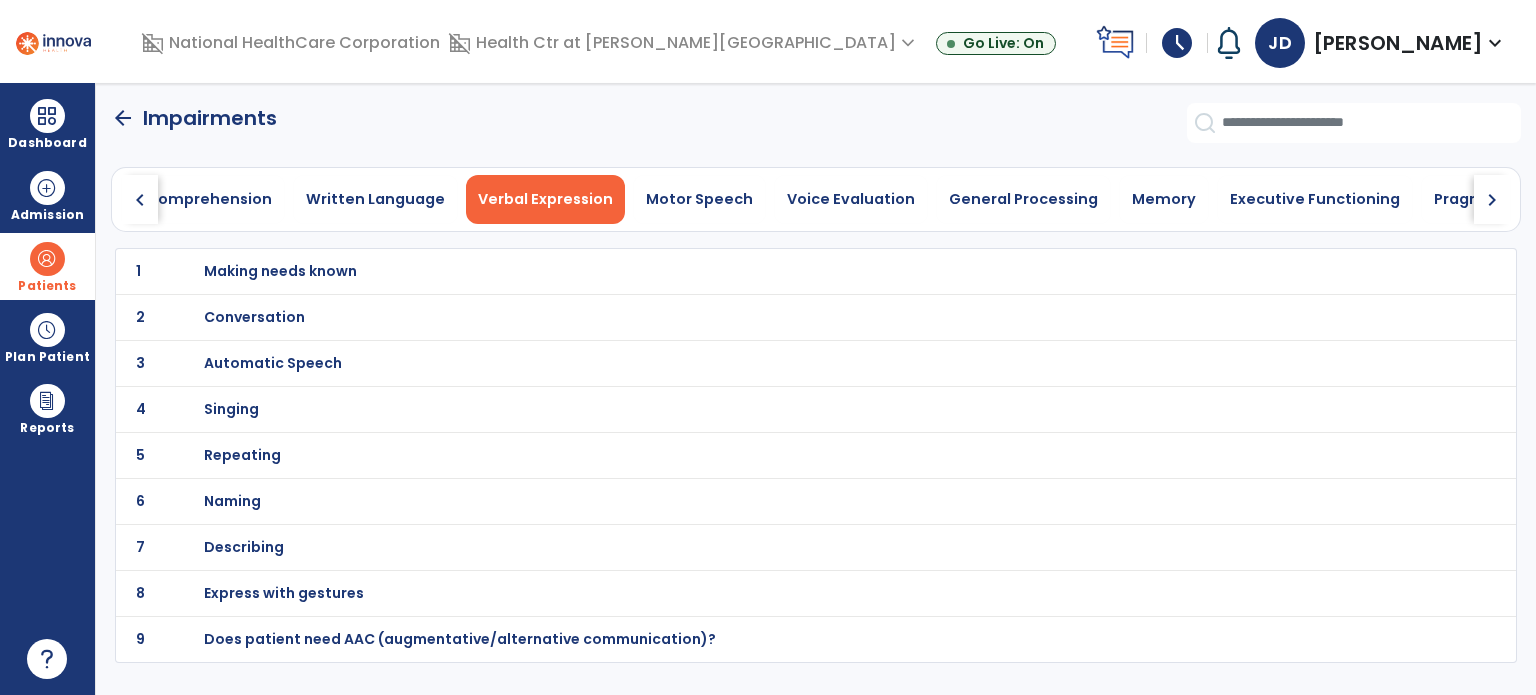 scroll, scrollTop: 0, scrollLeft: 539, axis: horizontal 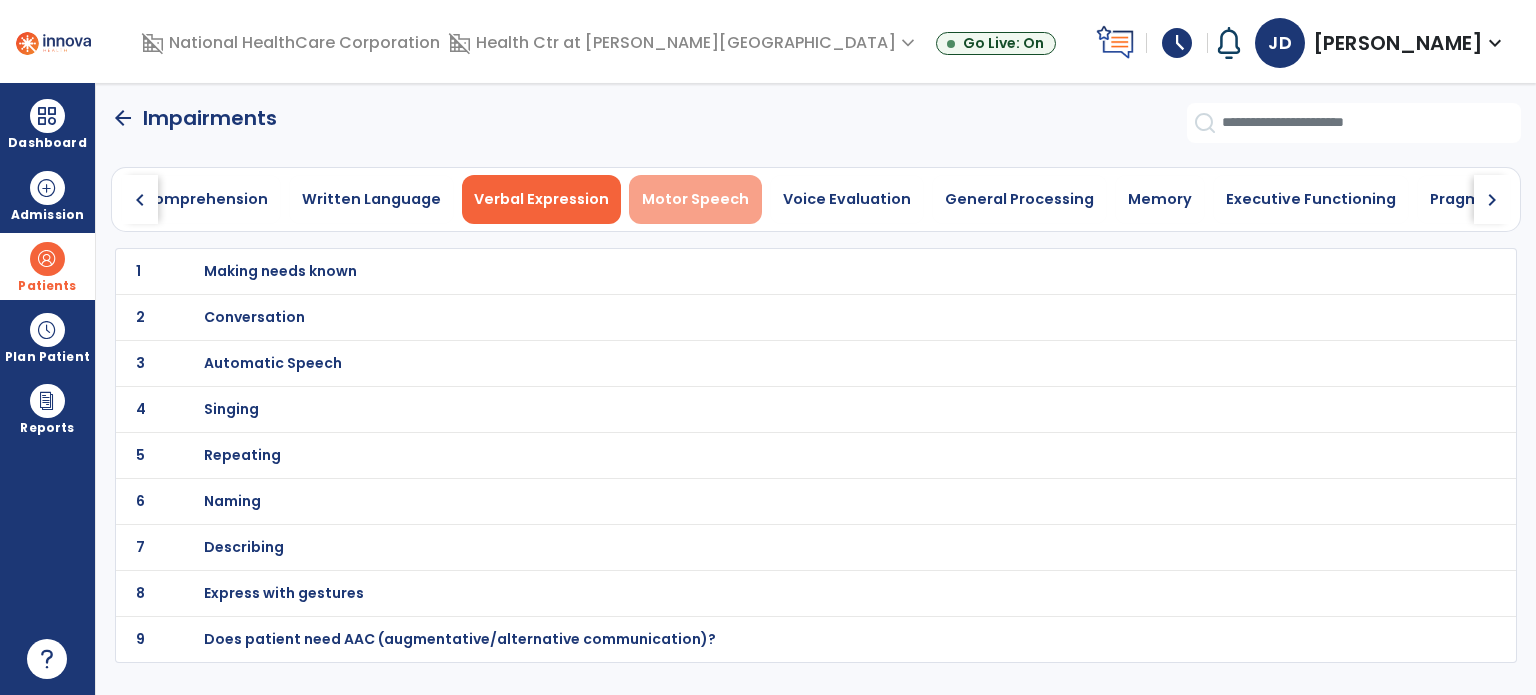 click on "Motor Speech" at bounding box center [695, 199] 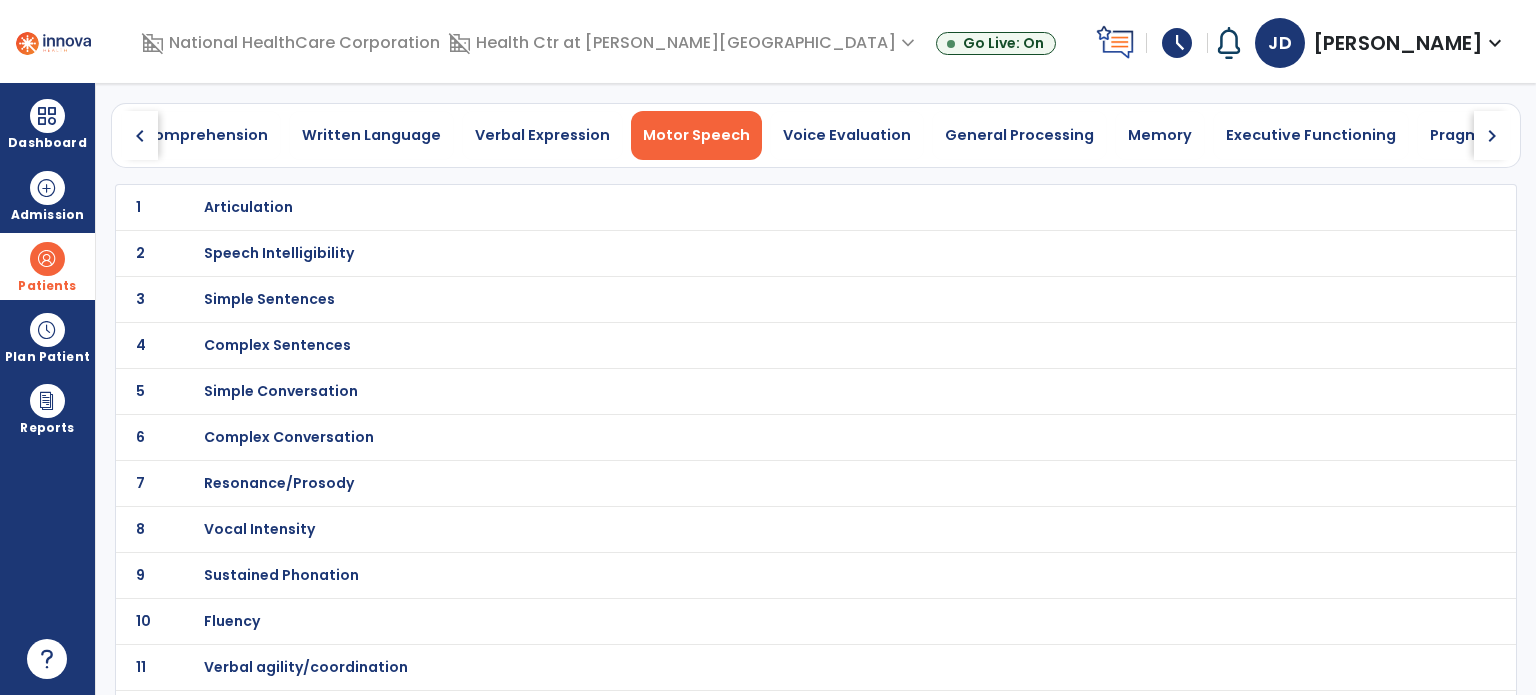 scroll, scrollTop: 67, scrollLeft: 0, axis: vertical 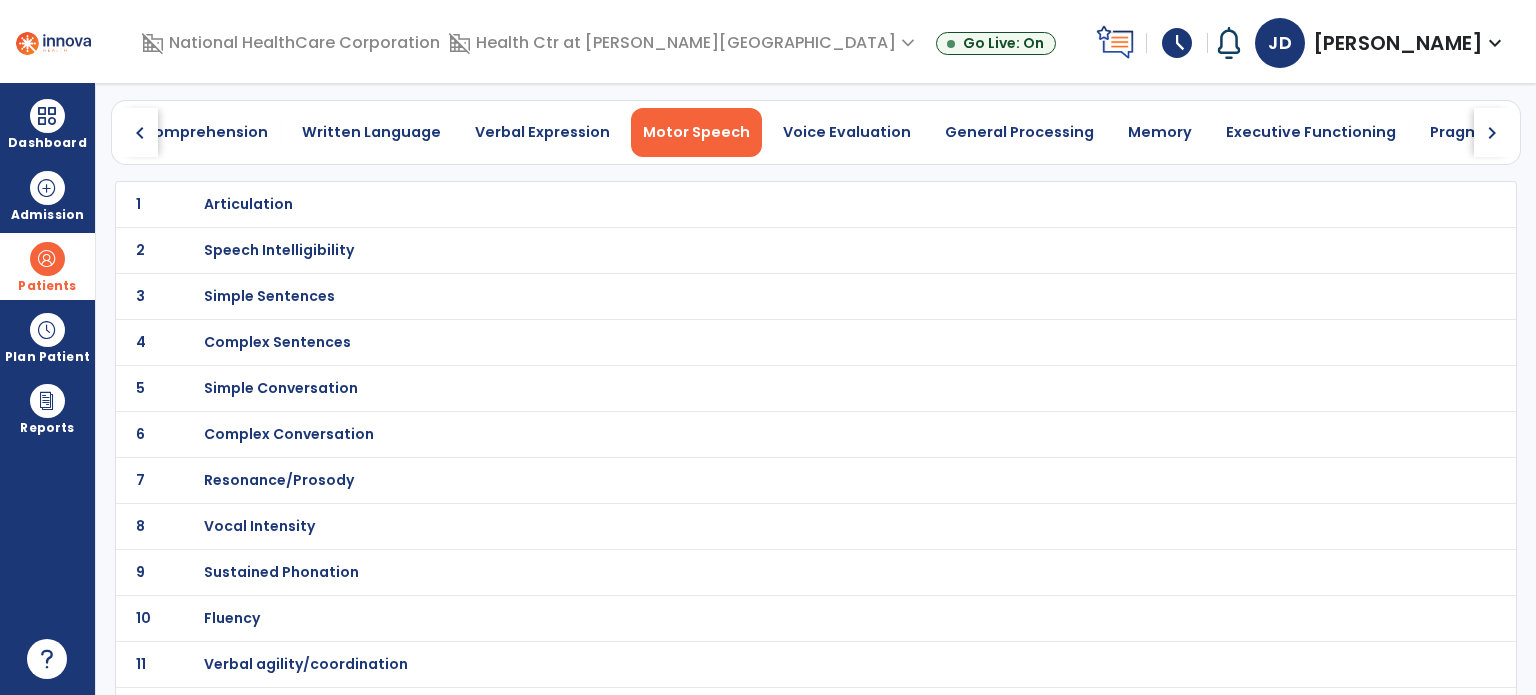 click on "Speech Intelligibility" at bounding box center [772, 204] 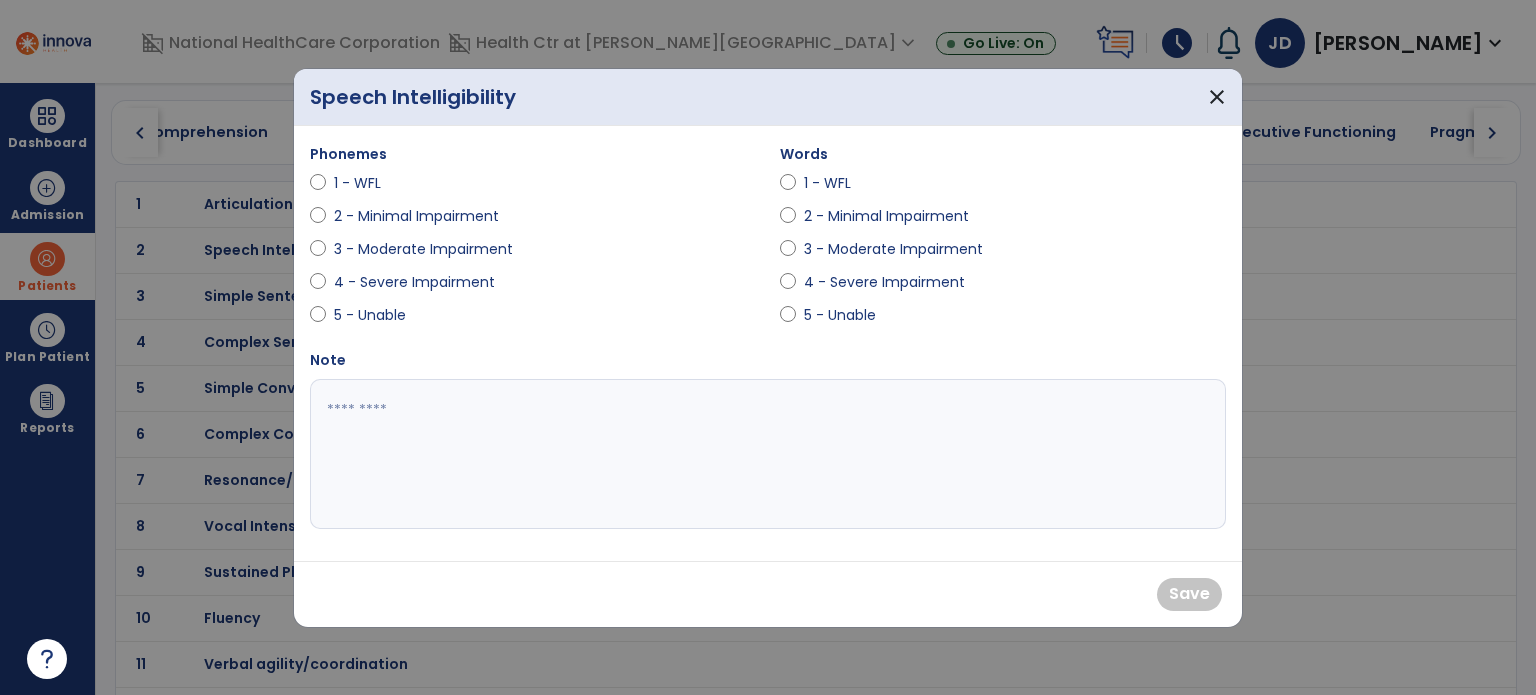 click on "3 - Moderate Impairment" at bounding box center [893, 249] 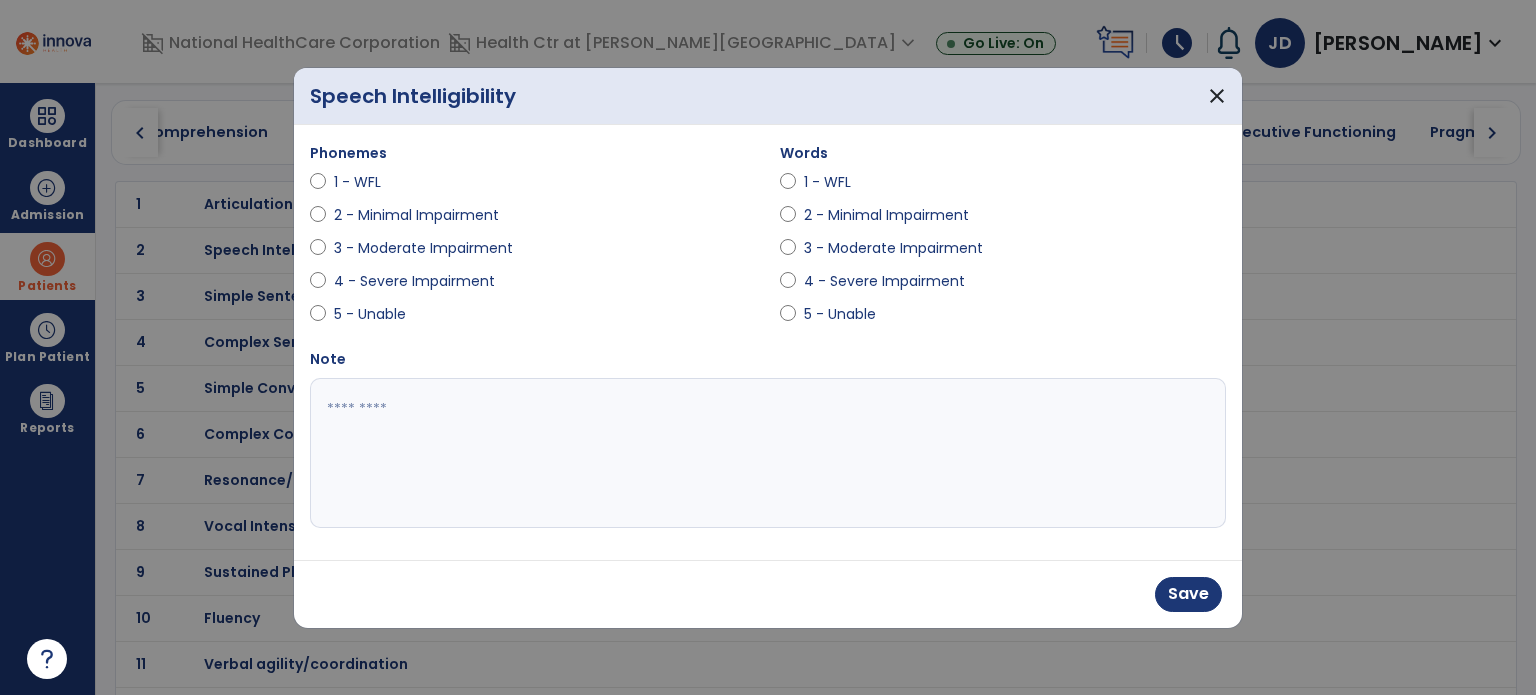 click at bounding box center [768, 453] 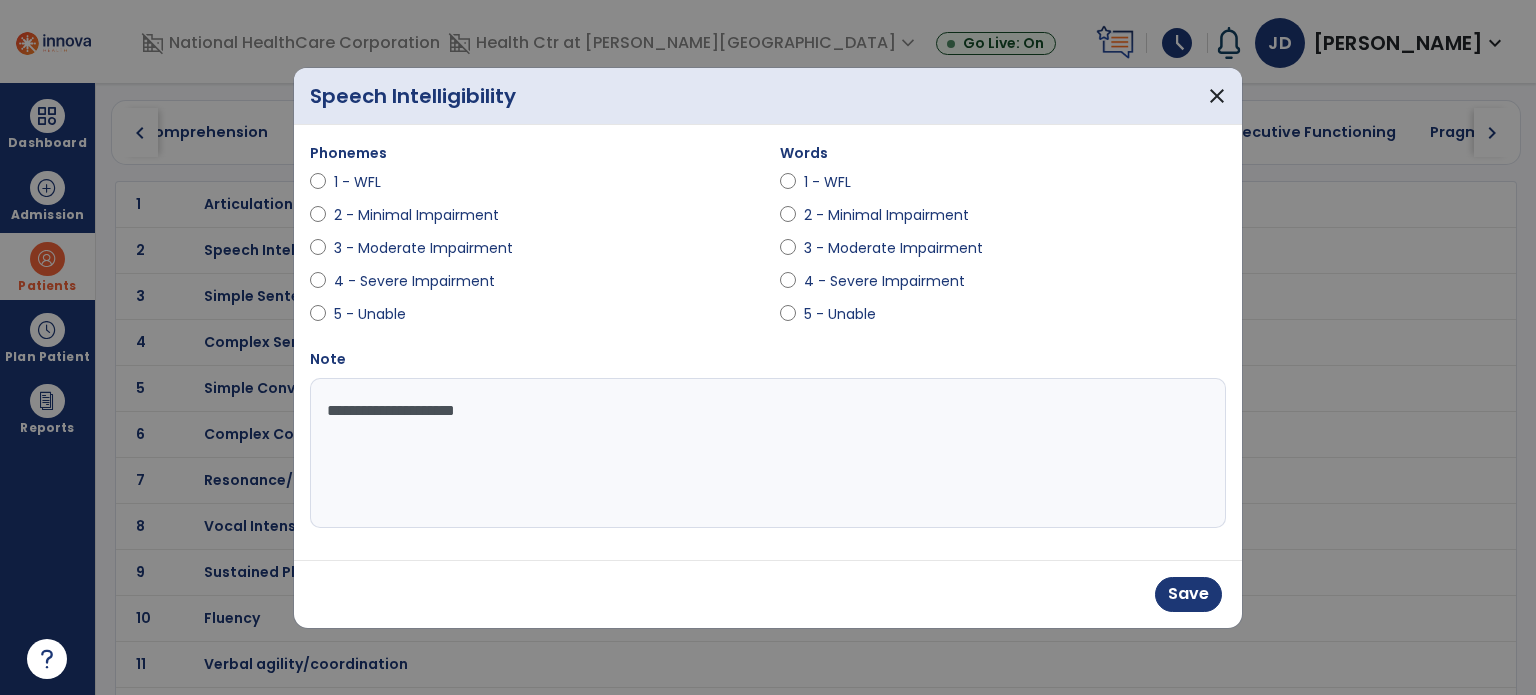 type on "**********" 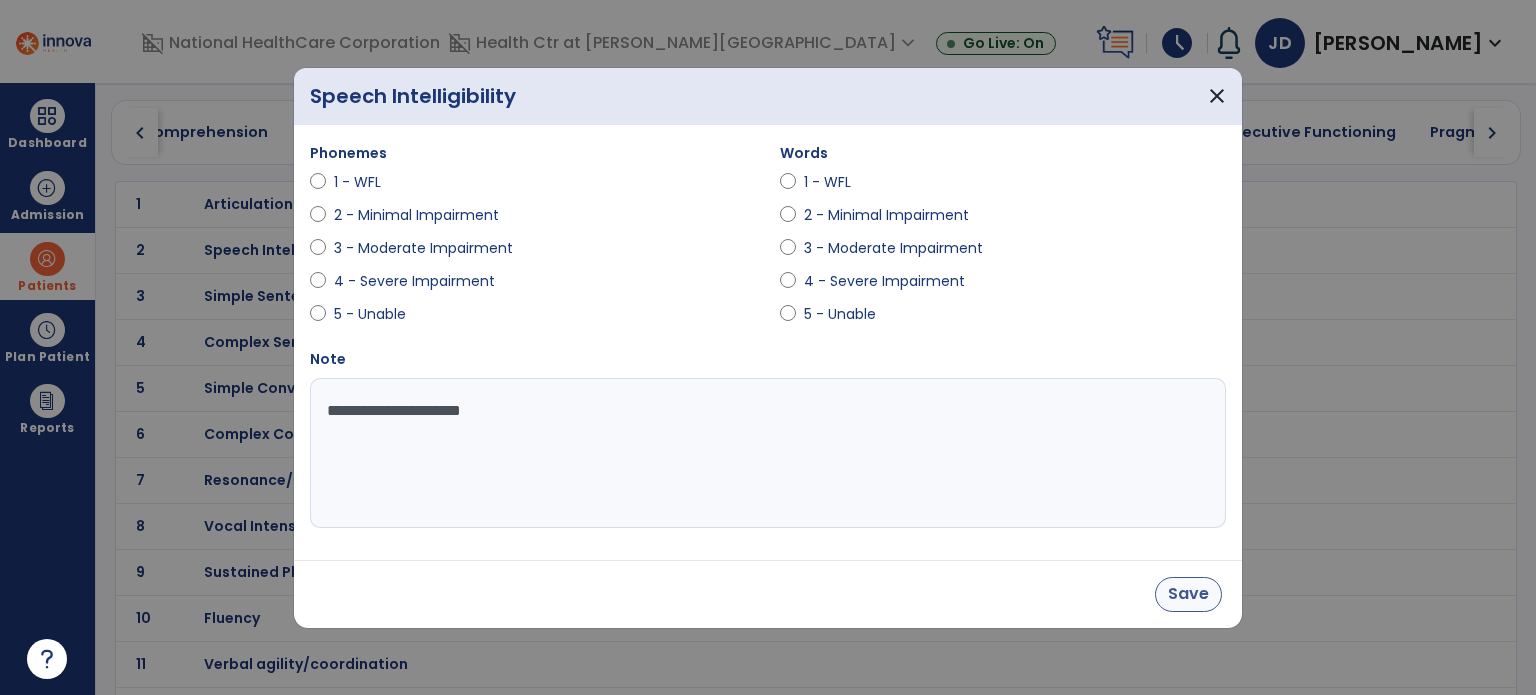click on "Save" at bounding box center [1188, 594] 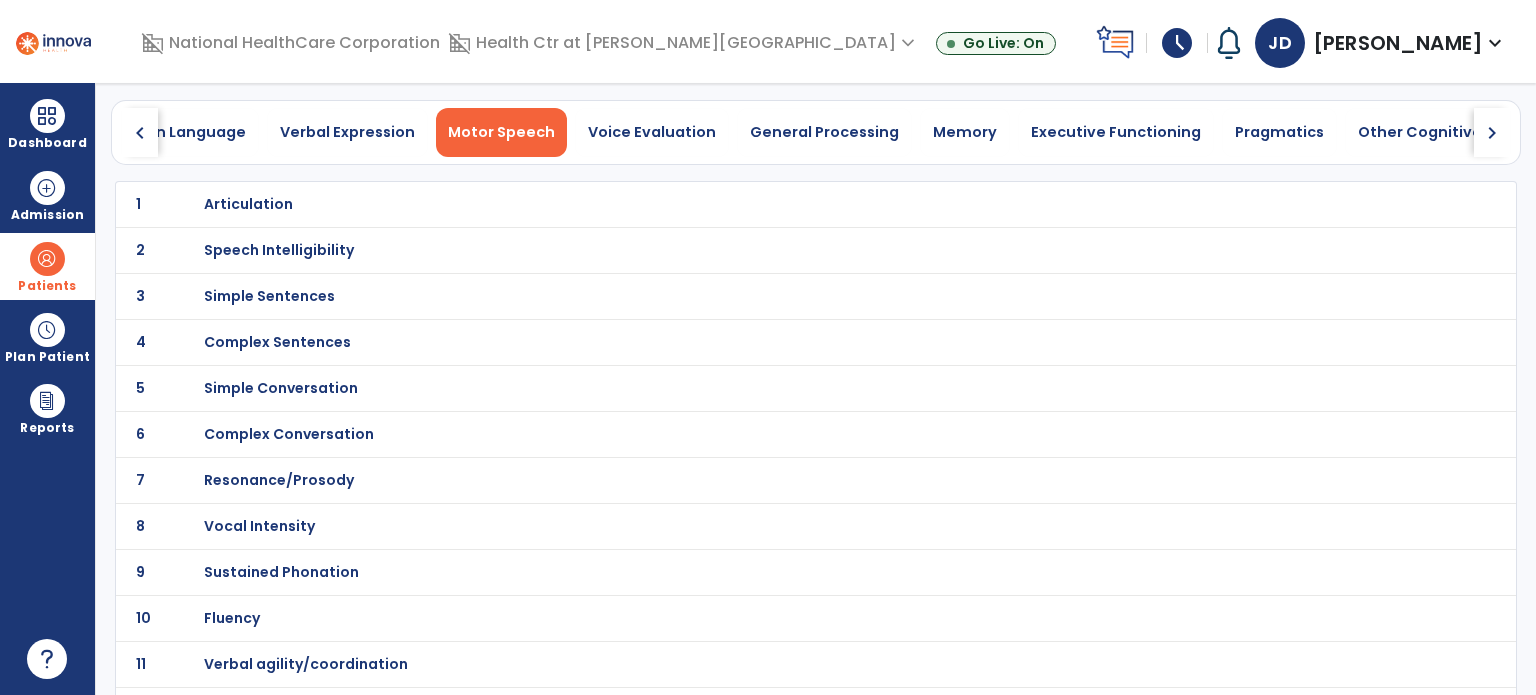 scroll, scrollTop: 0, scrollLeft: 738, axis: horizontal 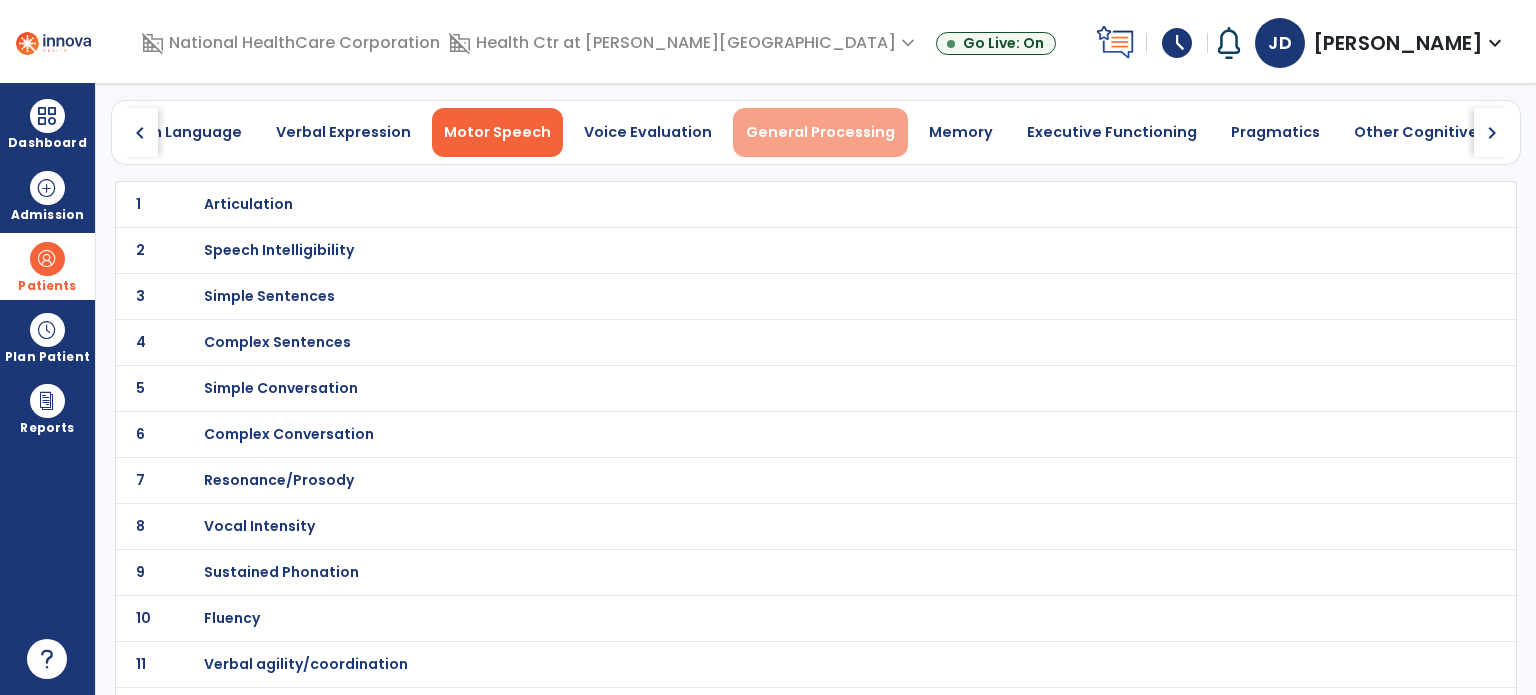 click on "General Processing" at bounding box center [820, 132] 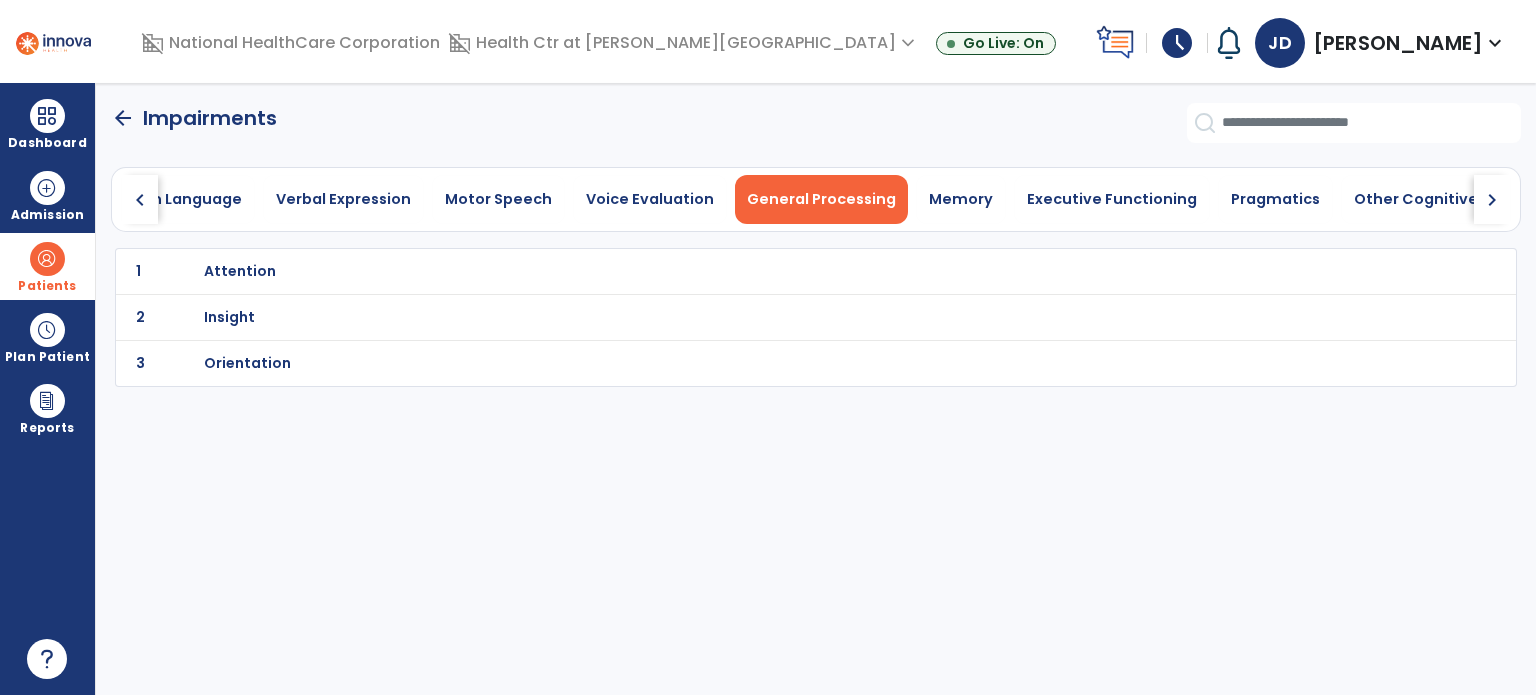 click on "Orientation" at bounding box center [772, 271] 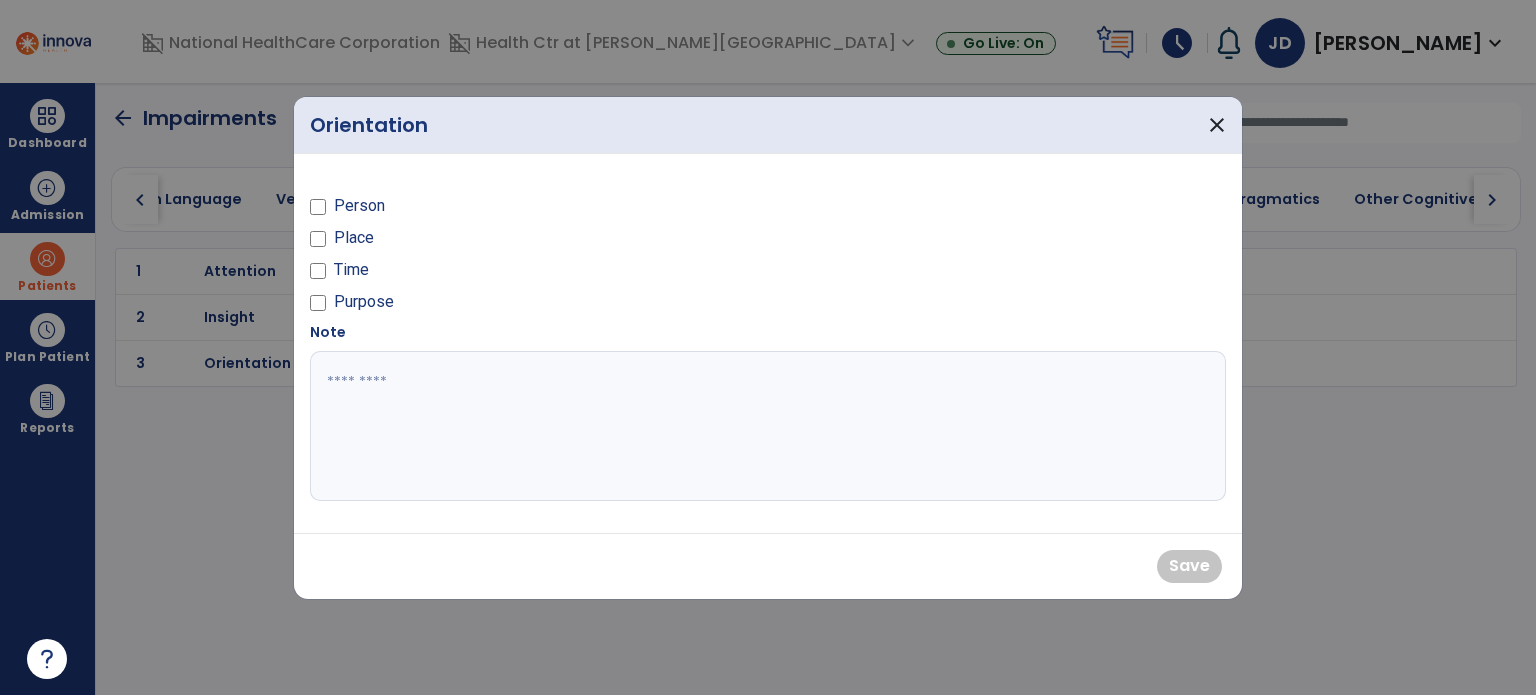 click on "Person" at bounding box center [359, 206] 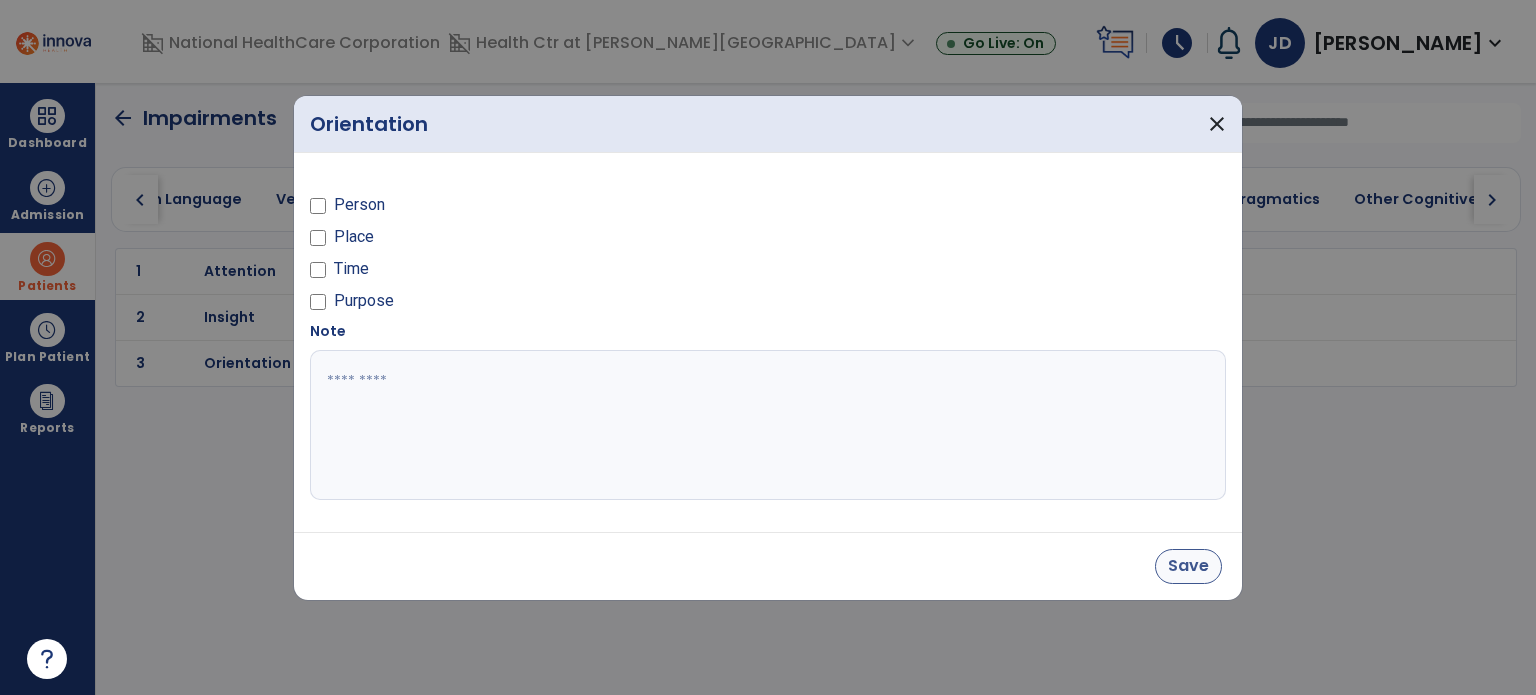 click on "Save" at bounding box center [1188, 566] 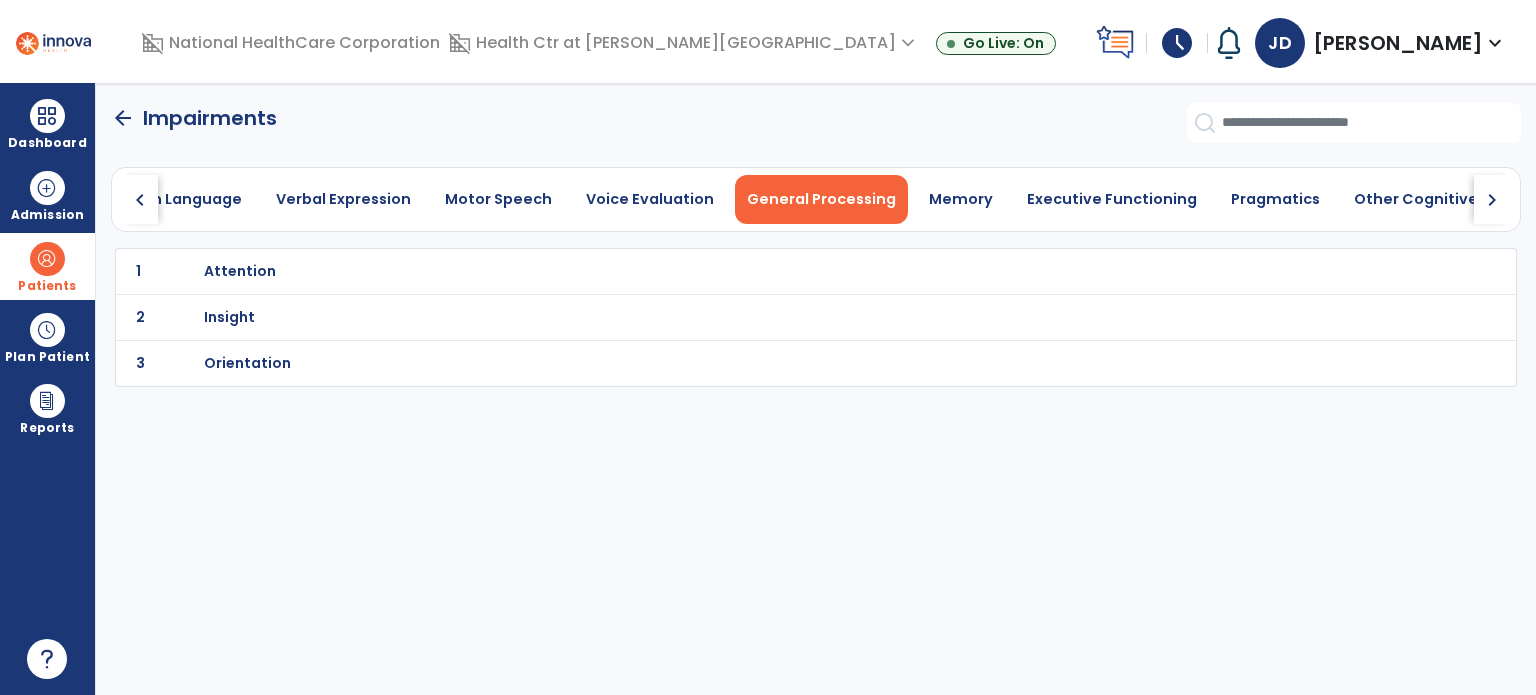 click on "Attention" at bounding box center [772, 271] 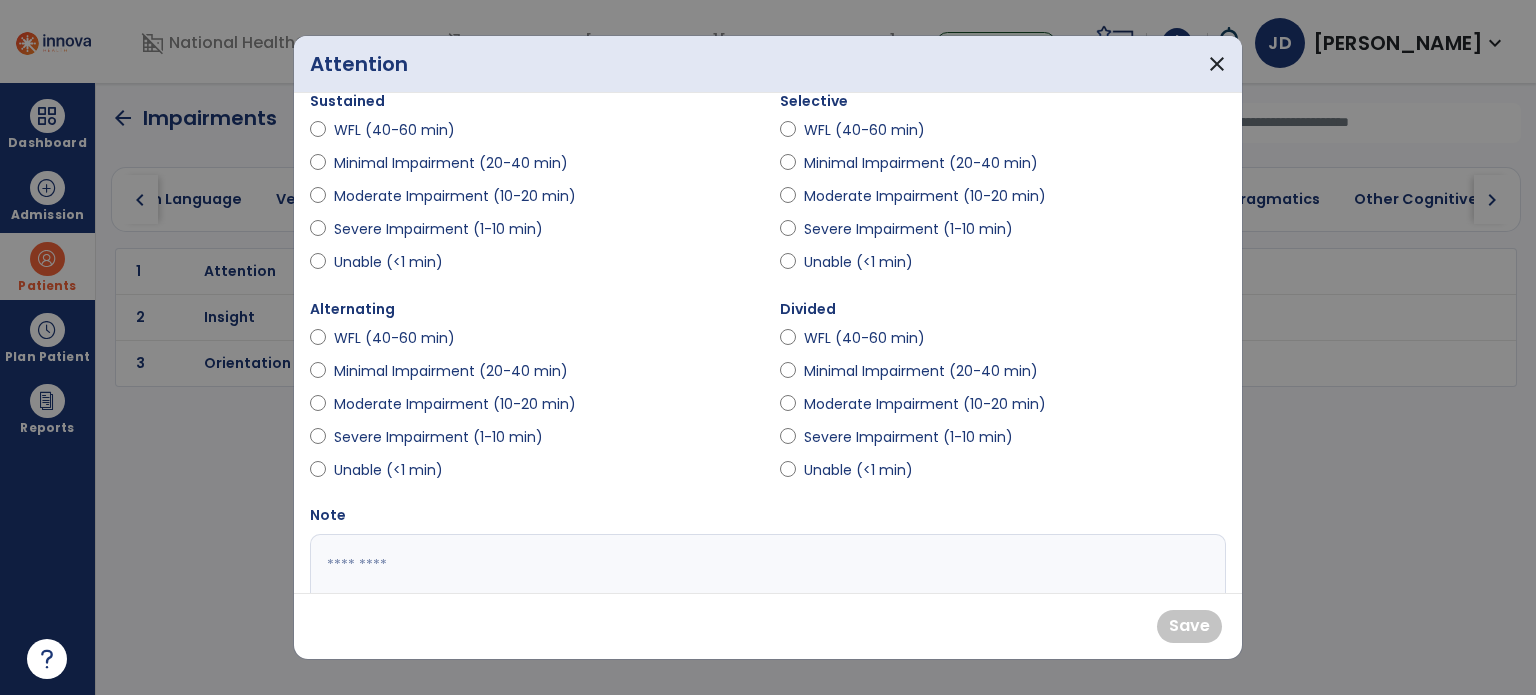 scroll, scrollTop: 20, scrollLeft: 0, axis: vertical 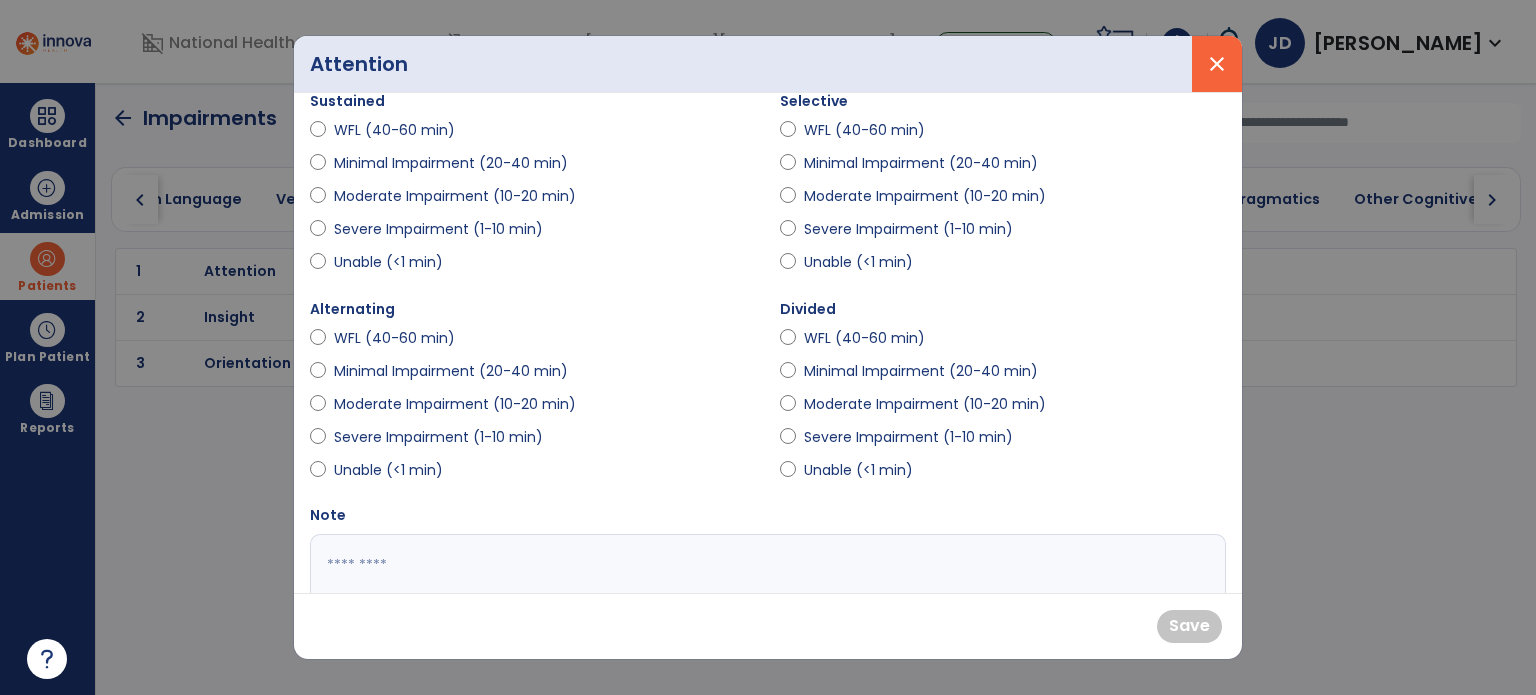 click on "close" at bounding box center (1217, 64) 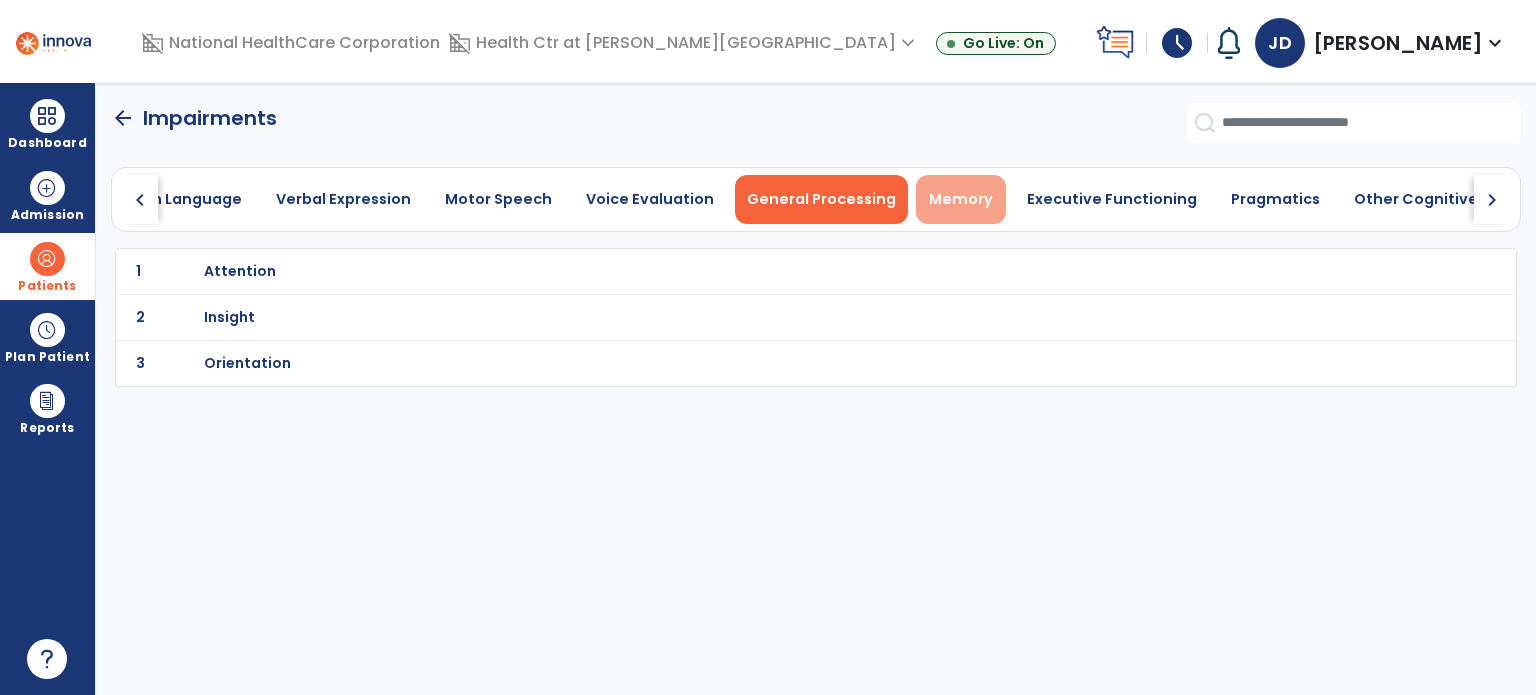 click on "Memory" at bounding box center [961, 199] 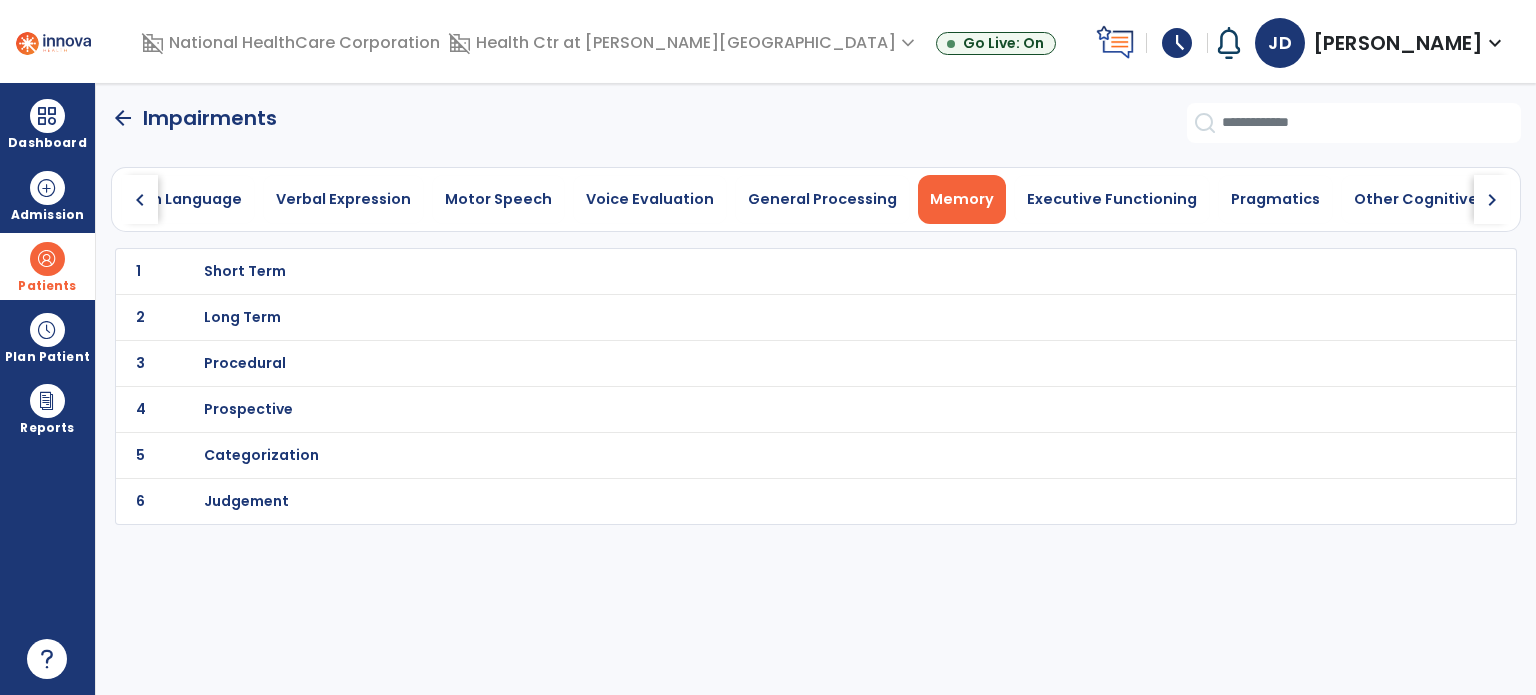click on "Short Term" at bounding box center (772, 271) 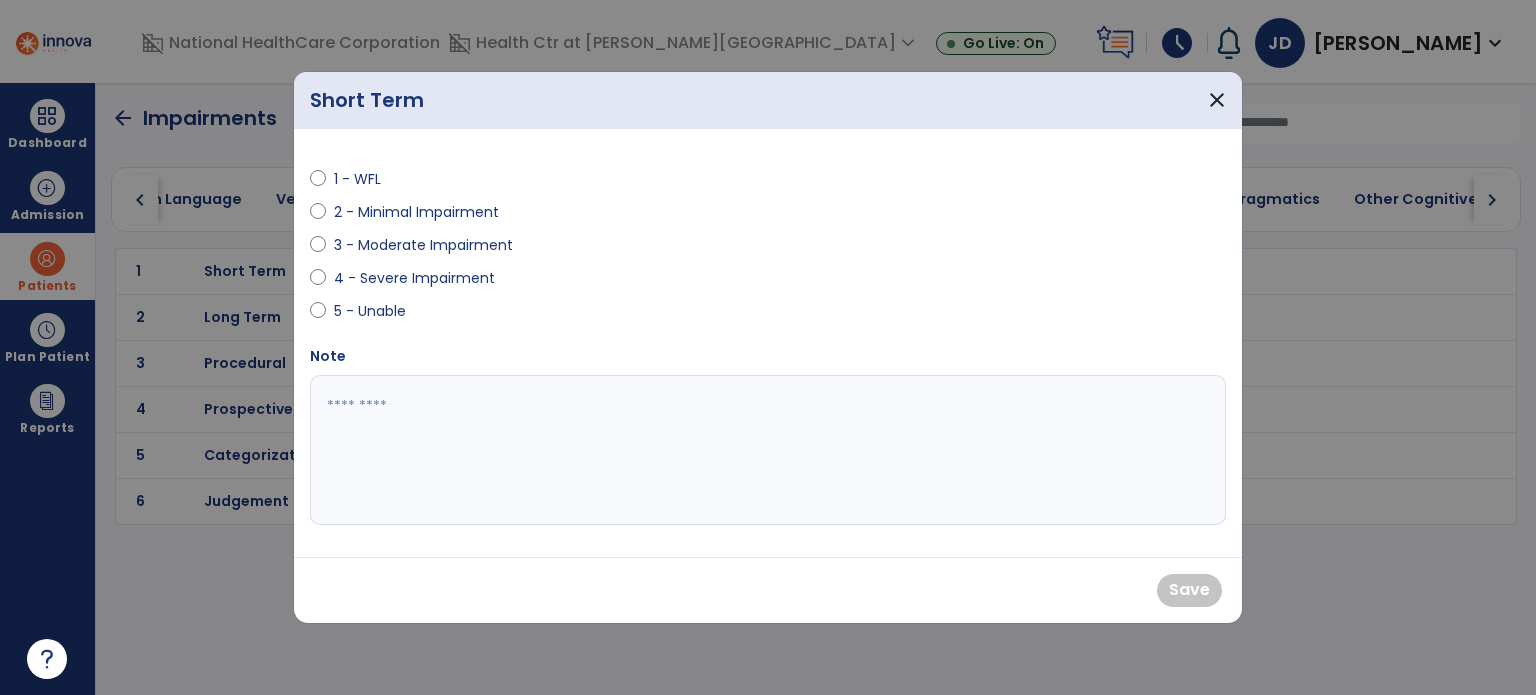 click on "4 - Severe Impairment" at bounding box center (414, 278) 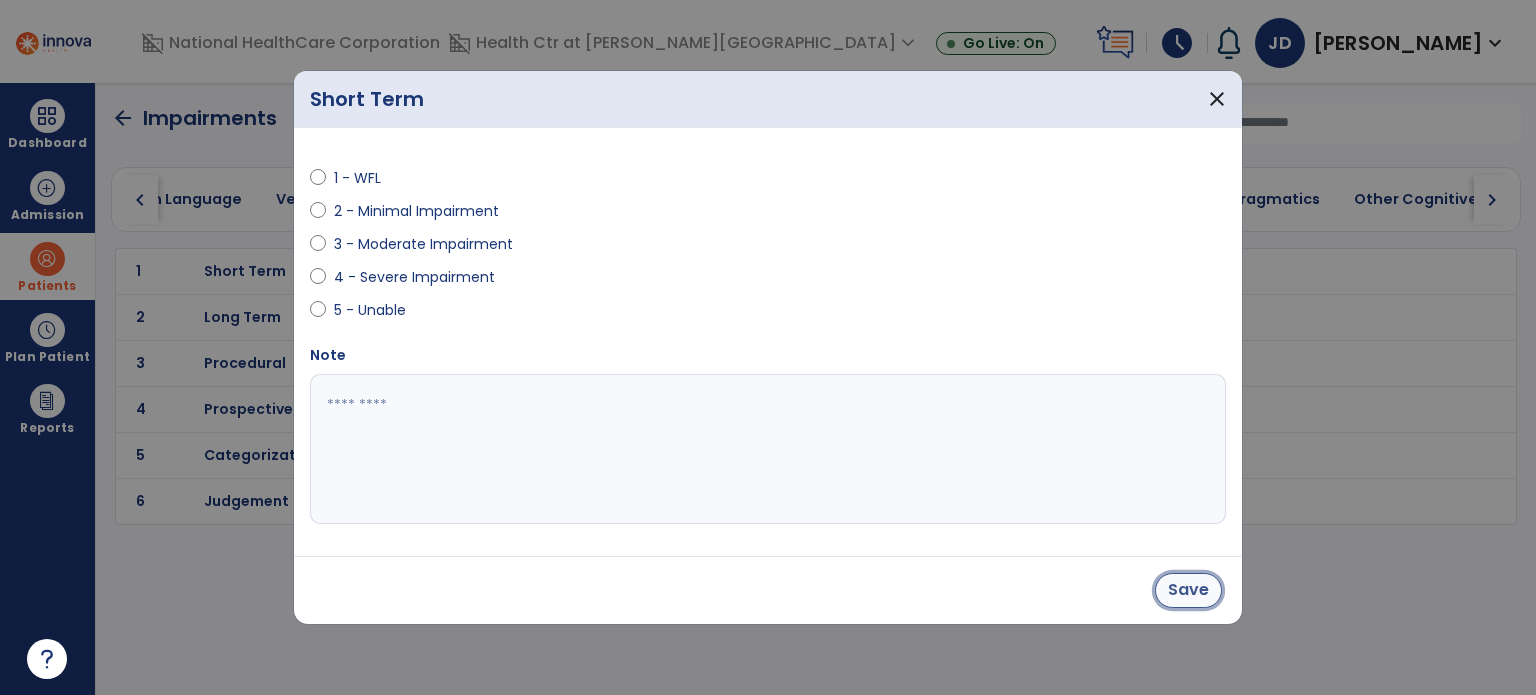 click on "Save" at bounding box center (1188, 590) 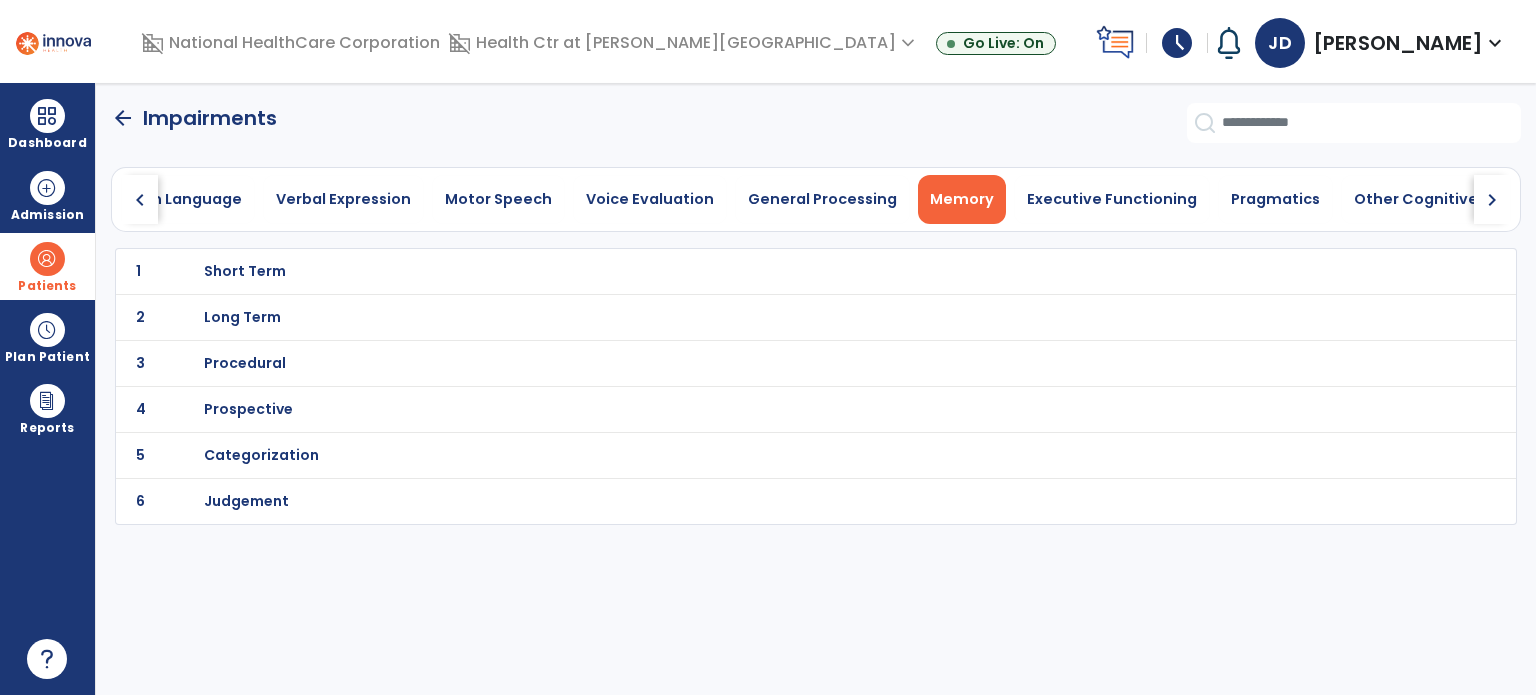 click on "Long Term" at bounding box center [772, 271] 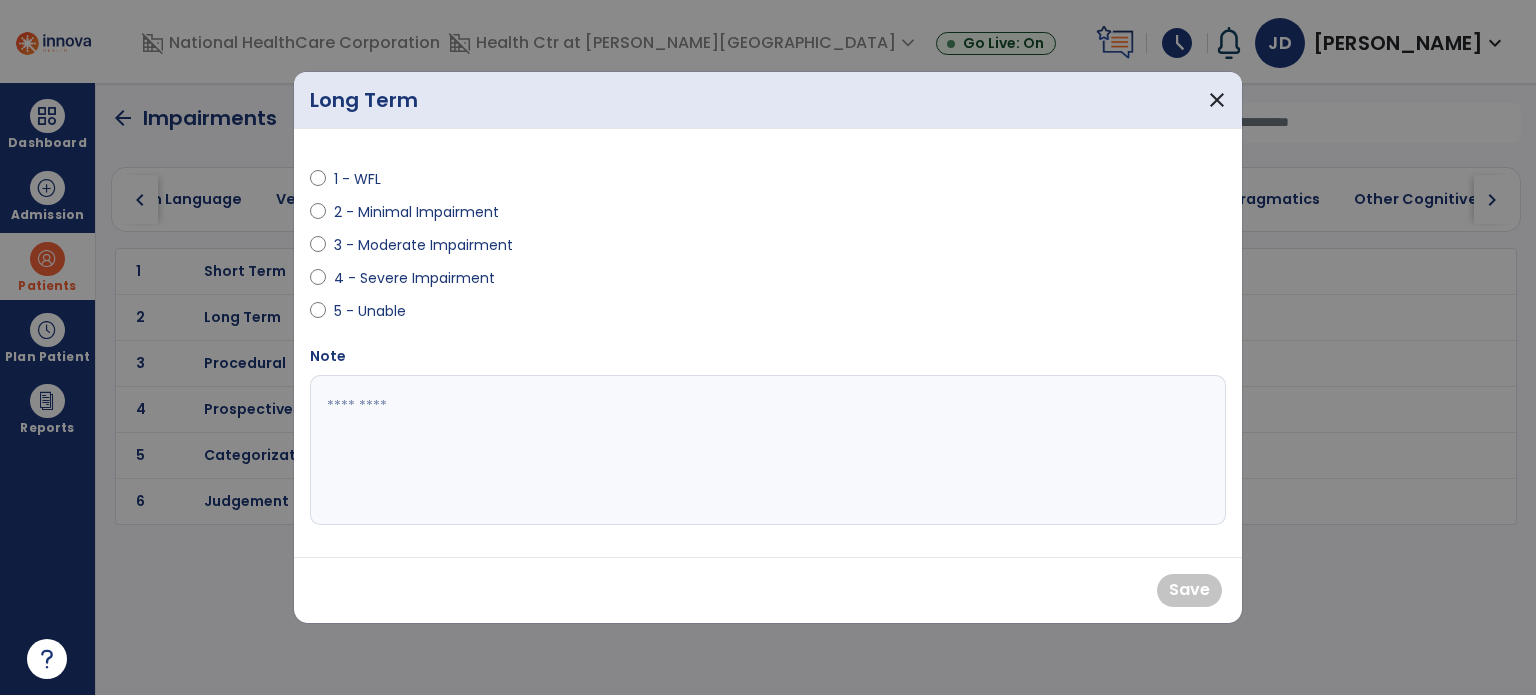 click on "5 - Unable" at bounding box center [370, 311] 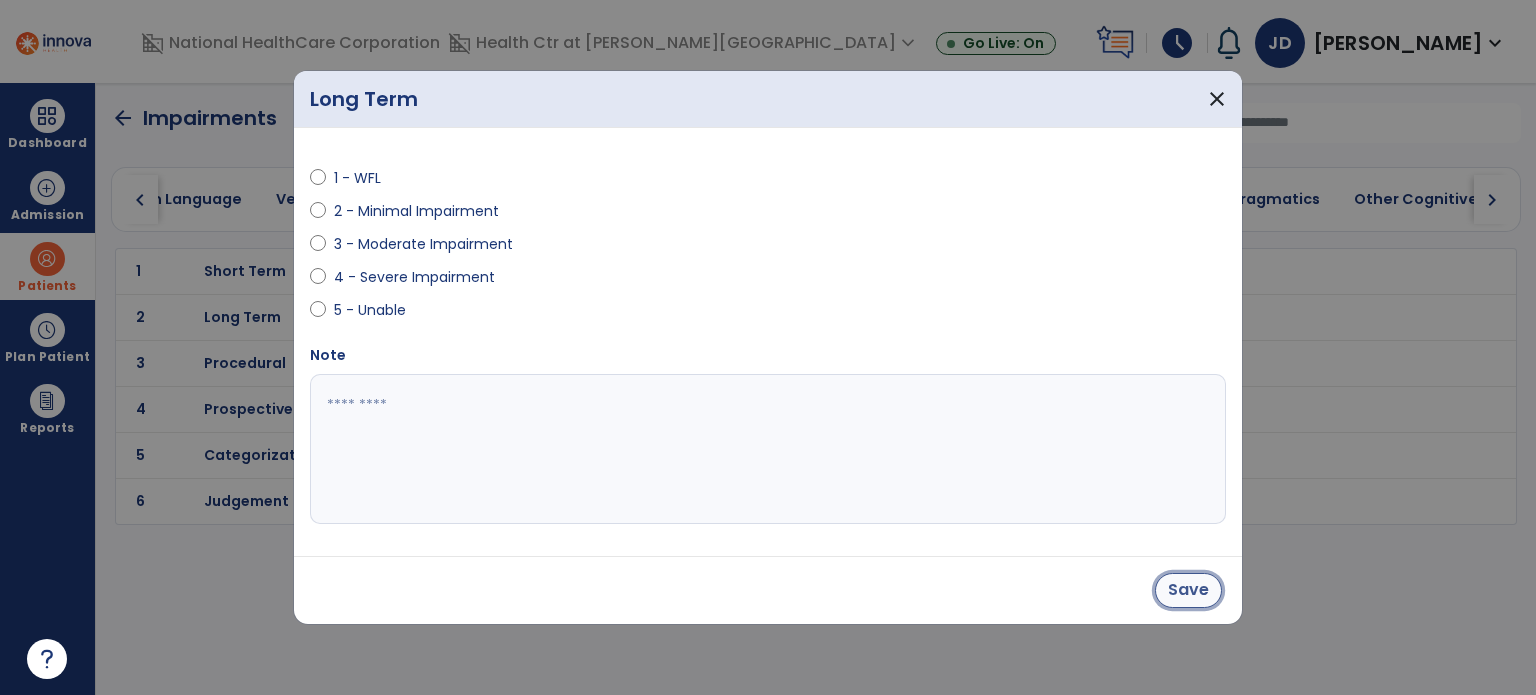 click on "Save" at bounding box center (1188, 590) 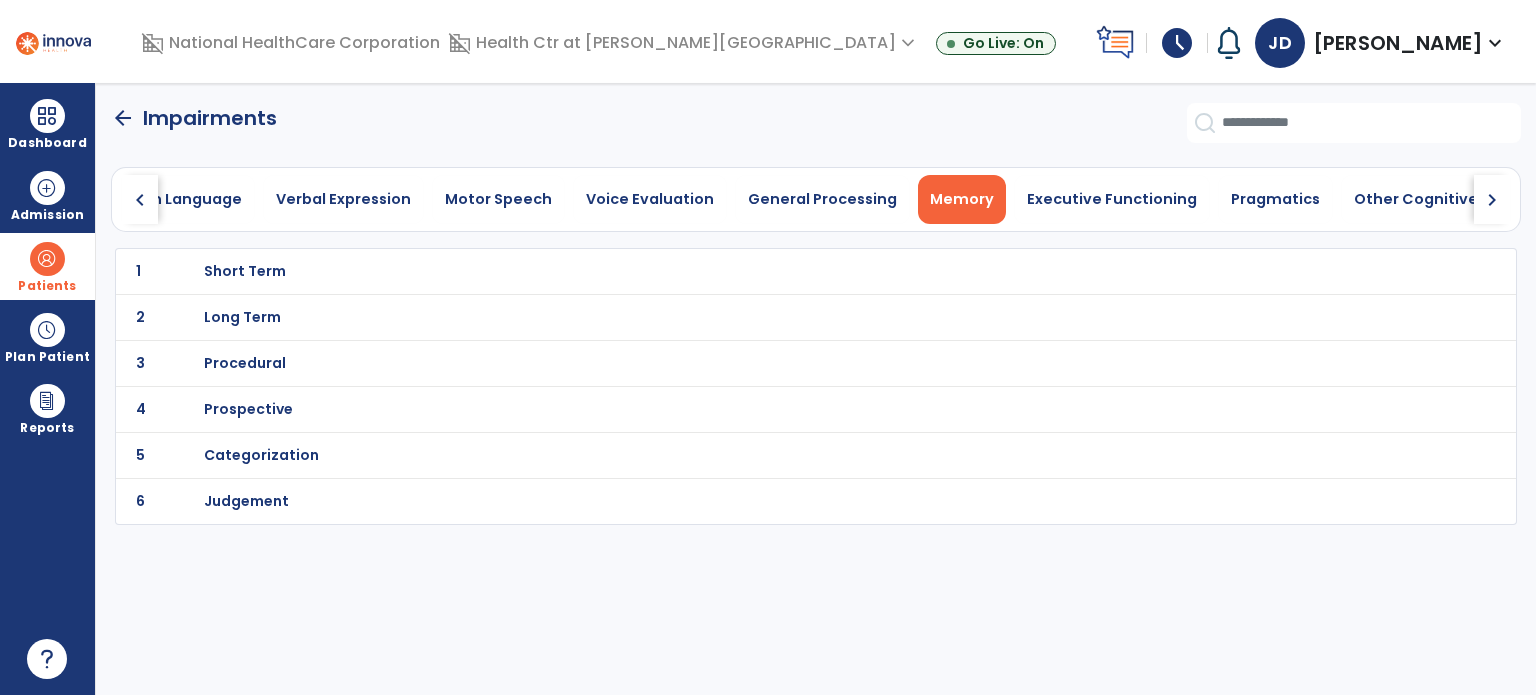 click on "Procedural" at bounding box center (772, 271) 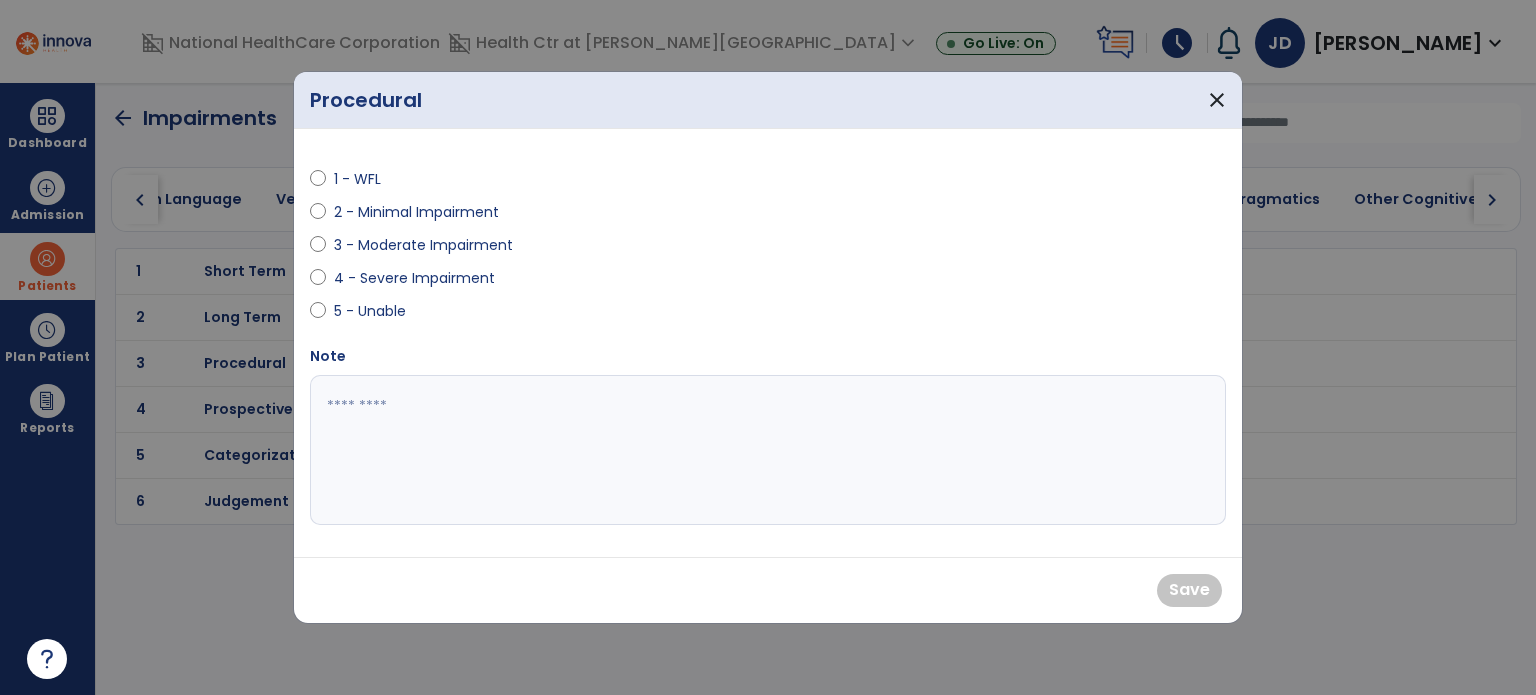 click on "2 - Minimal Impairment" at bounding box center (416, 212) 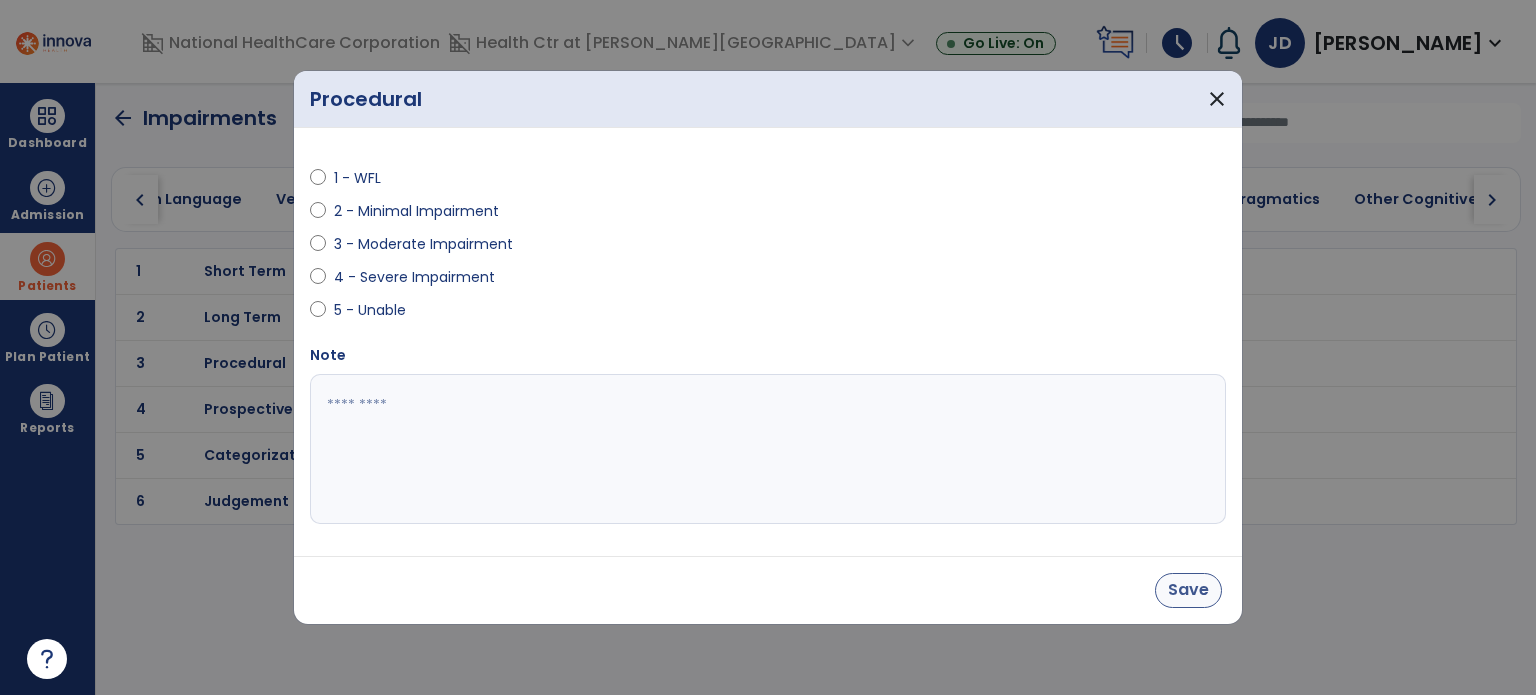 click on "Save" at bounding box center [1188, 590] 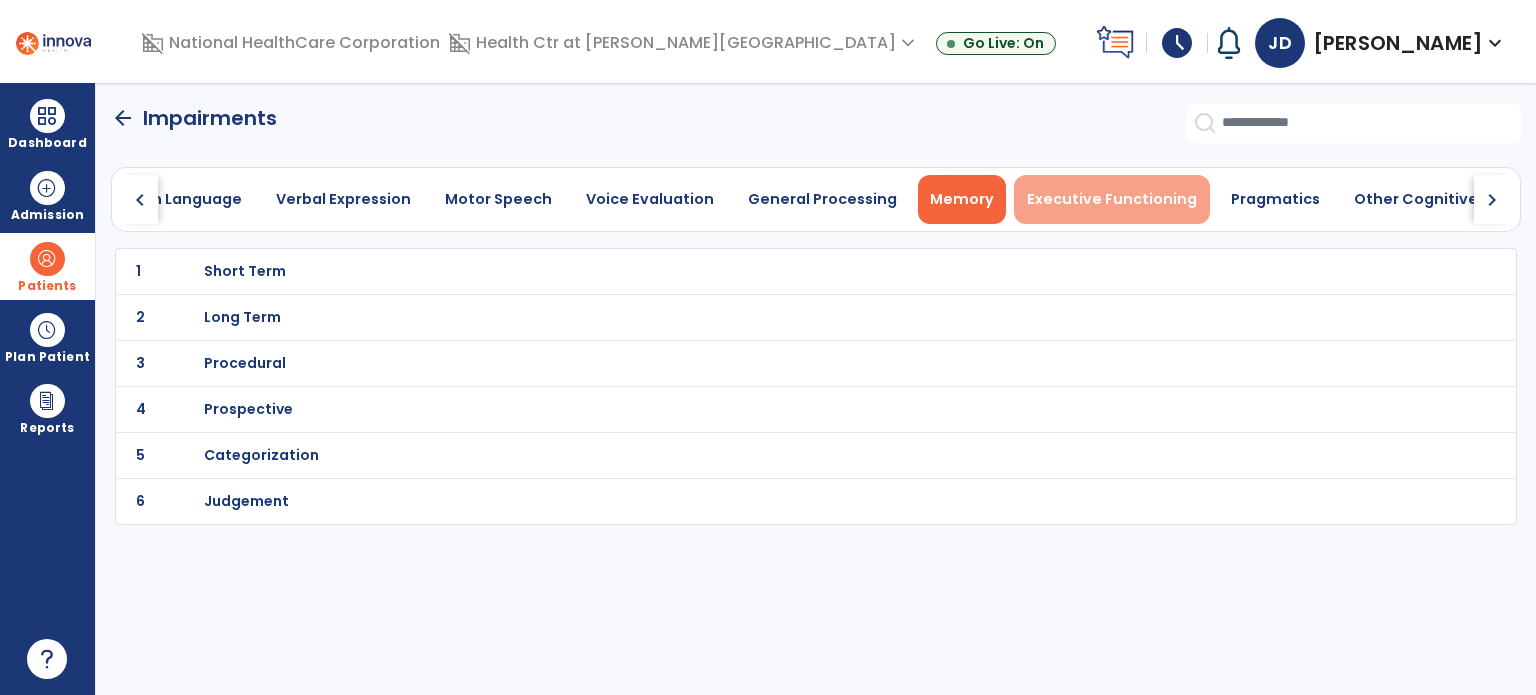 click on "Executive Functioning" at bounding box center (1112, 199) 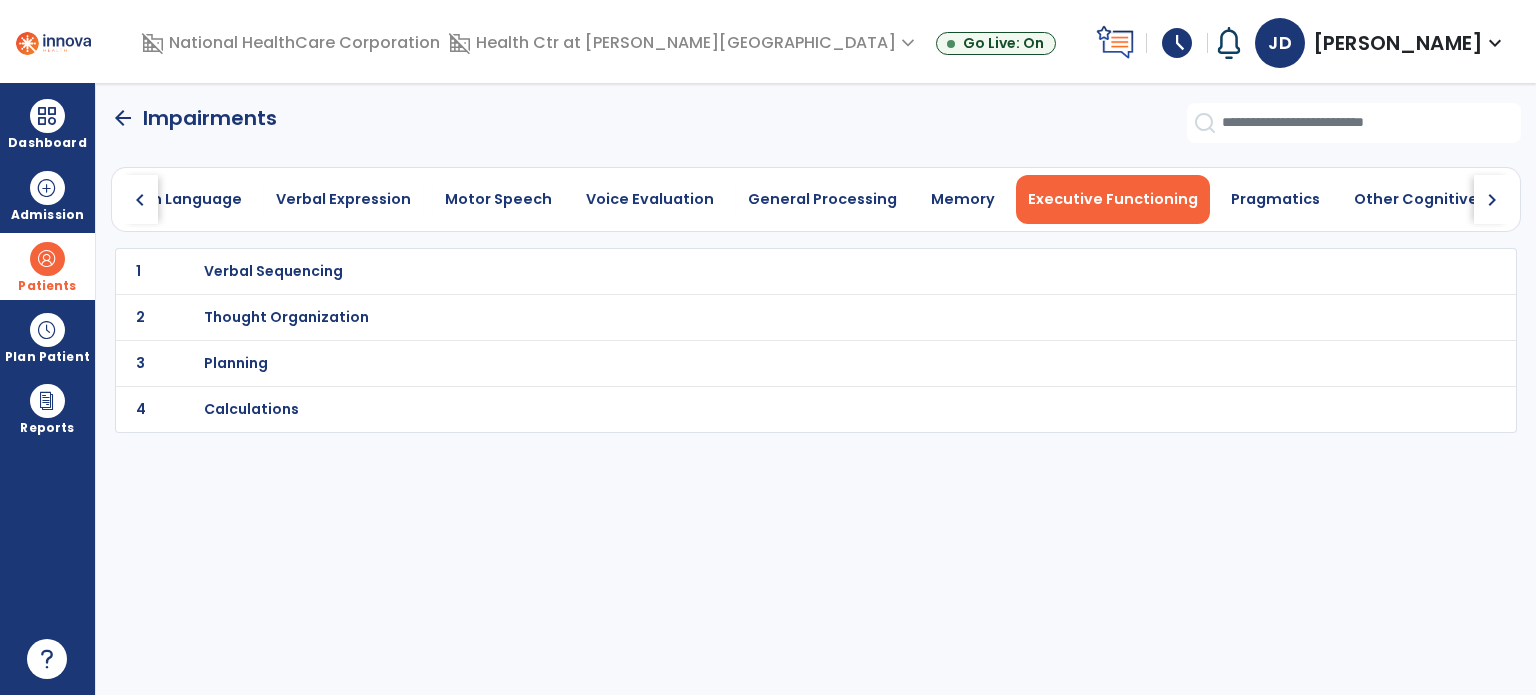 scroll, scrollTop: 0, scrollLeft: 819, axis: horizontal 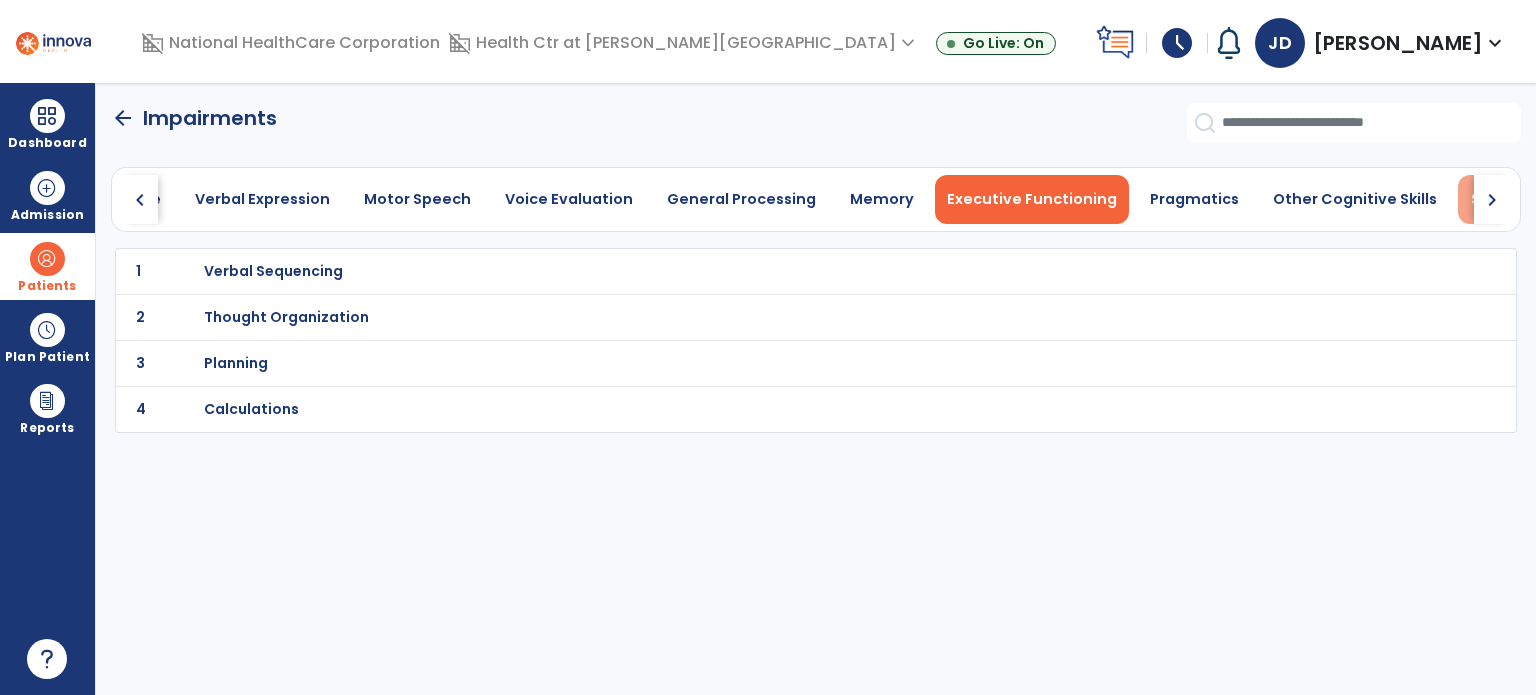 click on "Swallowing" at bounding box center [1513, 199] 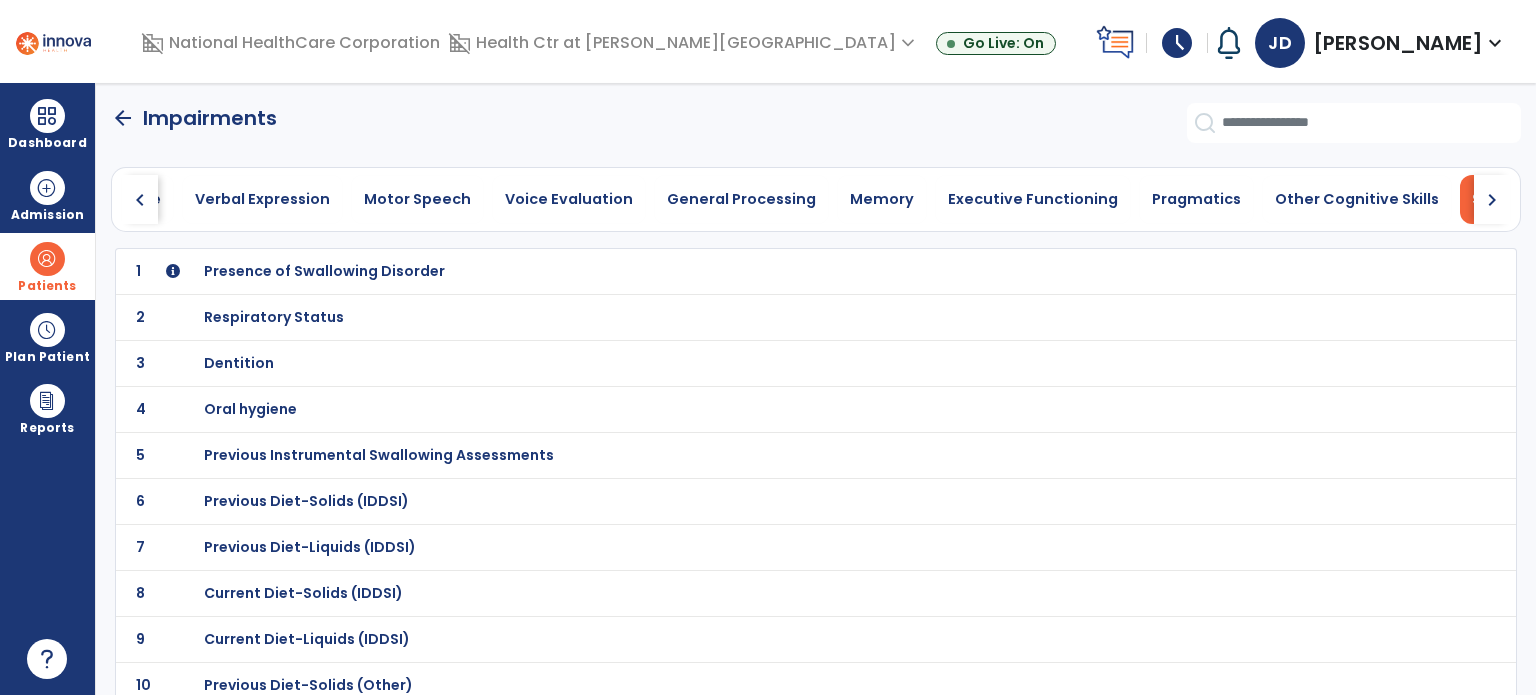 click on "Presence of Swallowing Disorder" at bounding box center (772, 271) 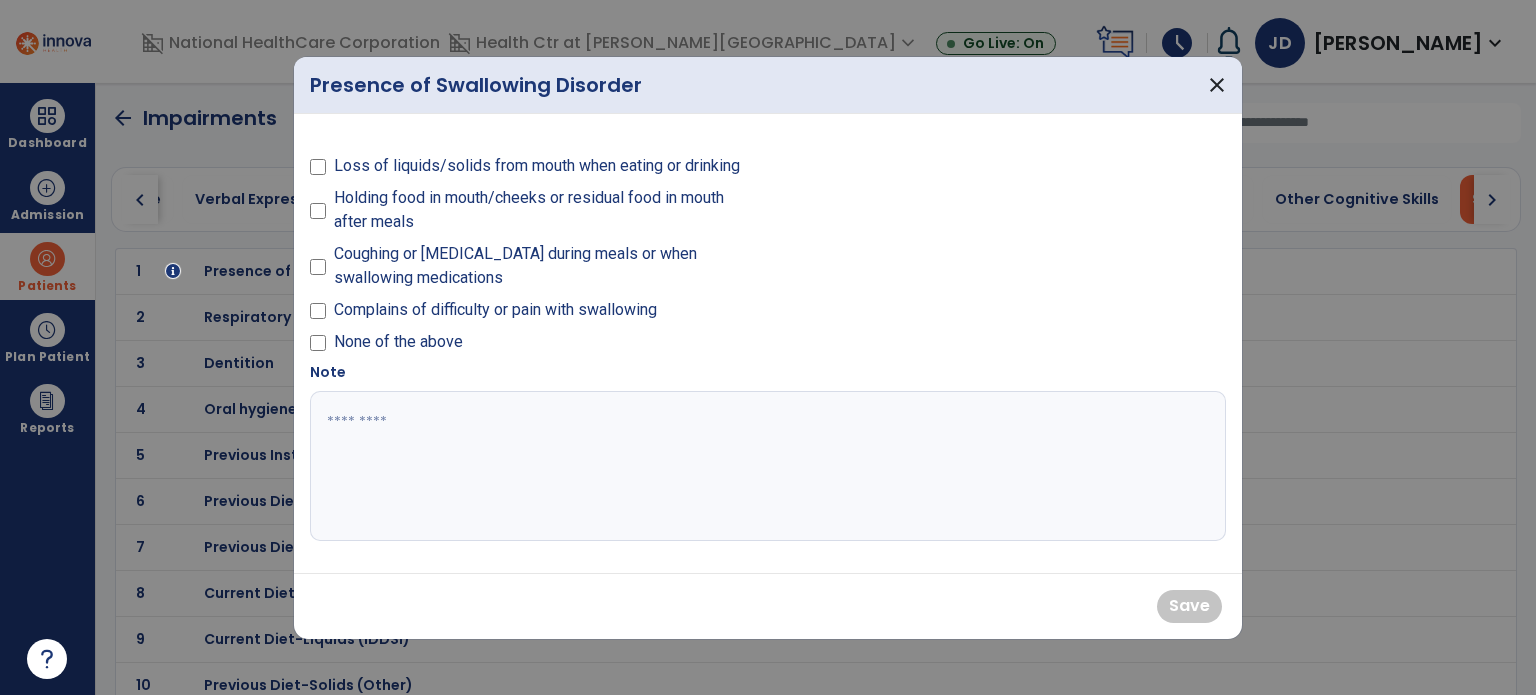 click on "None of the above" at bounding box center (398, 342) 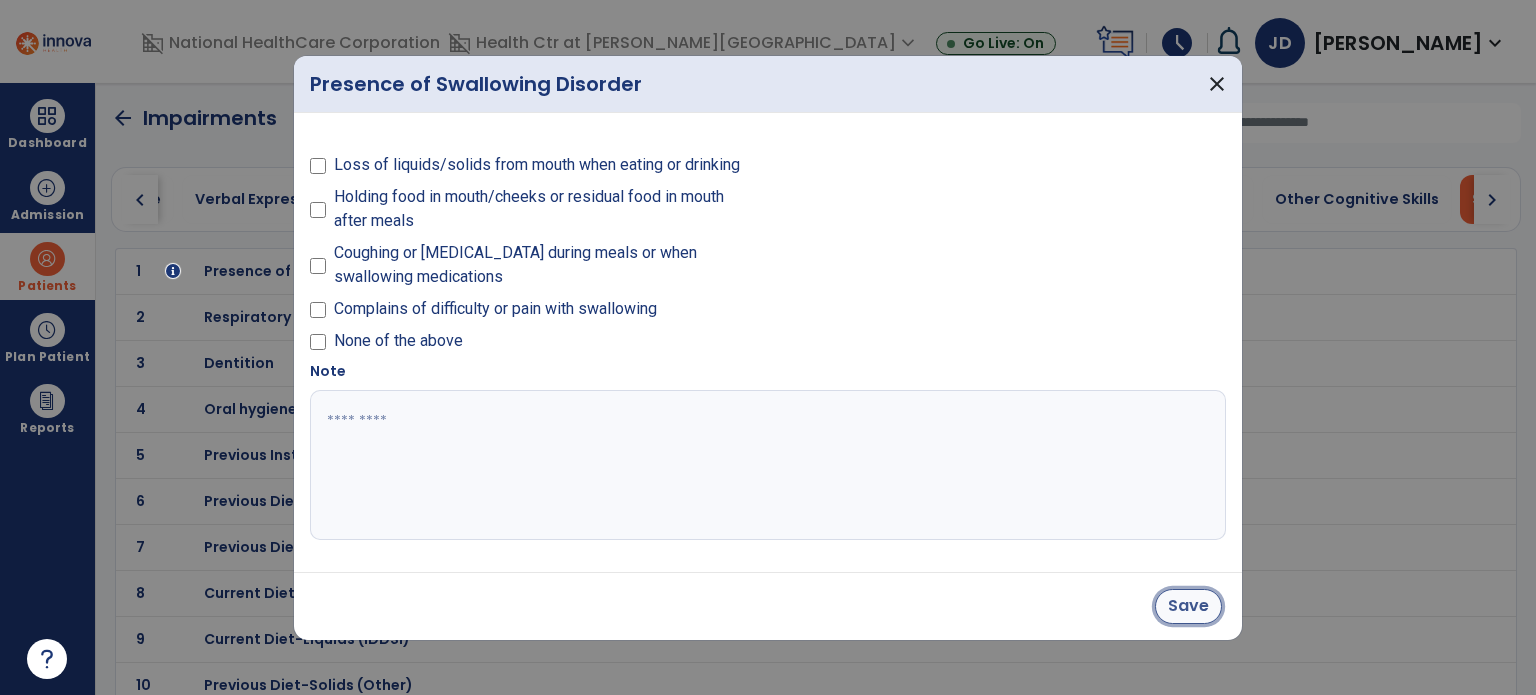 click on "Save" at bounding box center (1188, 606) 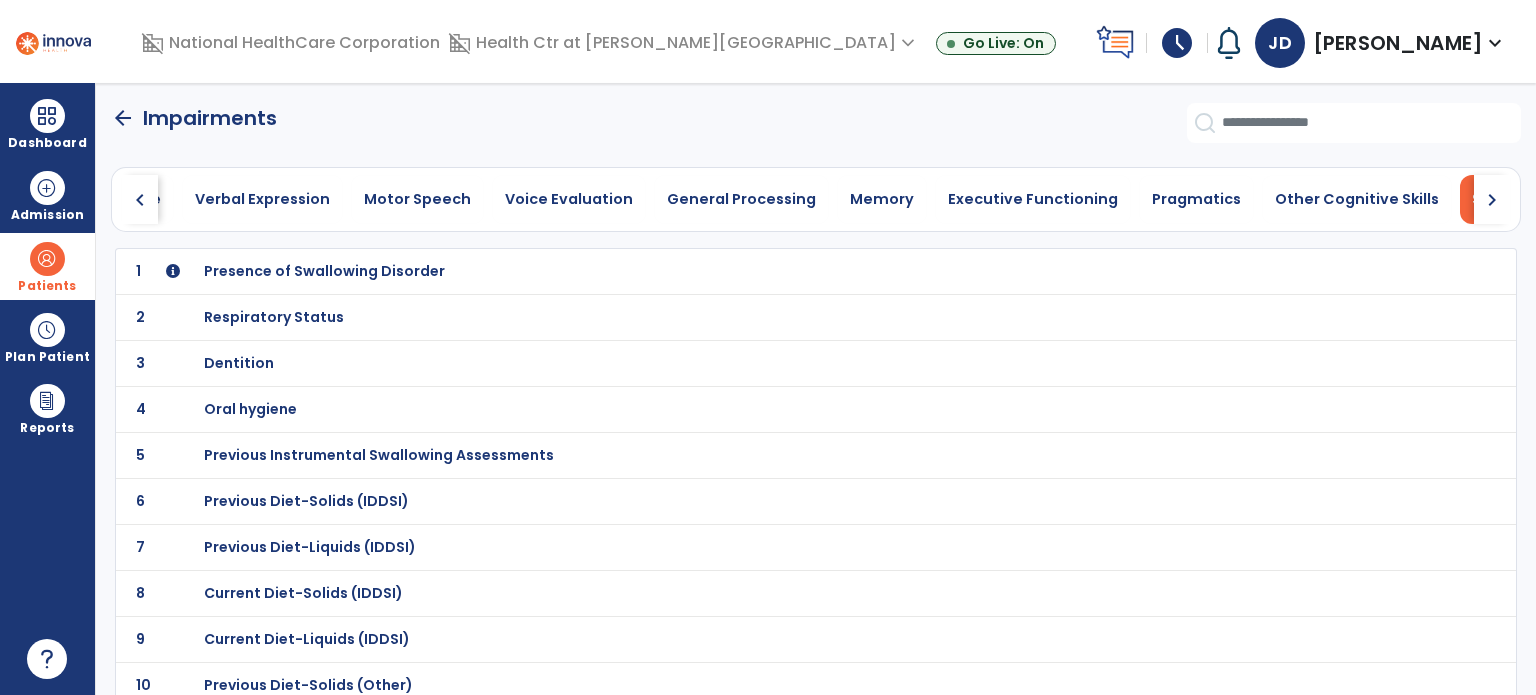 click on "Dentition" at bounding box center [772, 271] 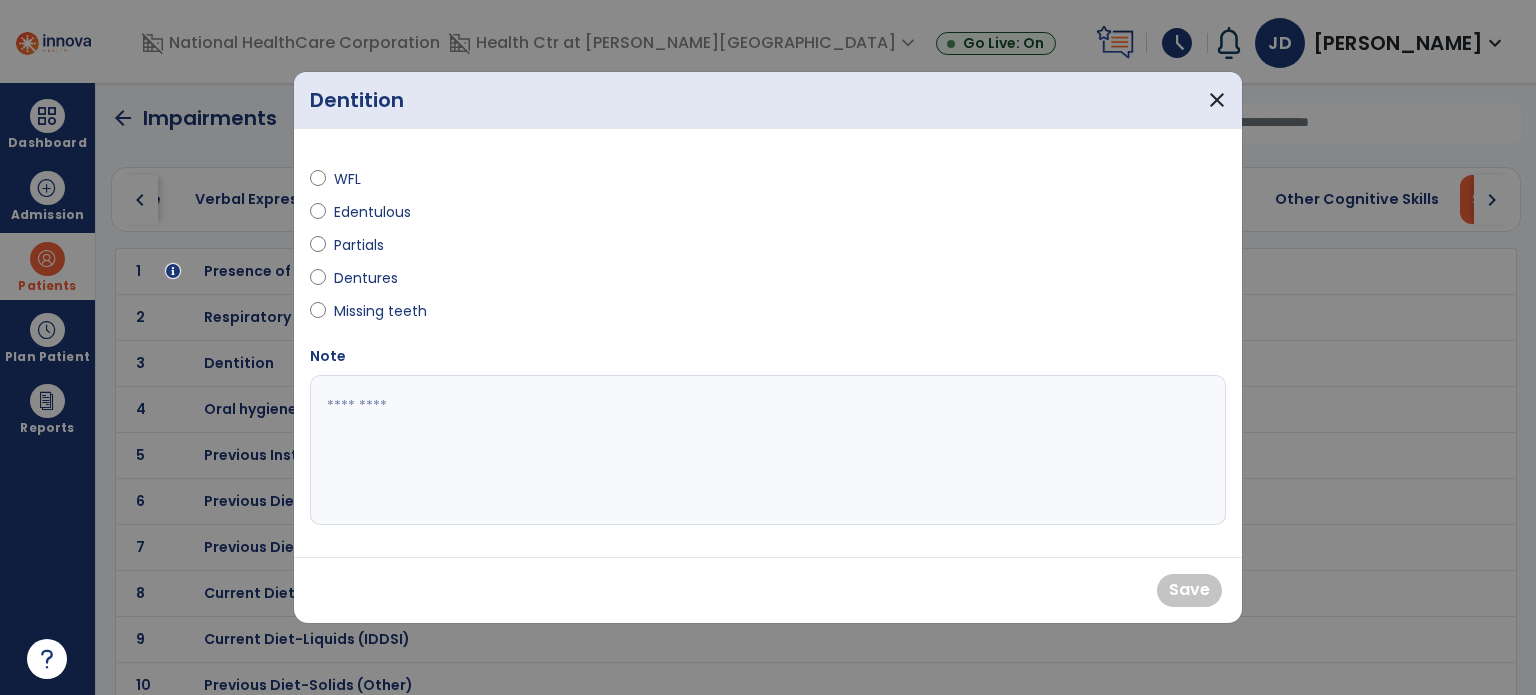 click on "Edentulous" at bounding box center [372, 212] 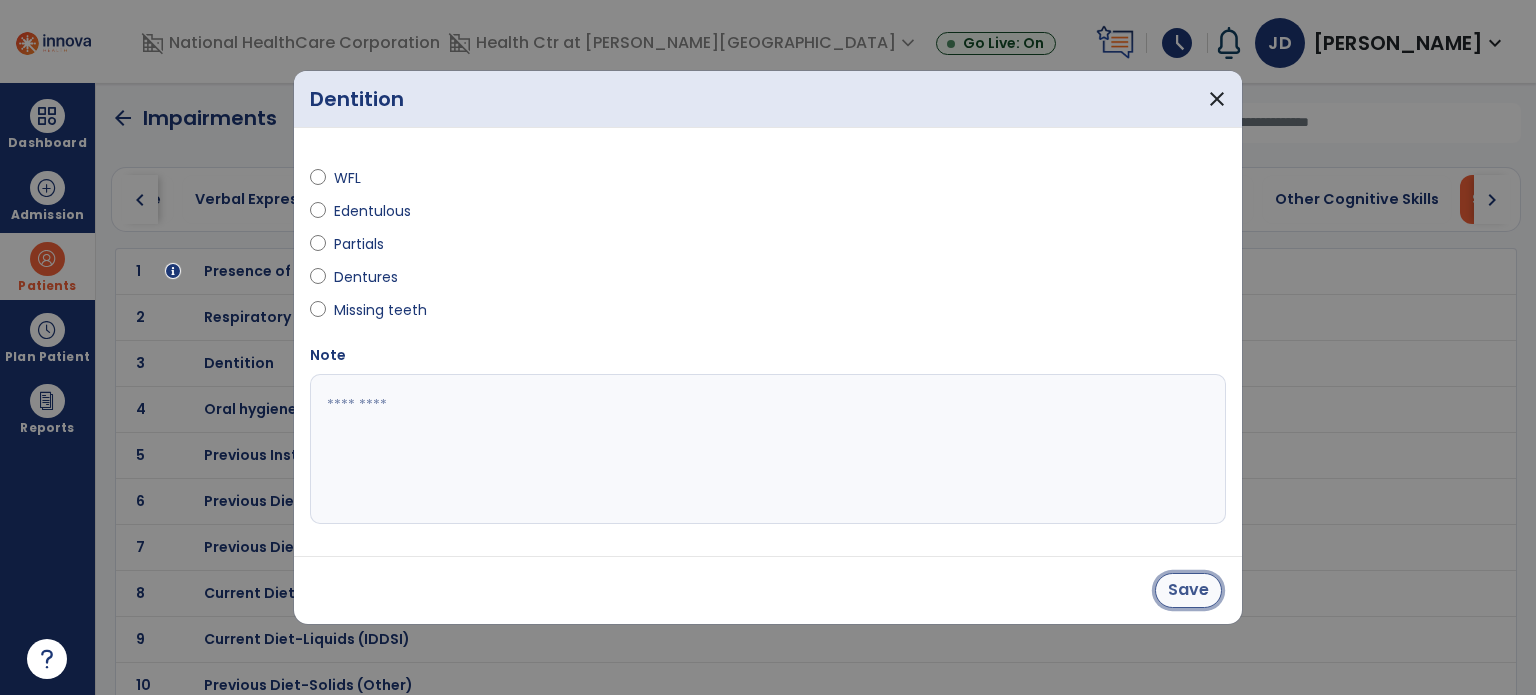 click on "Save" at bounding box center (1188, 590) 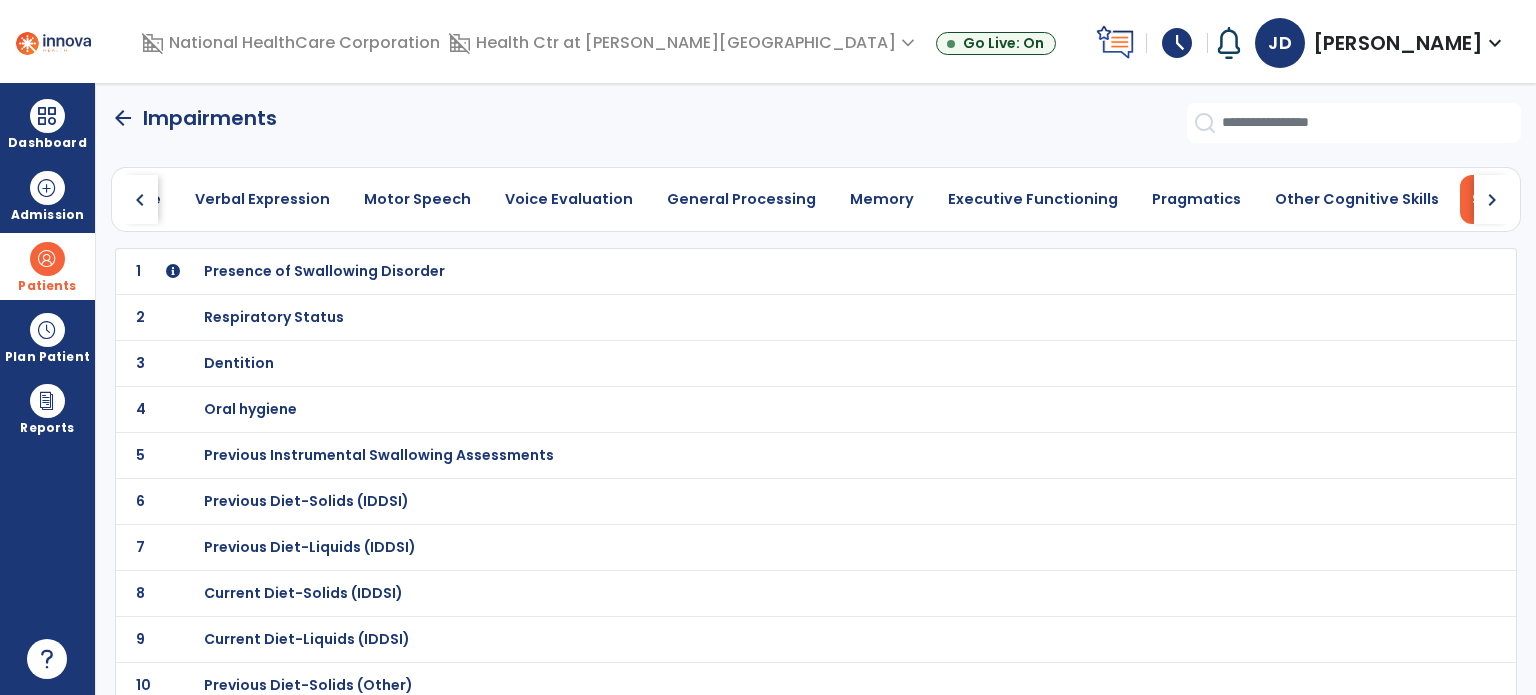 click on "Dentition" at bounding box center (772, 271) 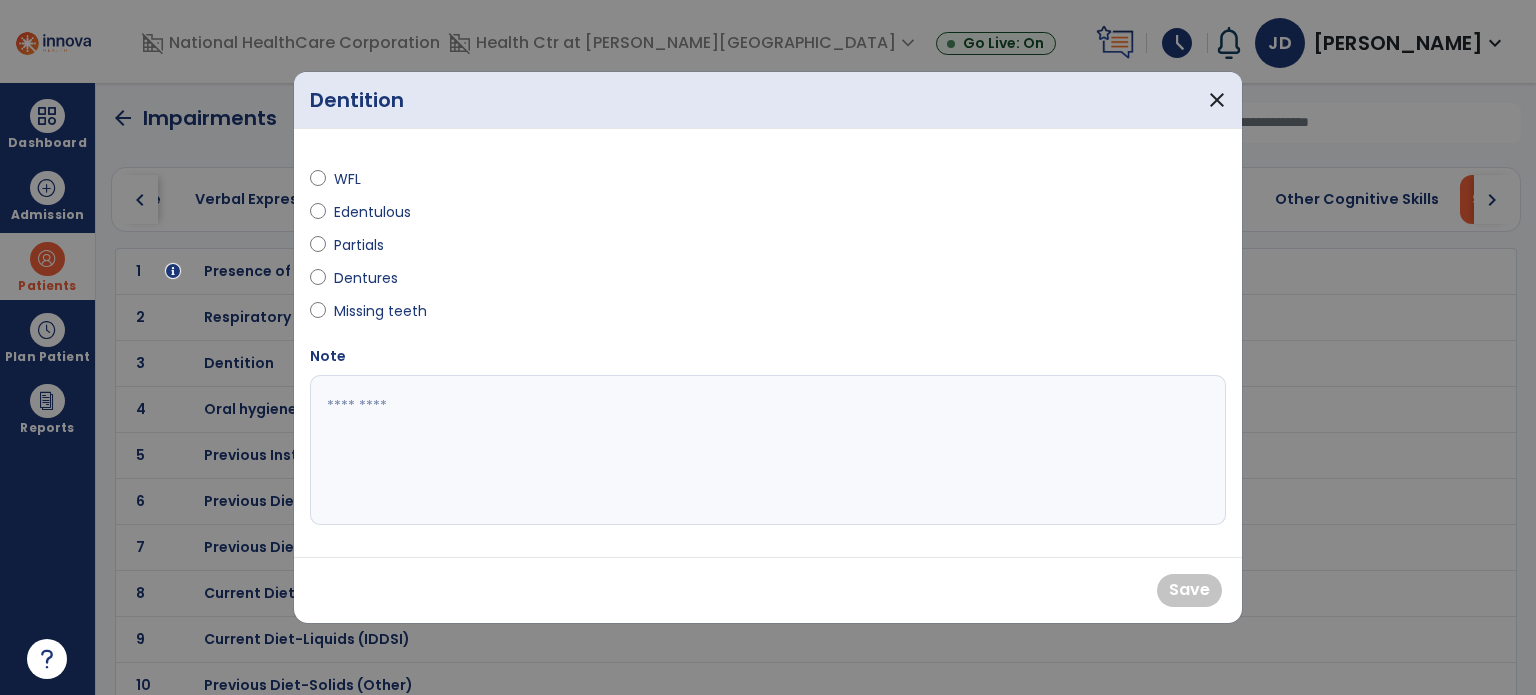 click on "Edentulous" at bounding box center (372, 212) 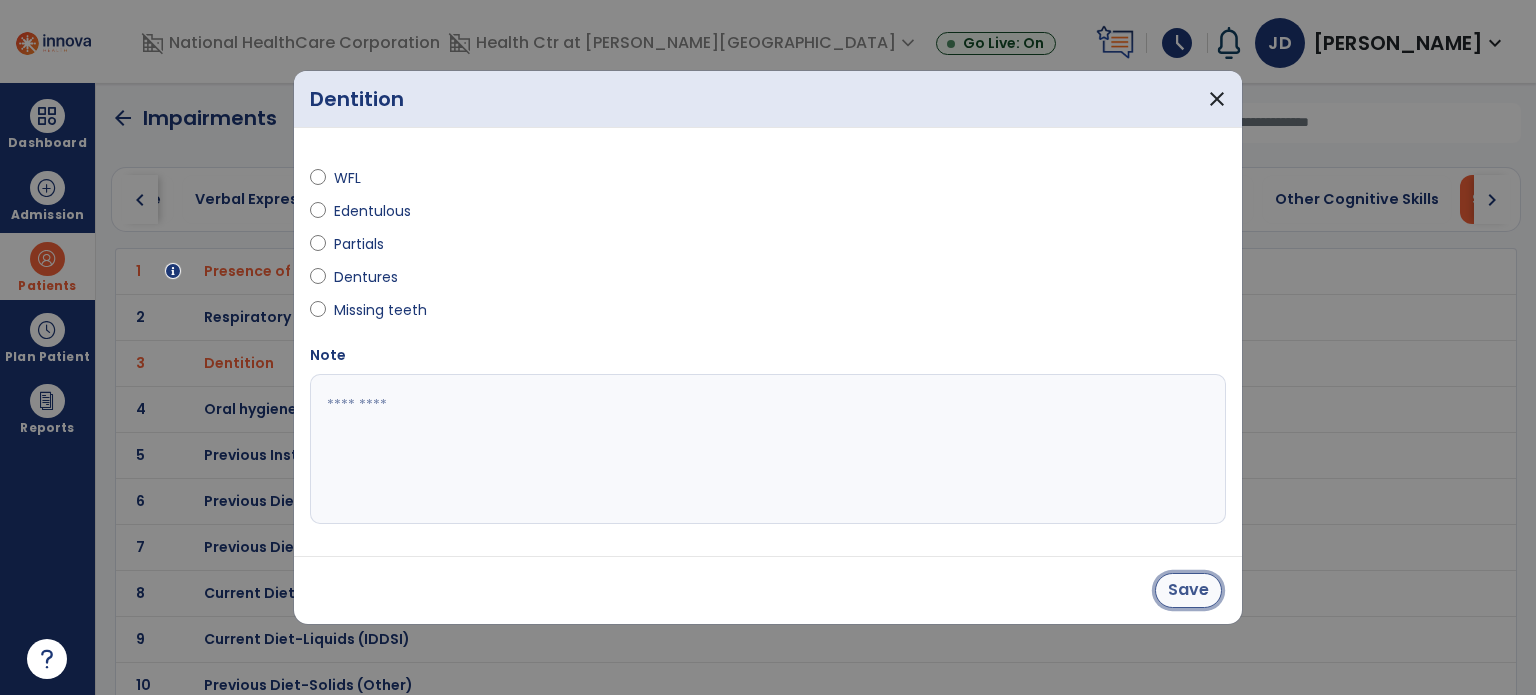 click on "Save" at bounding box center [1188, 590] 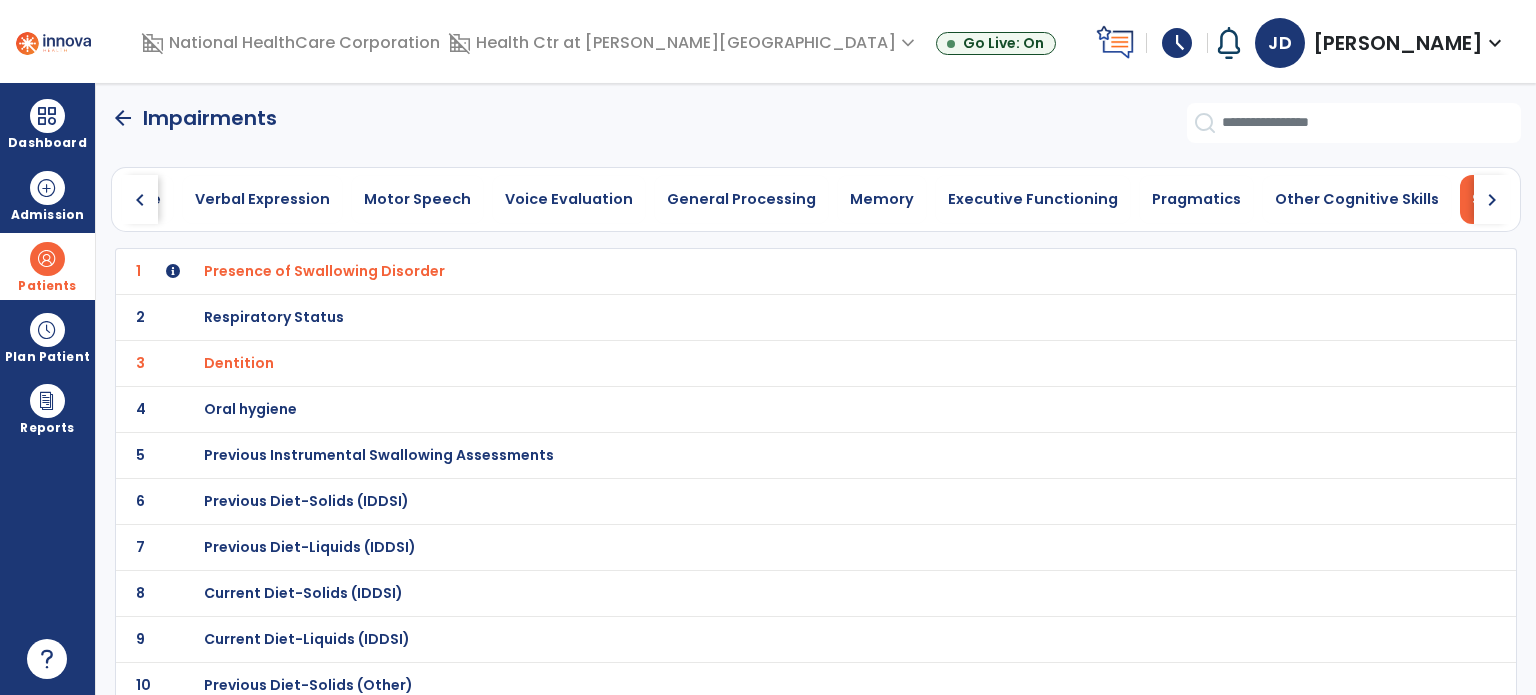 click on "Respiratory Status" at bounding box center [772, 271] 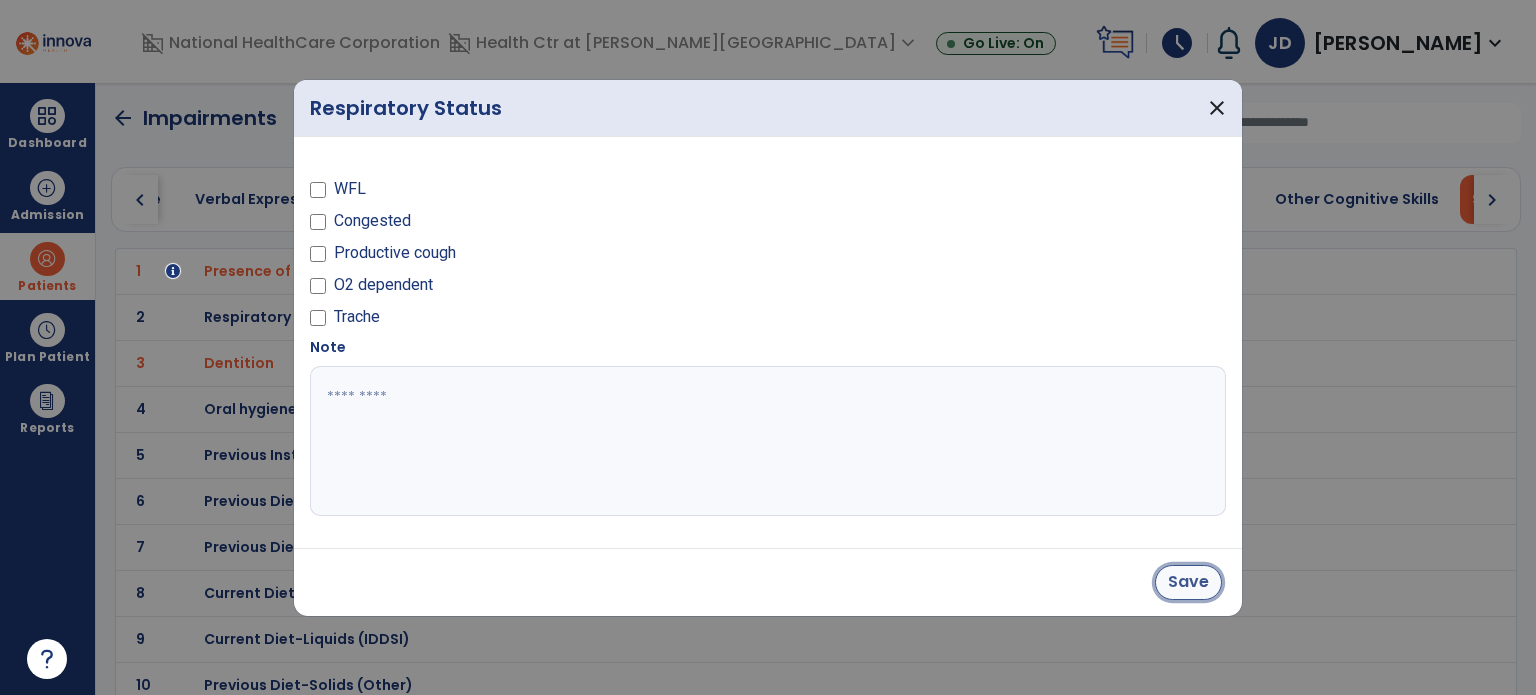 click on "Save" at bounding box center (1188, 582) 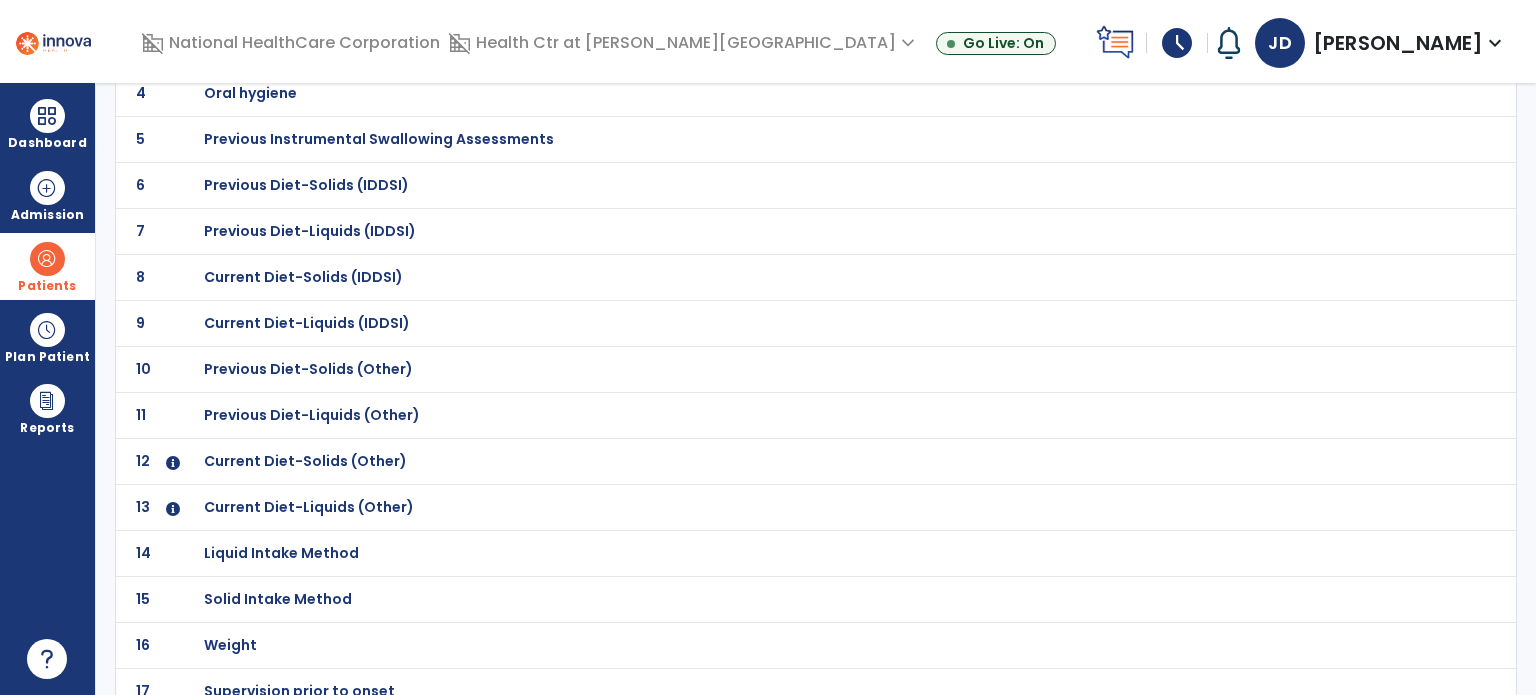 scroll, scrollTop: 317, scrollLeft: 0, axis: vertical 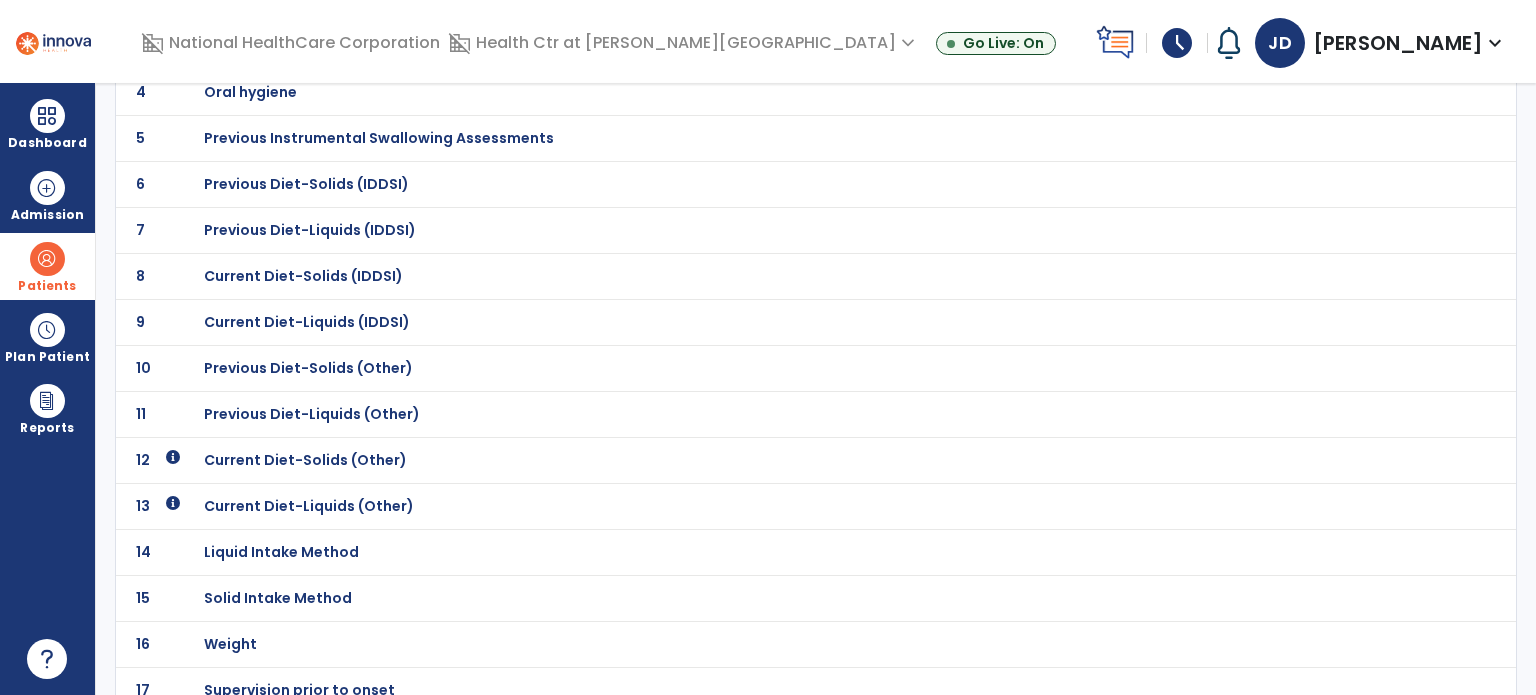 click on "Current Diet-Solids (Other)" at bounding box center [772, -46] 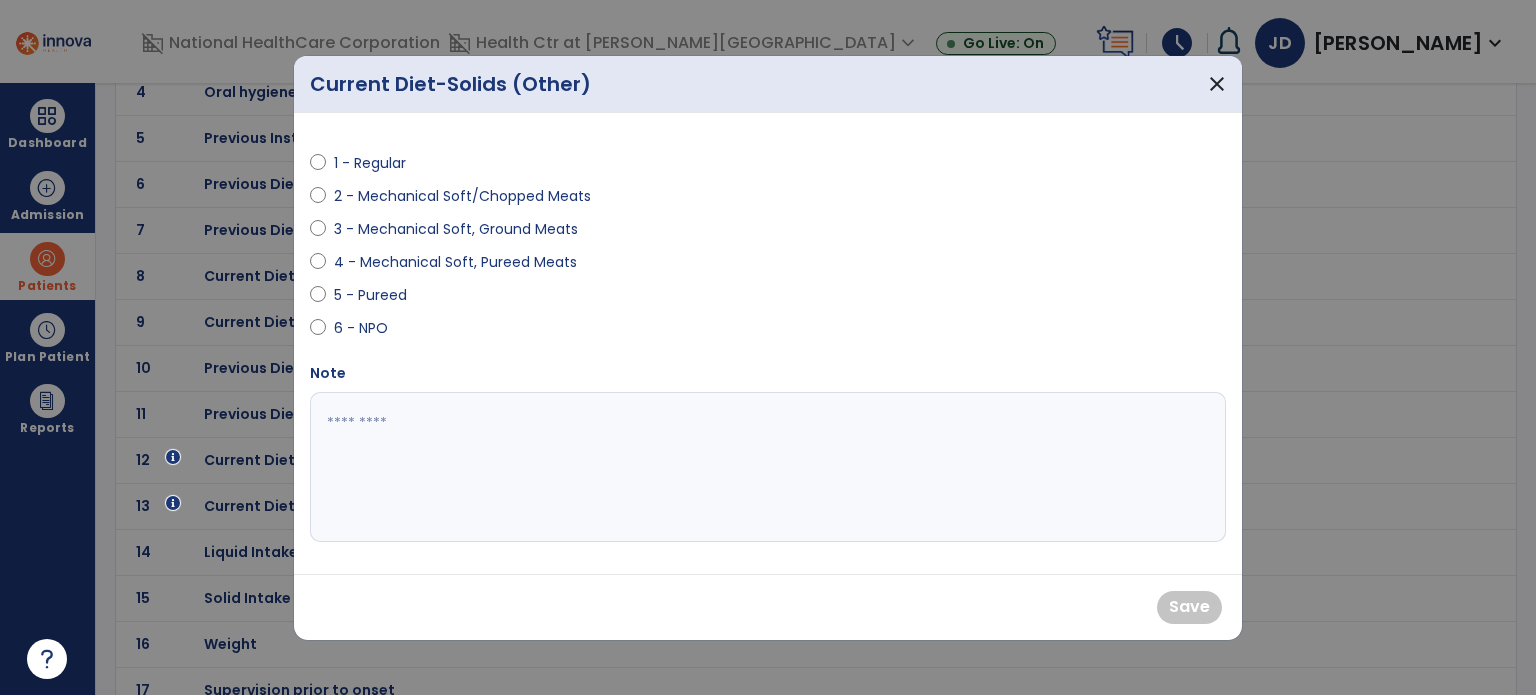 click on "3 - Mechanical Soft, Ground Meats" at bounding box center (456, 229) 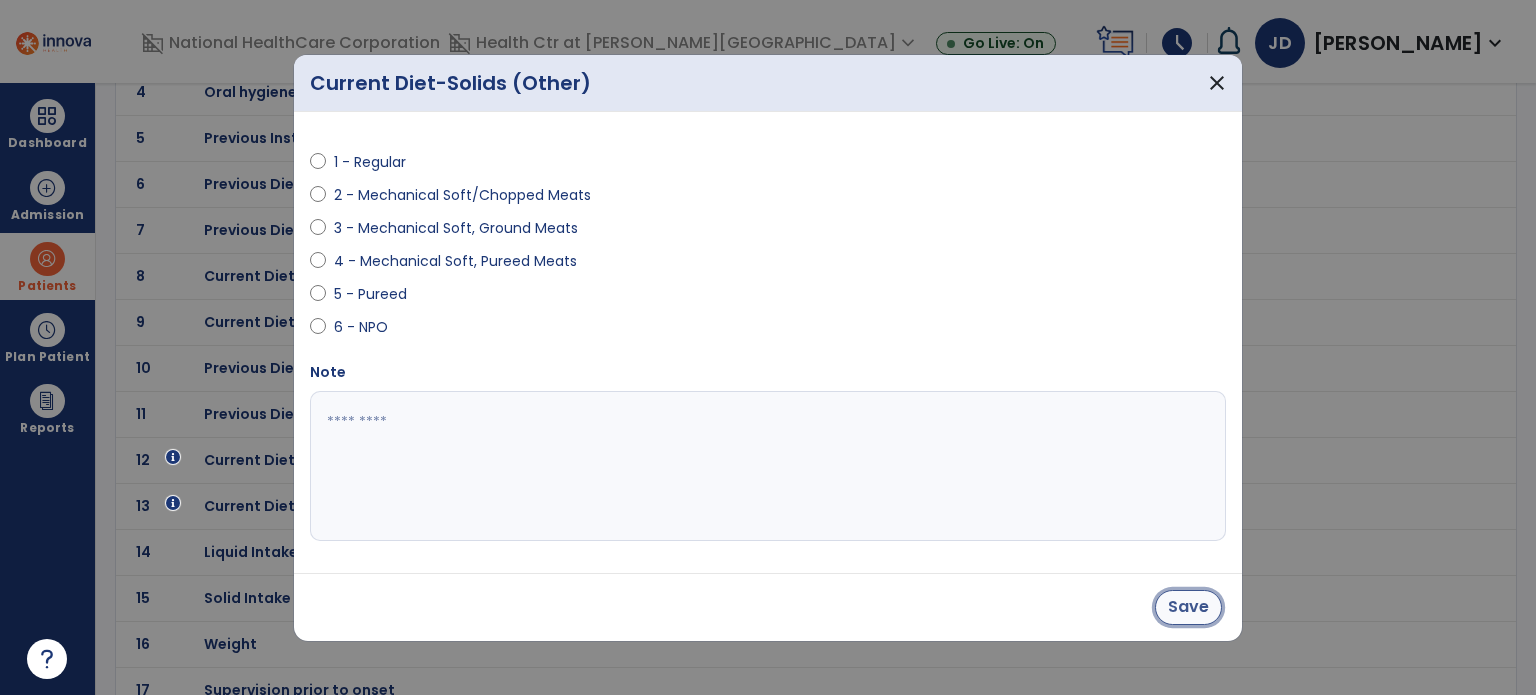 click on "Save" at bounding box center [1188, 607] 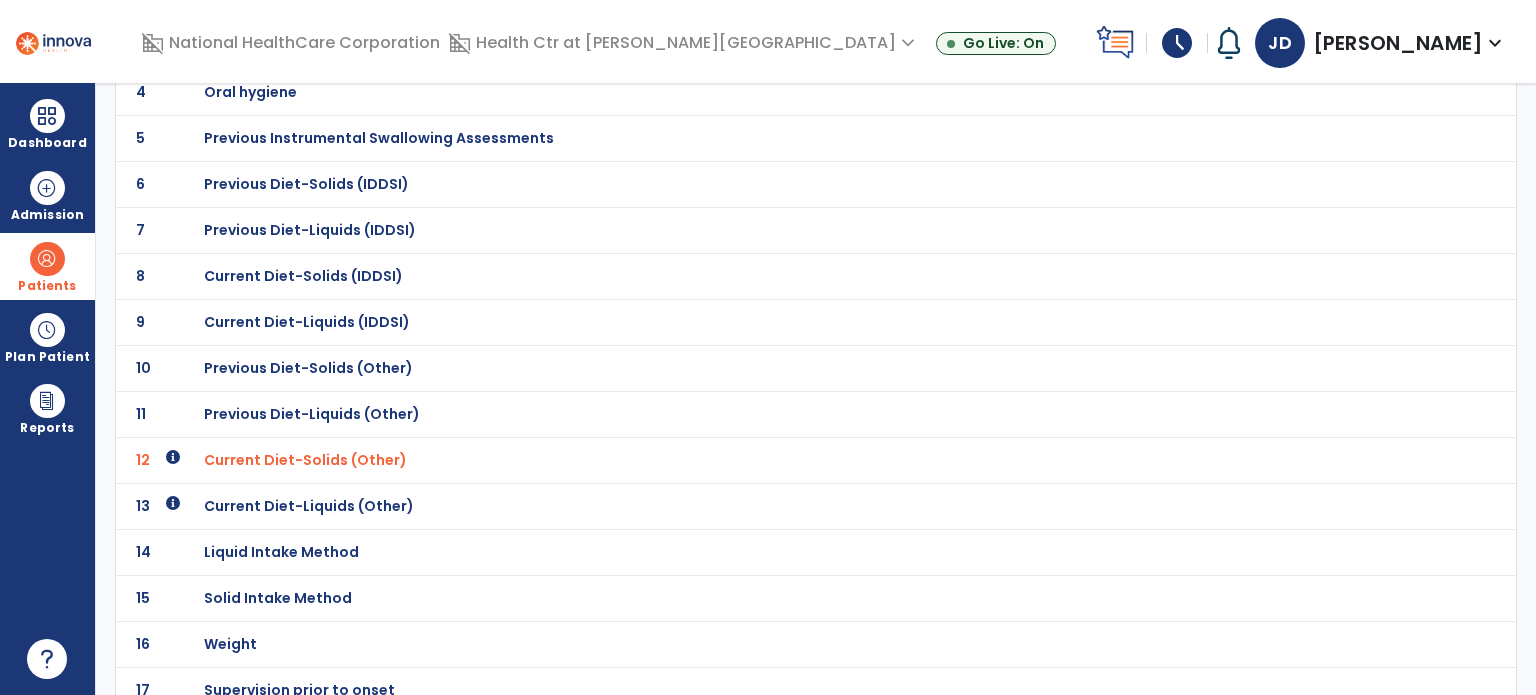 click on "Current Diet-Liquids (Other)" at bounding box center (772, -46) 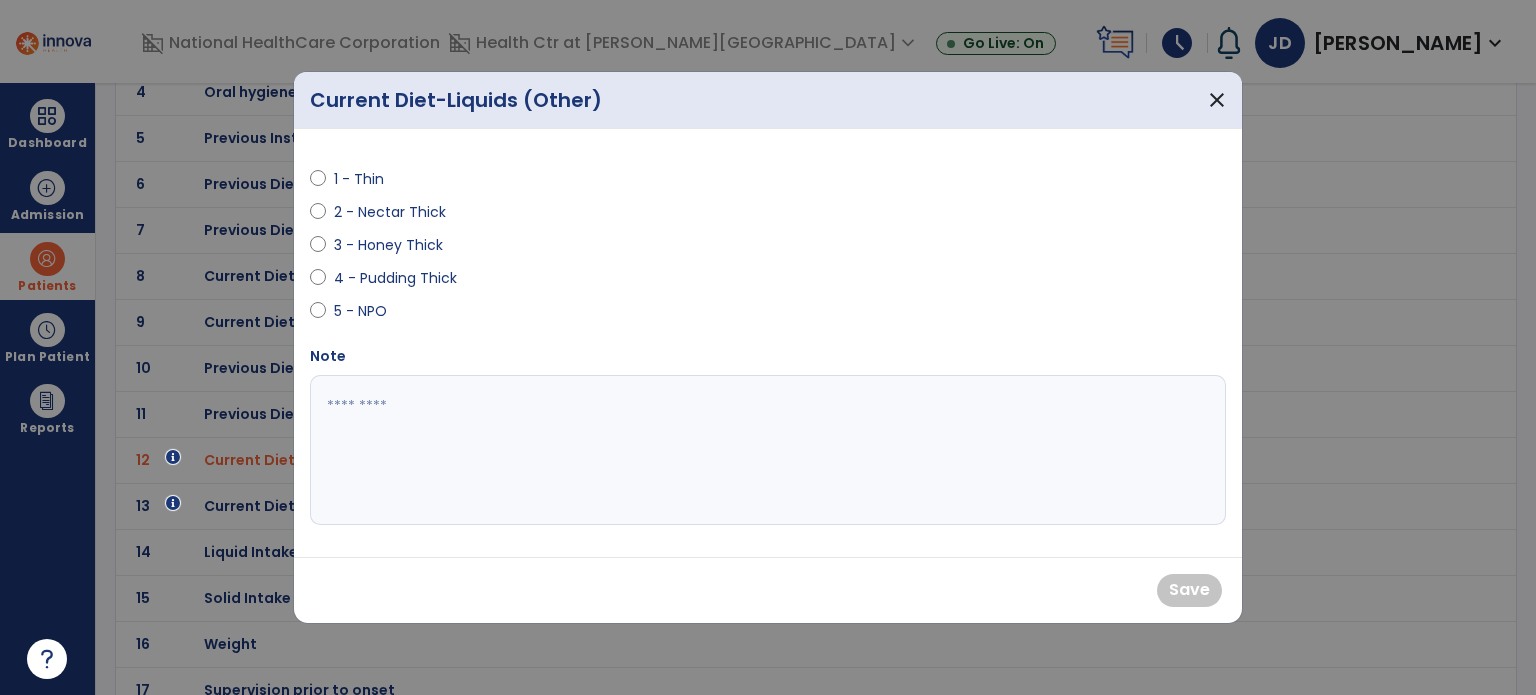 click on "1 - Thin" at bounding box center (369, 179) 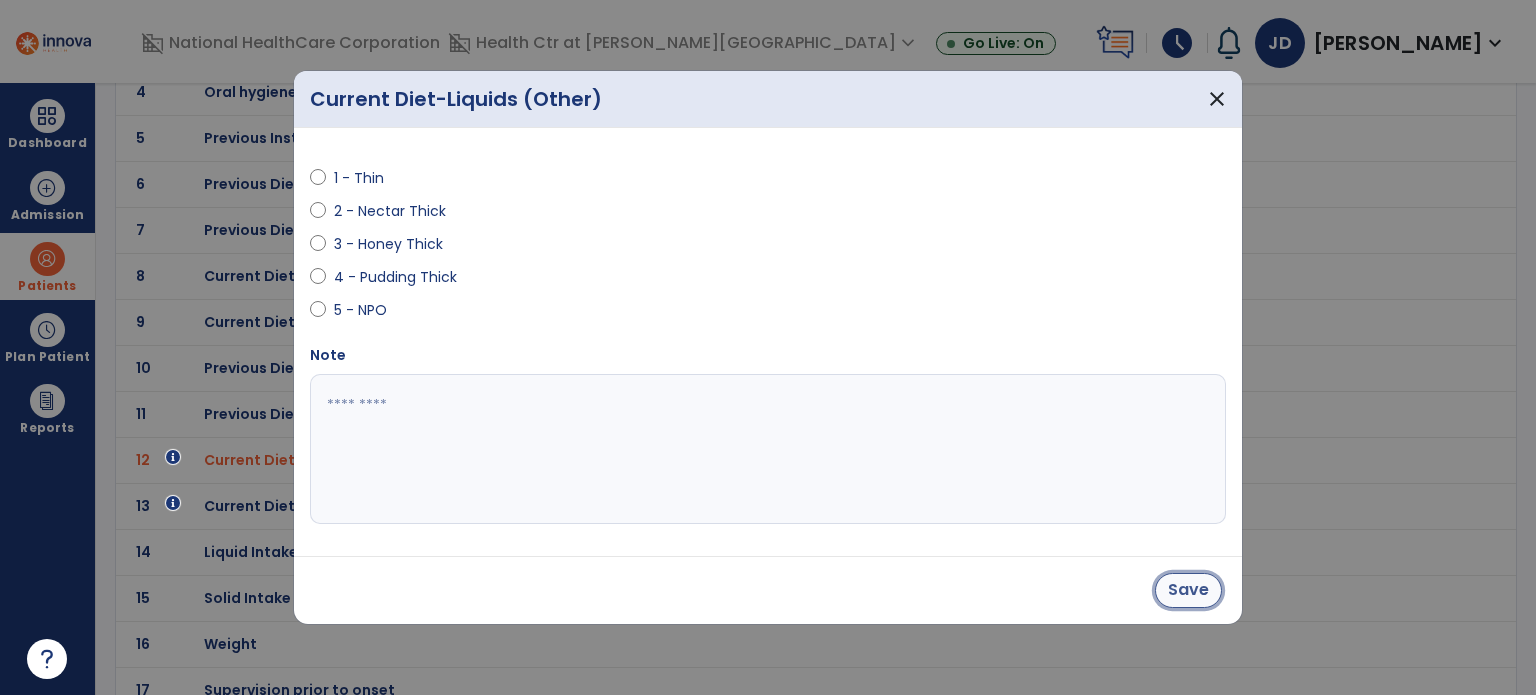 click on "Save" at bounding box center (1188, 590) 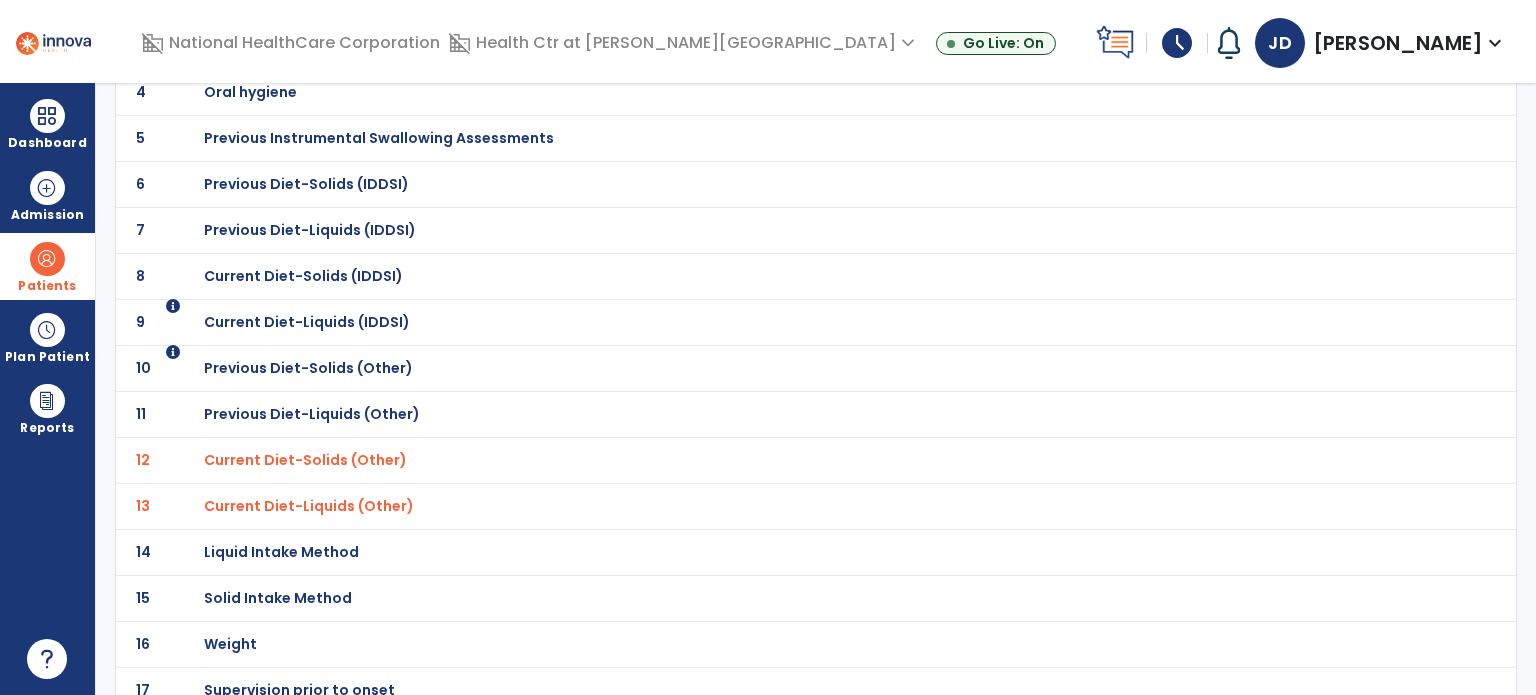 scroll, scrollTop: 468, scrollLeft: 0, axis: vertical 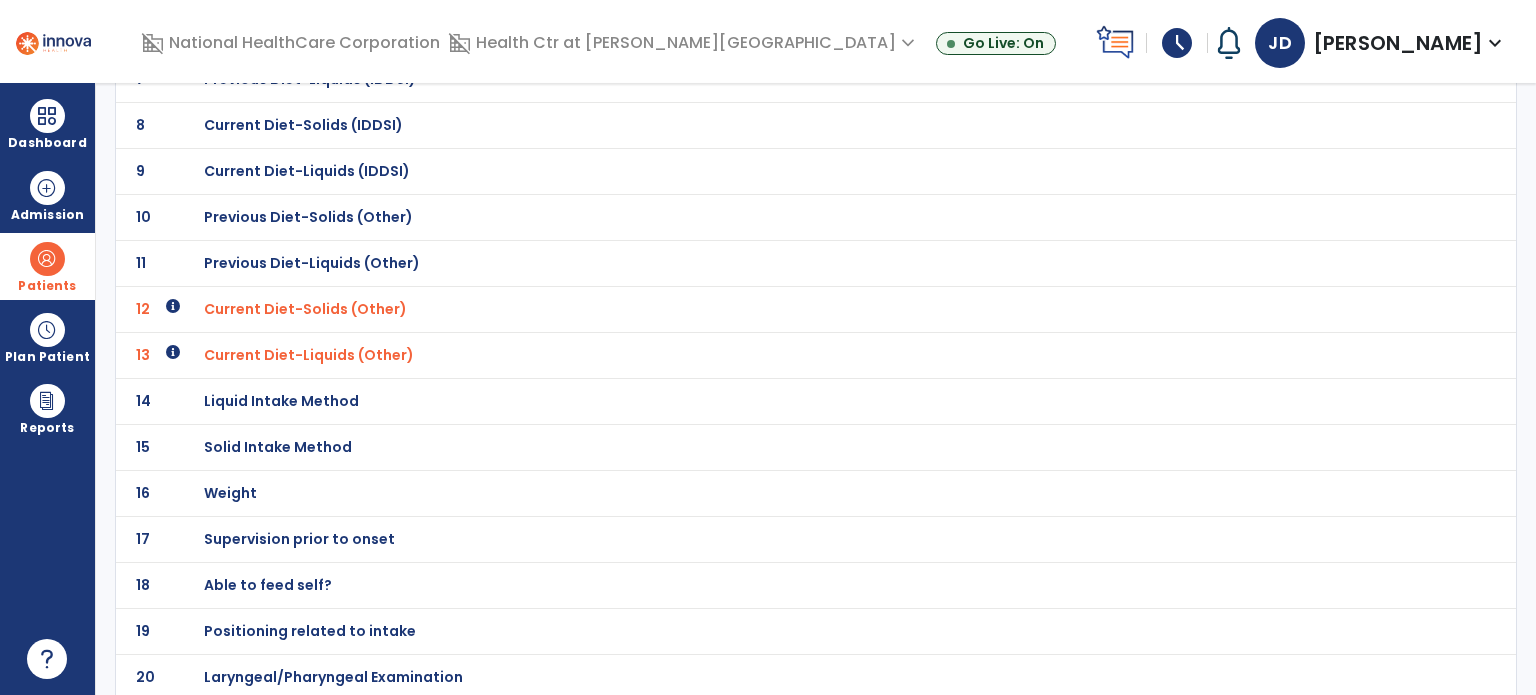 click on "Laryngeal/Pharyngeal Examination" at bounding box center (772, -197) 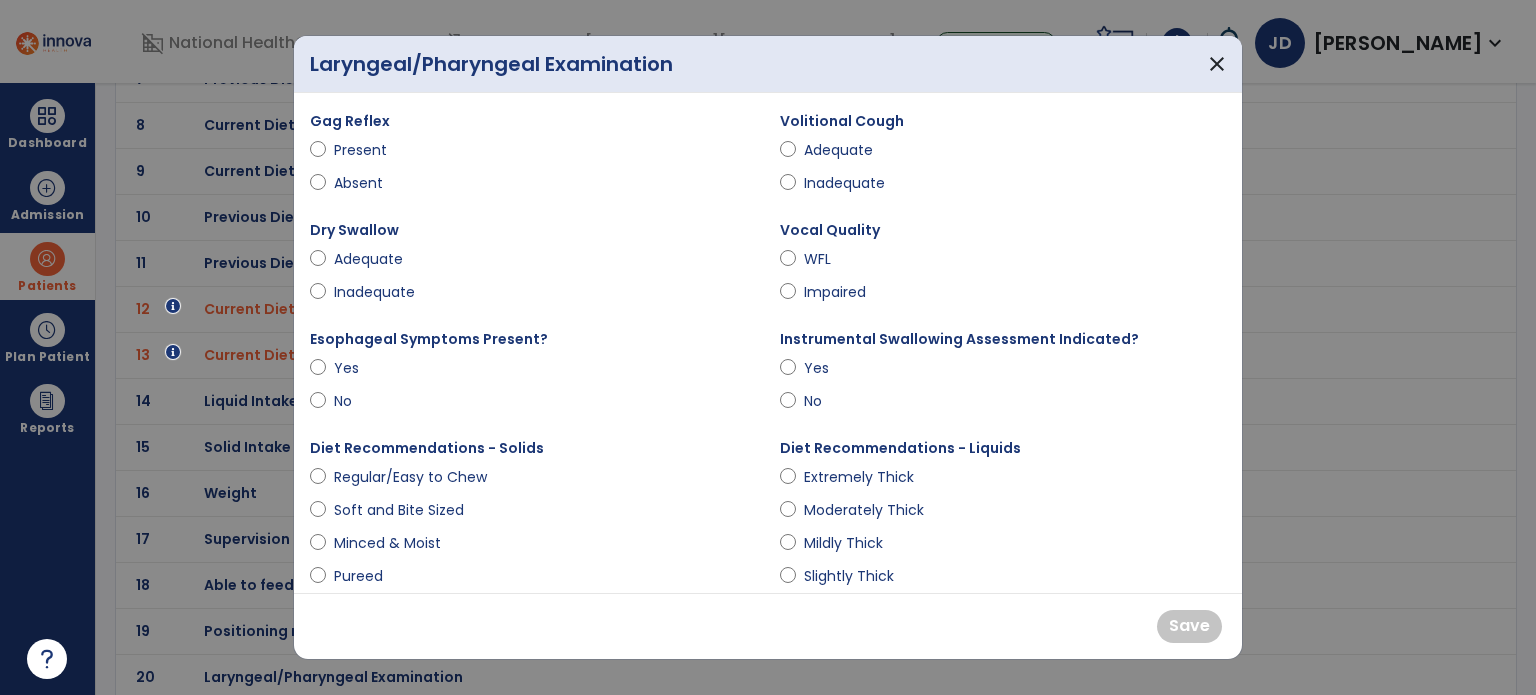 click on "WFL" at bounding box center (839, 259) 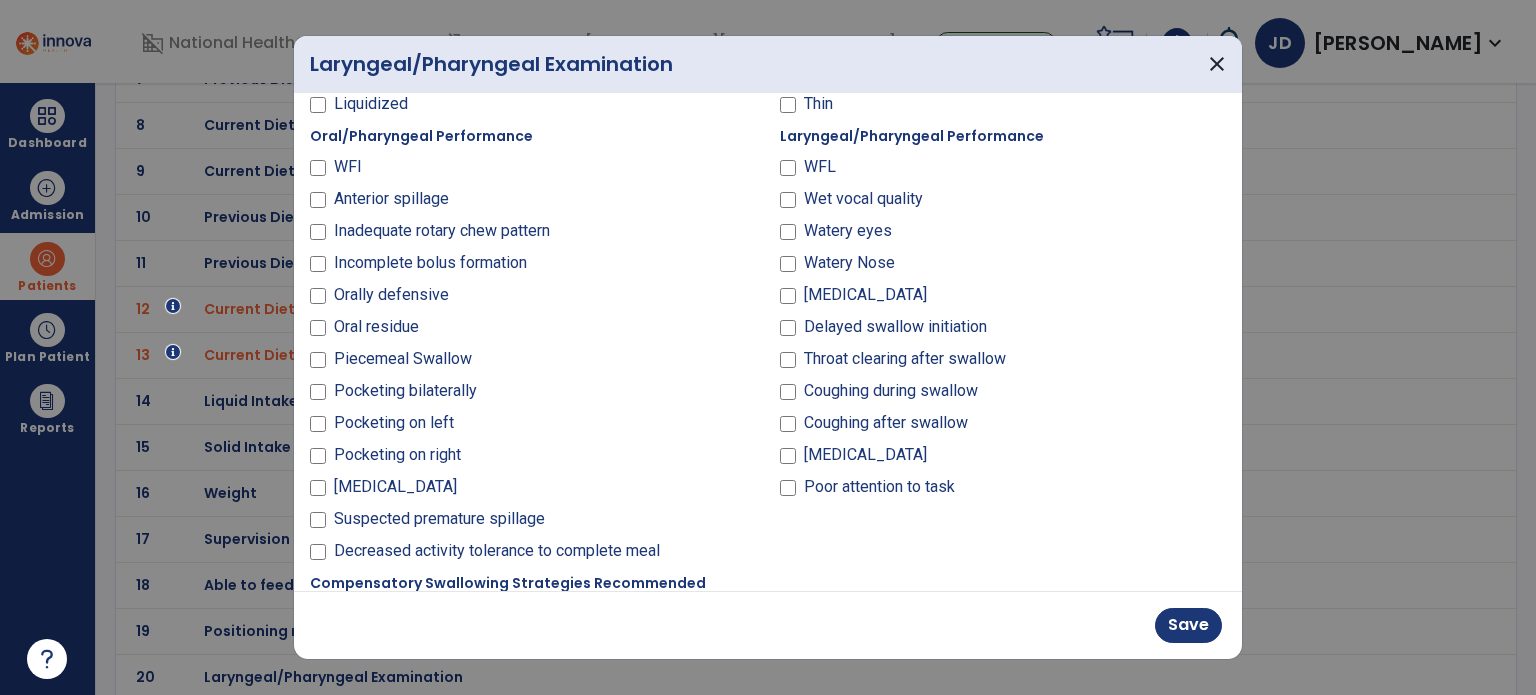 scroll, scrollTop: 710, scrollLeft: 0, axis: vertical 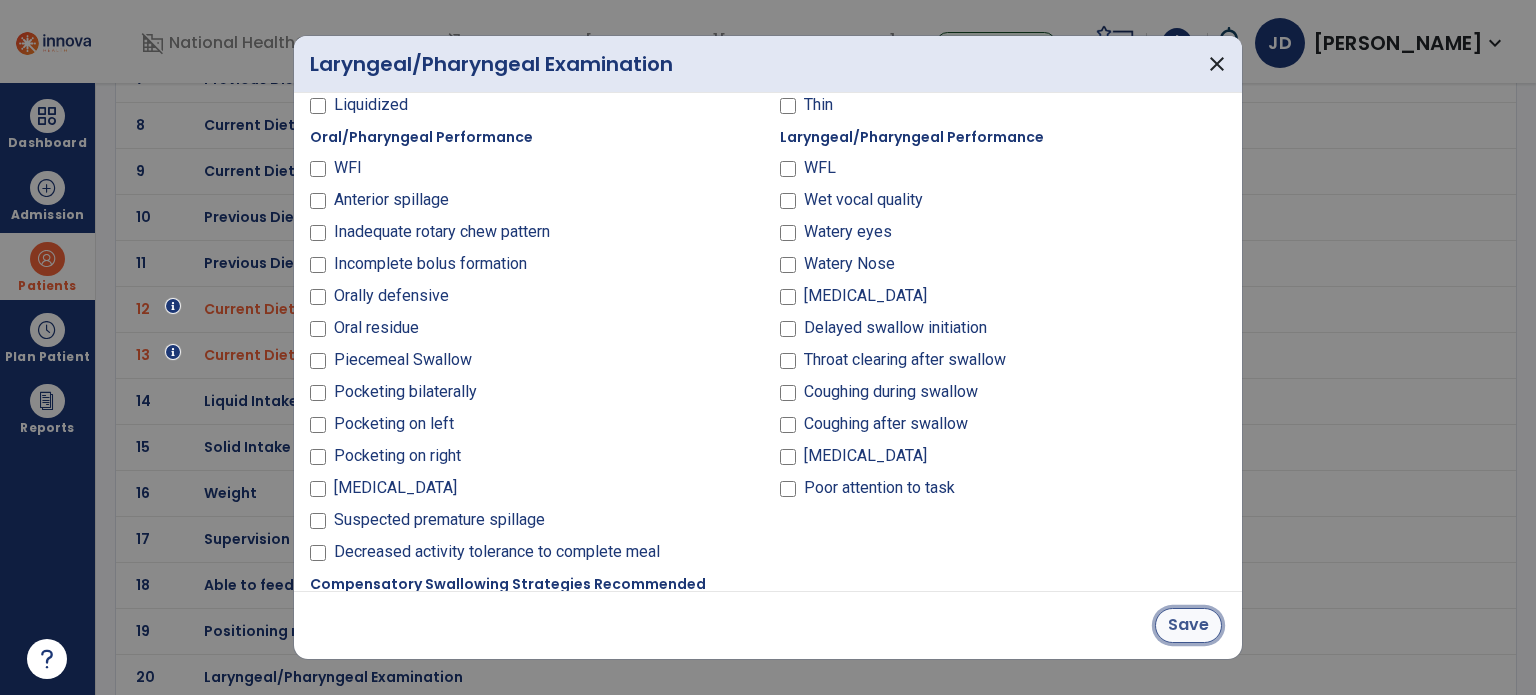 click on "Save" at bounding box center (1188, 625) 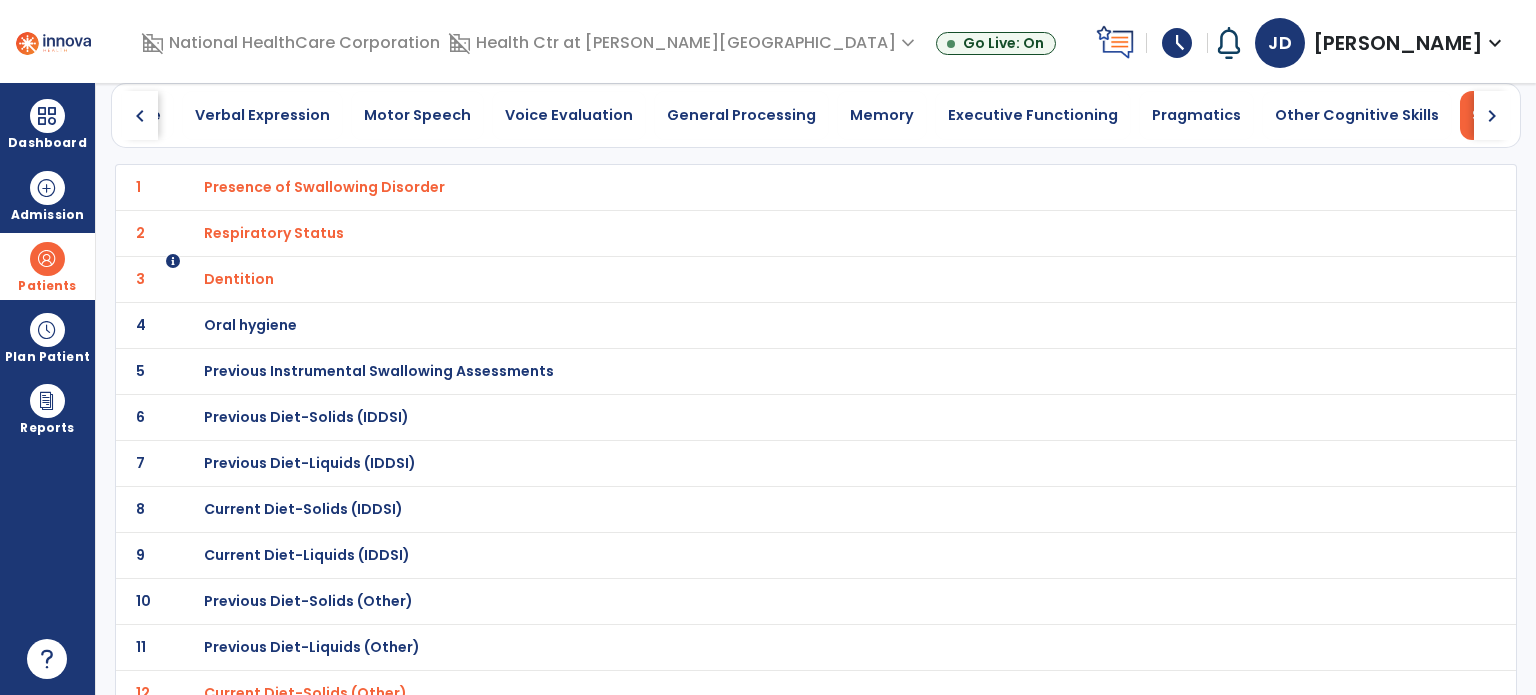 scroll, scrollTop: 0, scrollLeft: 0, axis: both 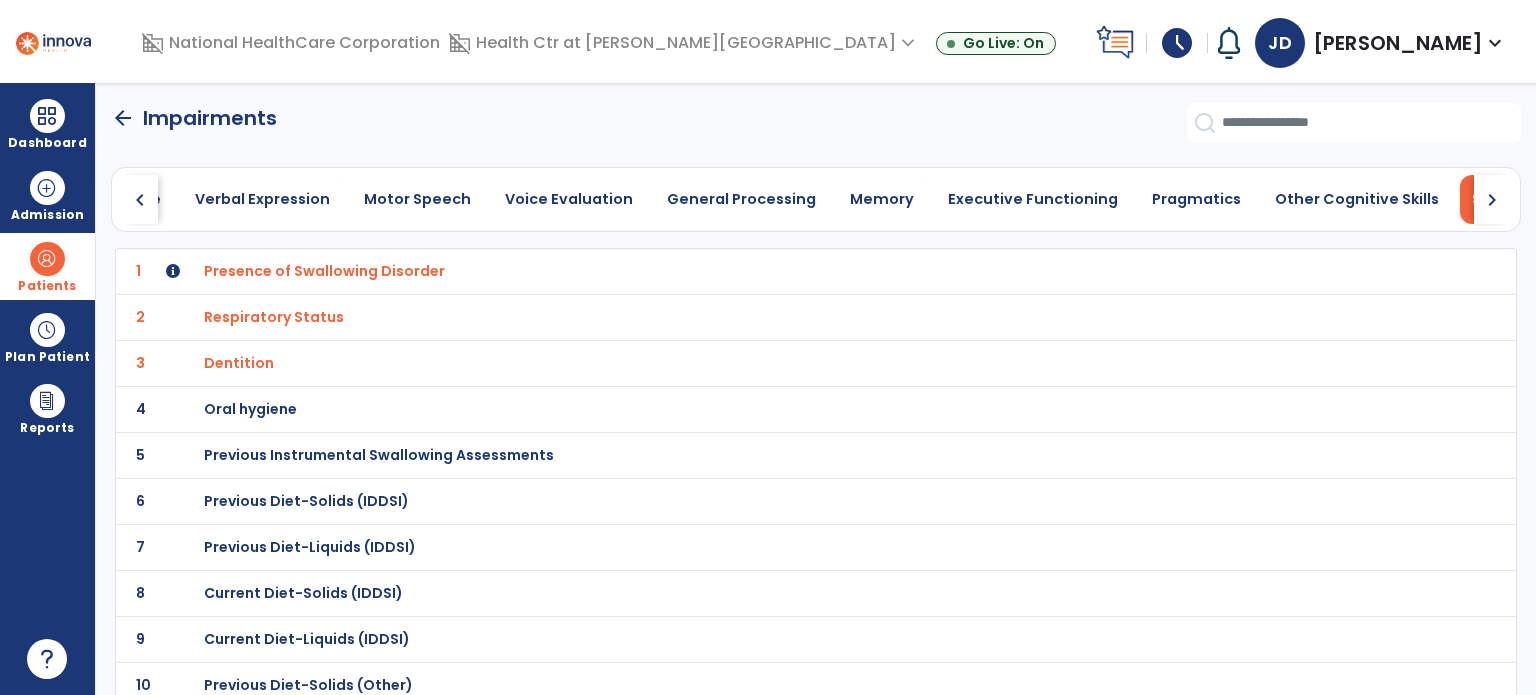 click on "Impairments" 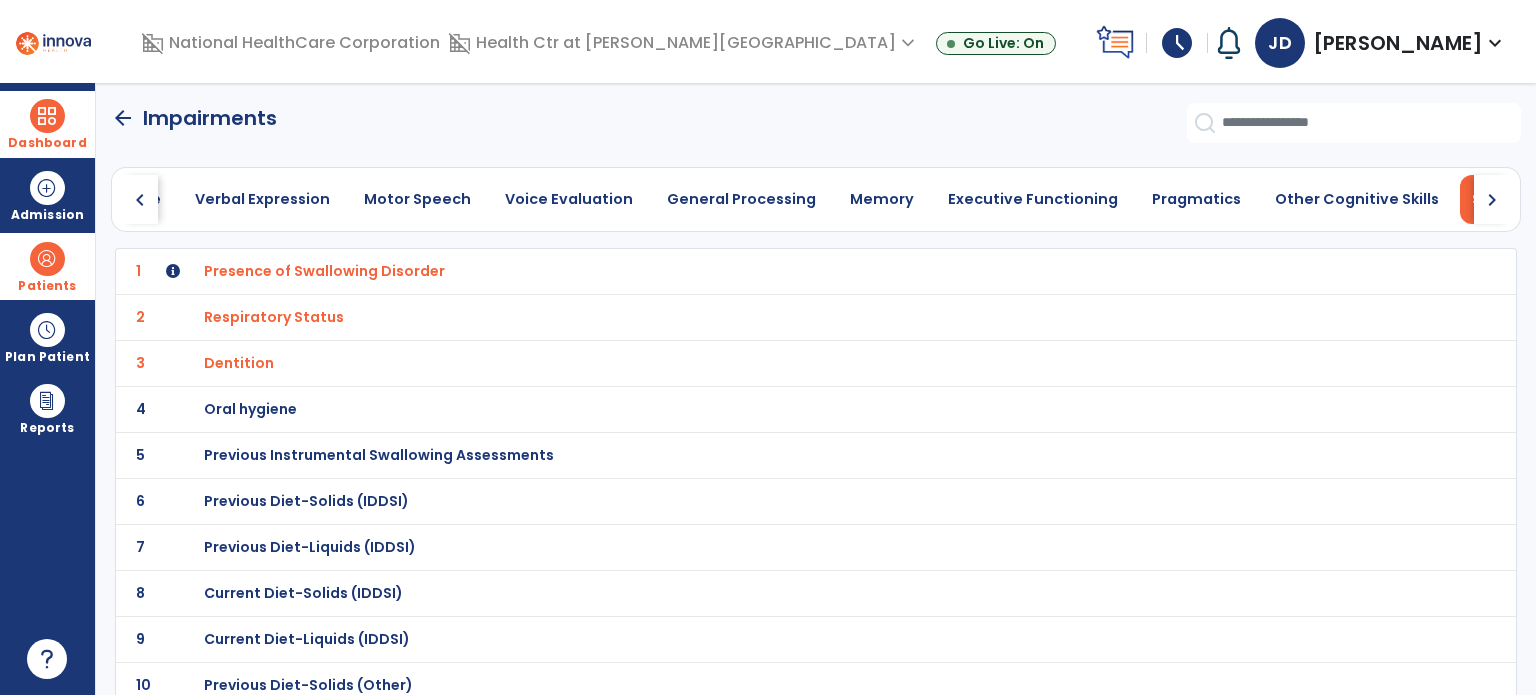 click at bounding box center (47, 116) 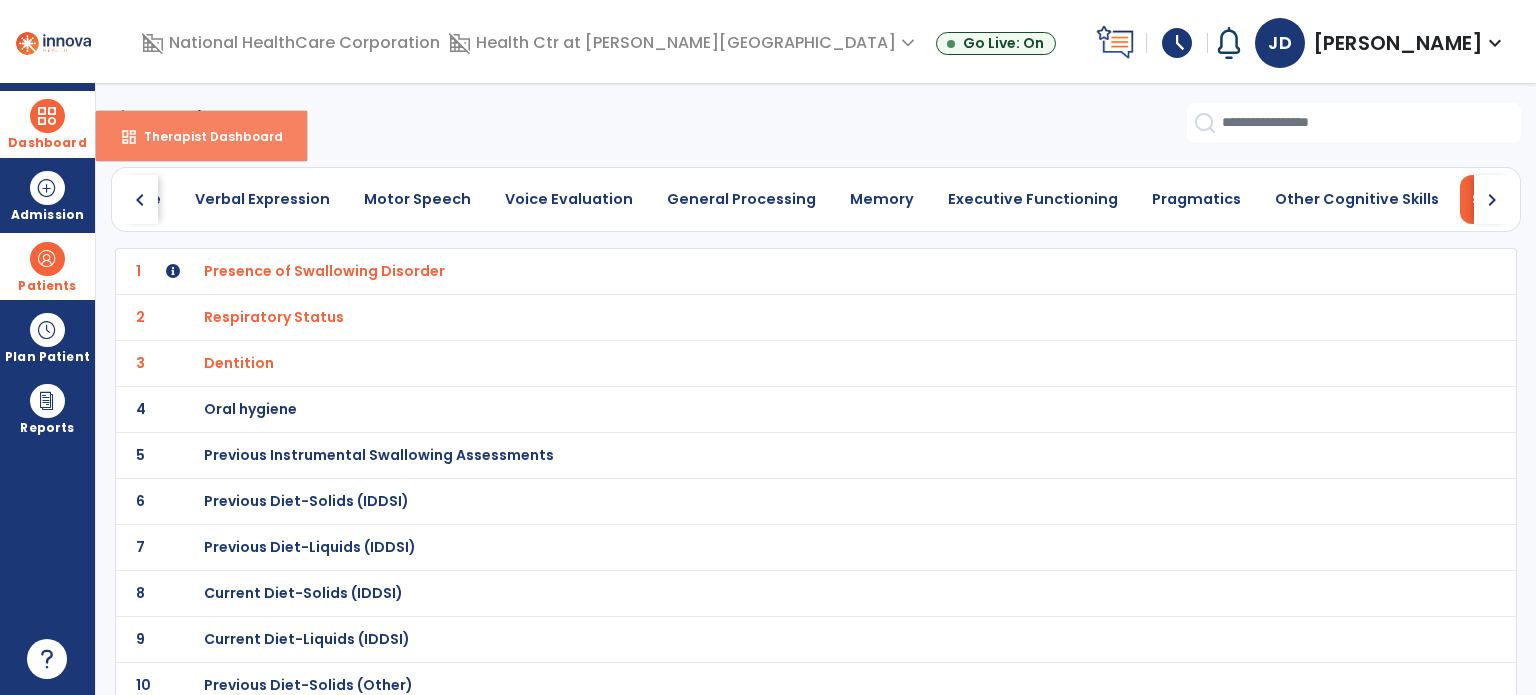 click on "Therapist Dashboard" at bounding box center (205, 136) 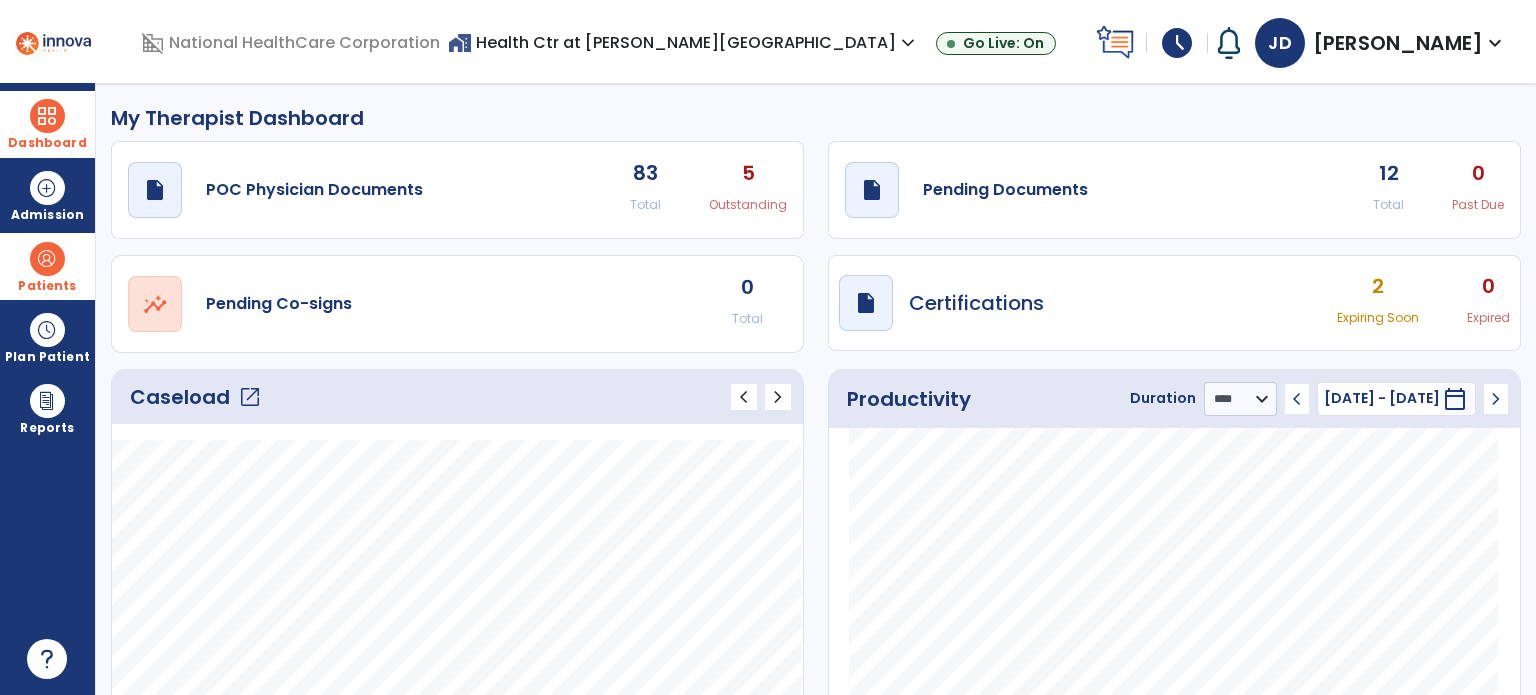 click on "open_in_new" 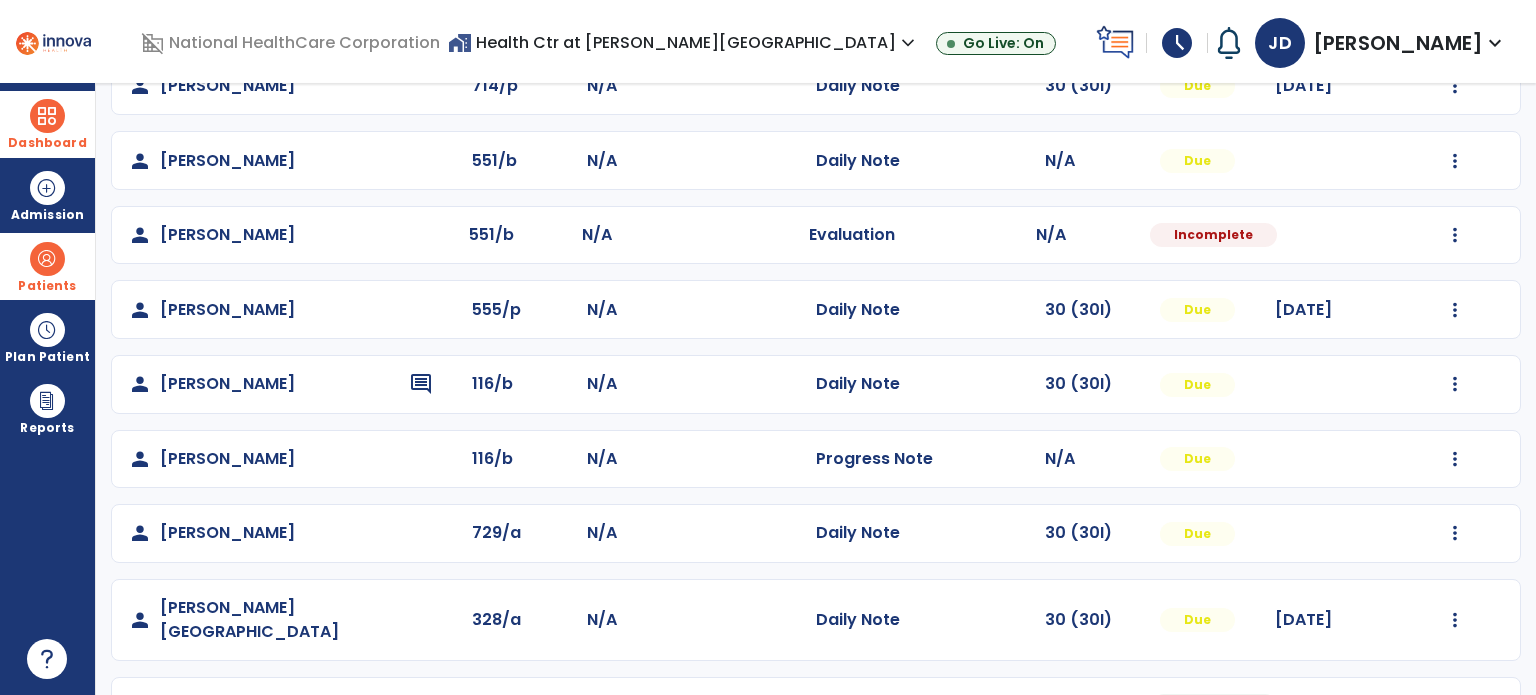 scroll, scrollTop: 425, scrollLeft: 0, axis: vertical 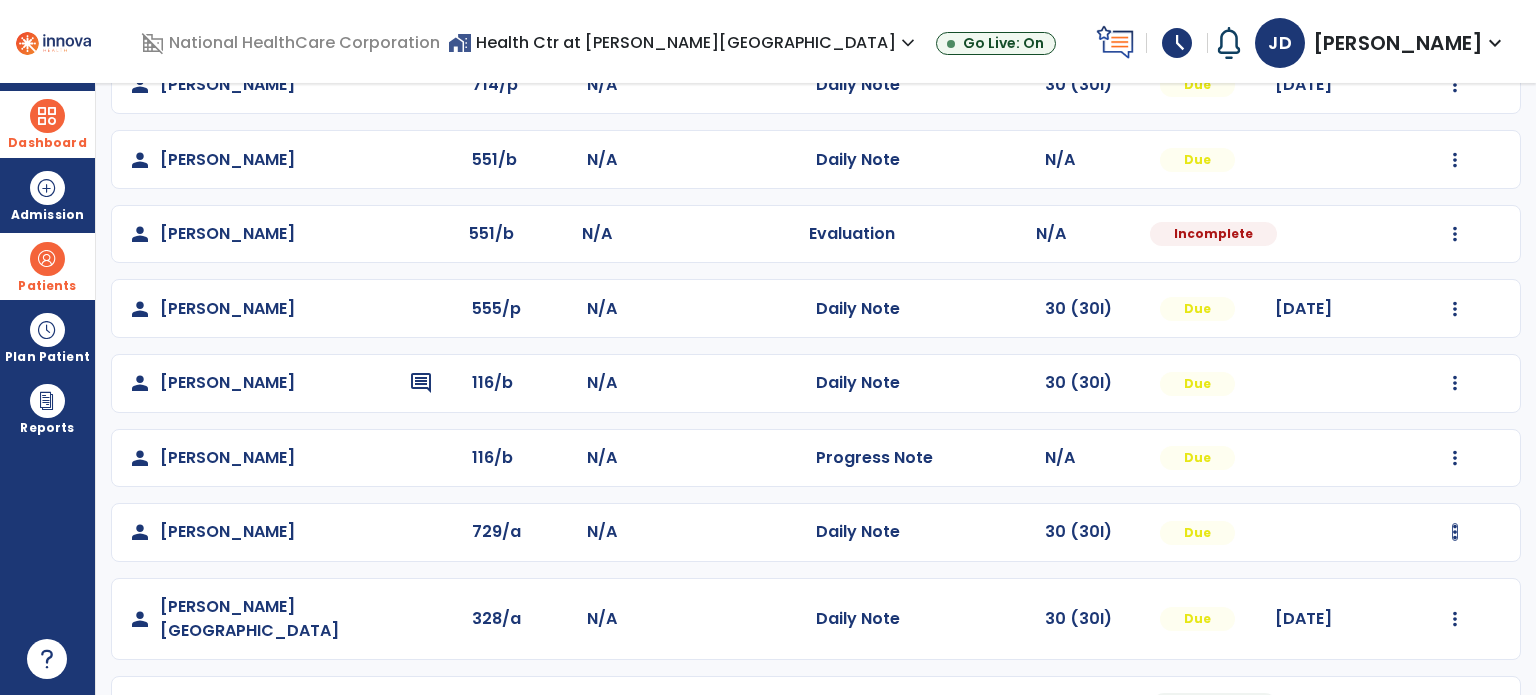 click at bounding box center [1455, 85] 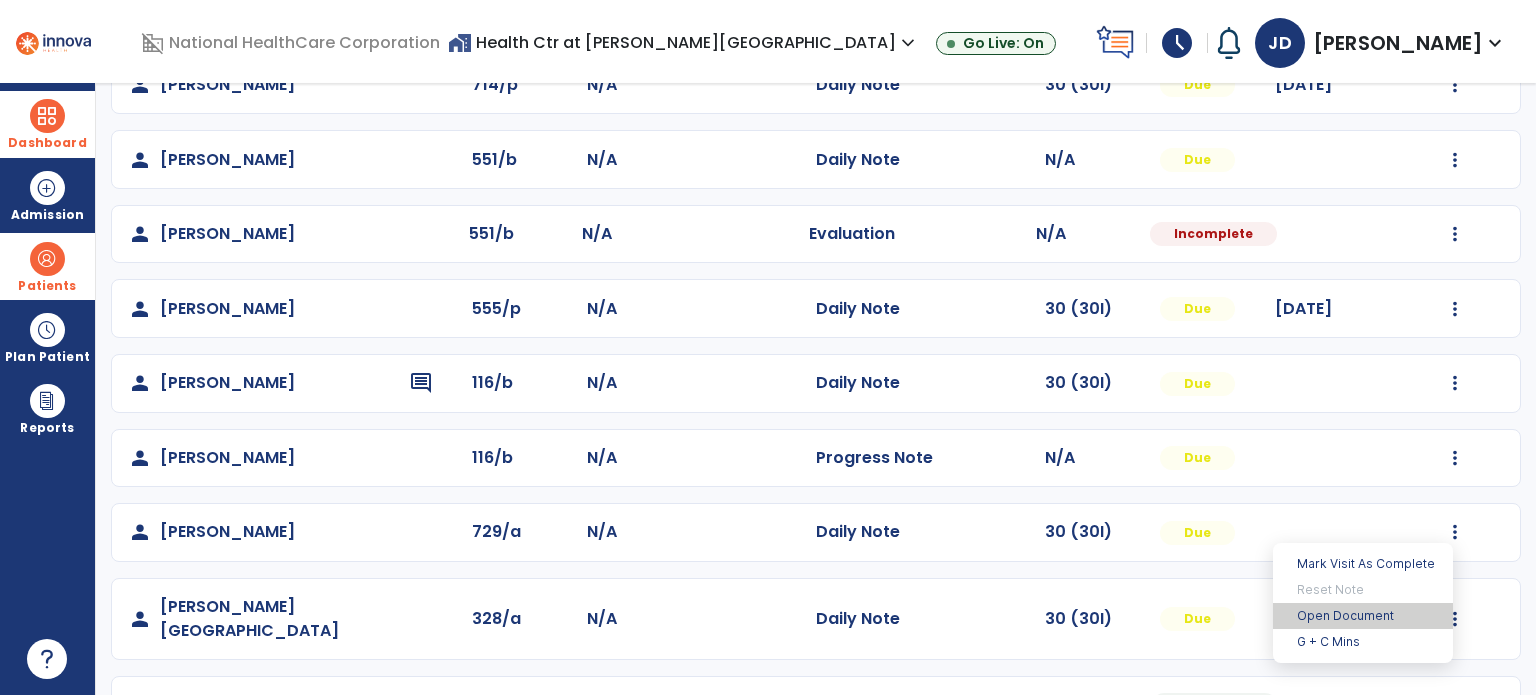 click on "Open Document" at bounding box center (1363, 616) 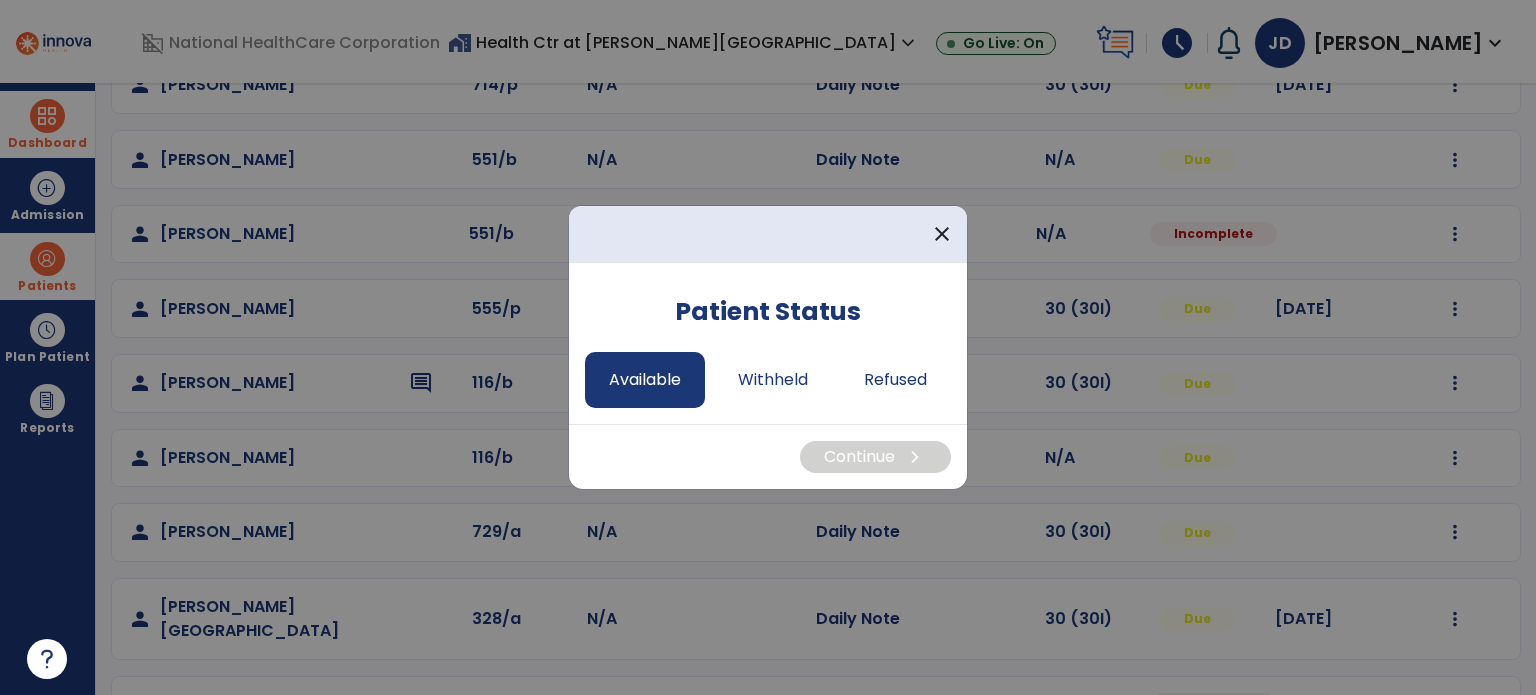 click on "Available" at bounding box center [645, 380] 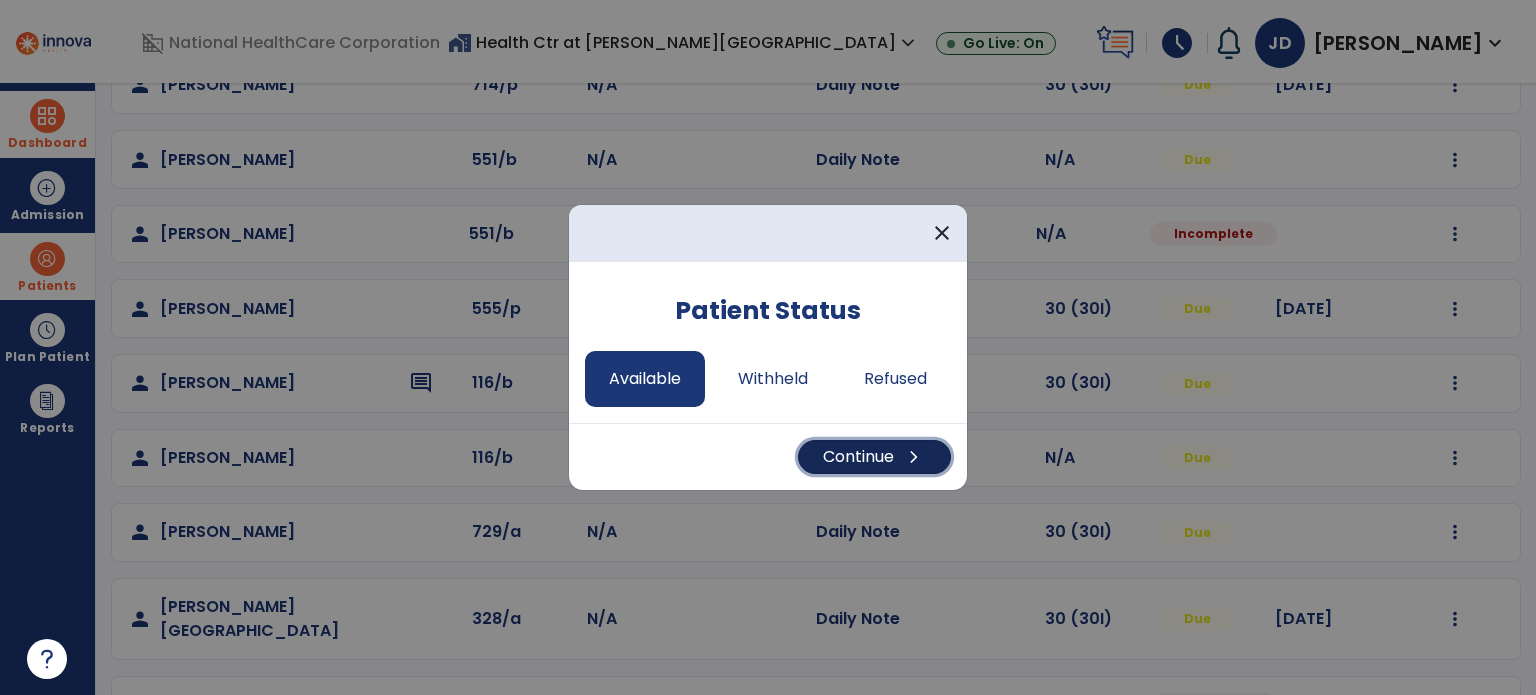 click on "chevron_right" at bounding box center (914, 457) 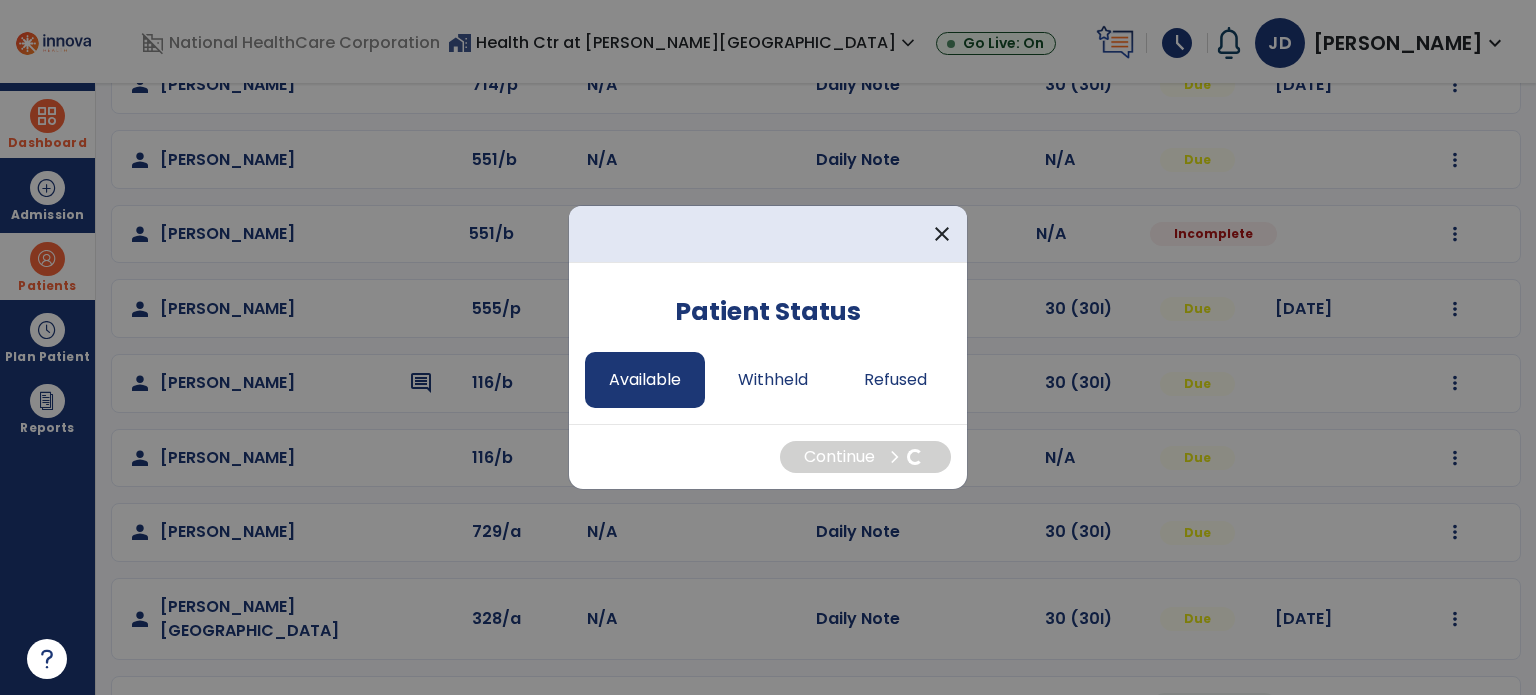 select on "*" 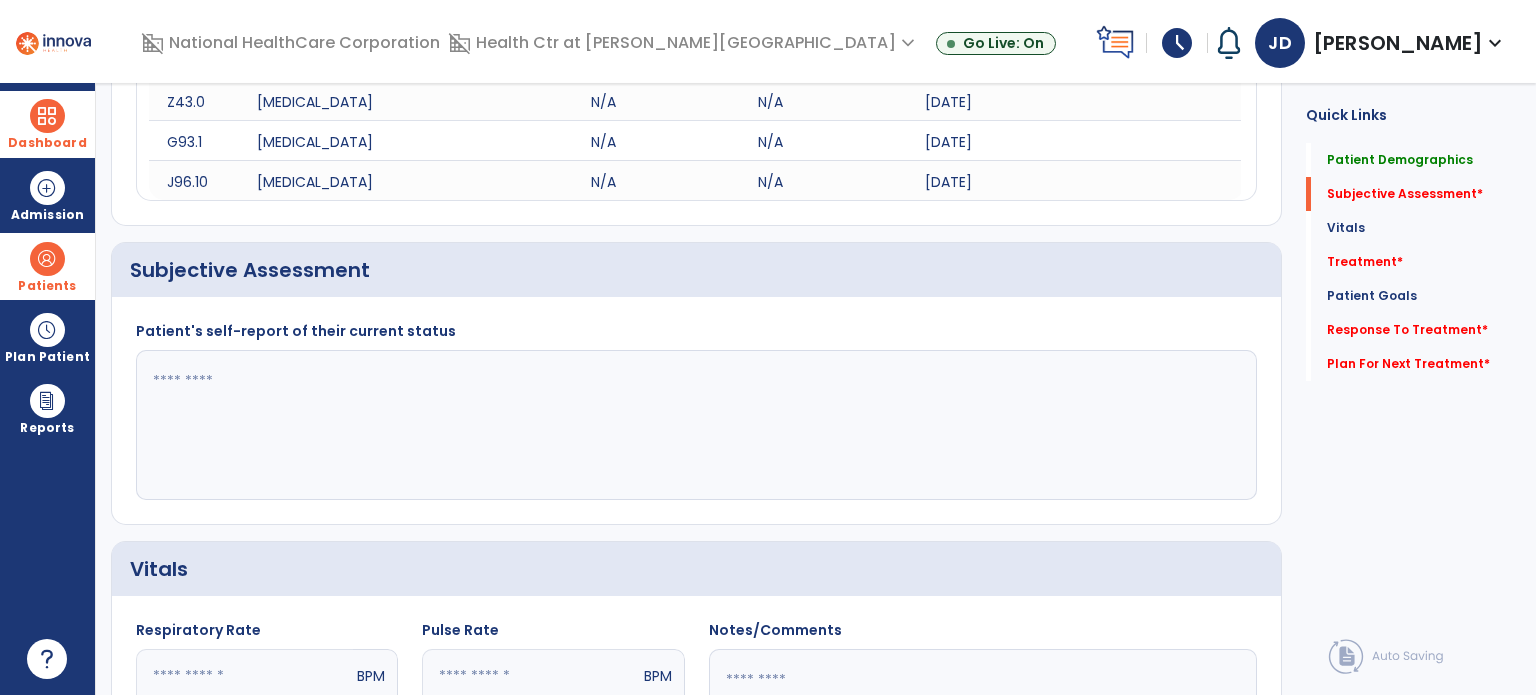 click 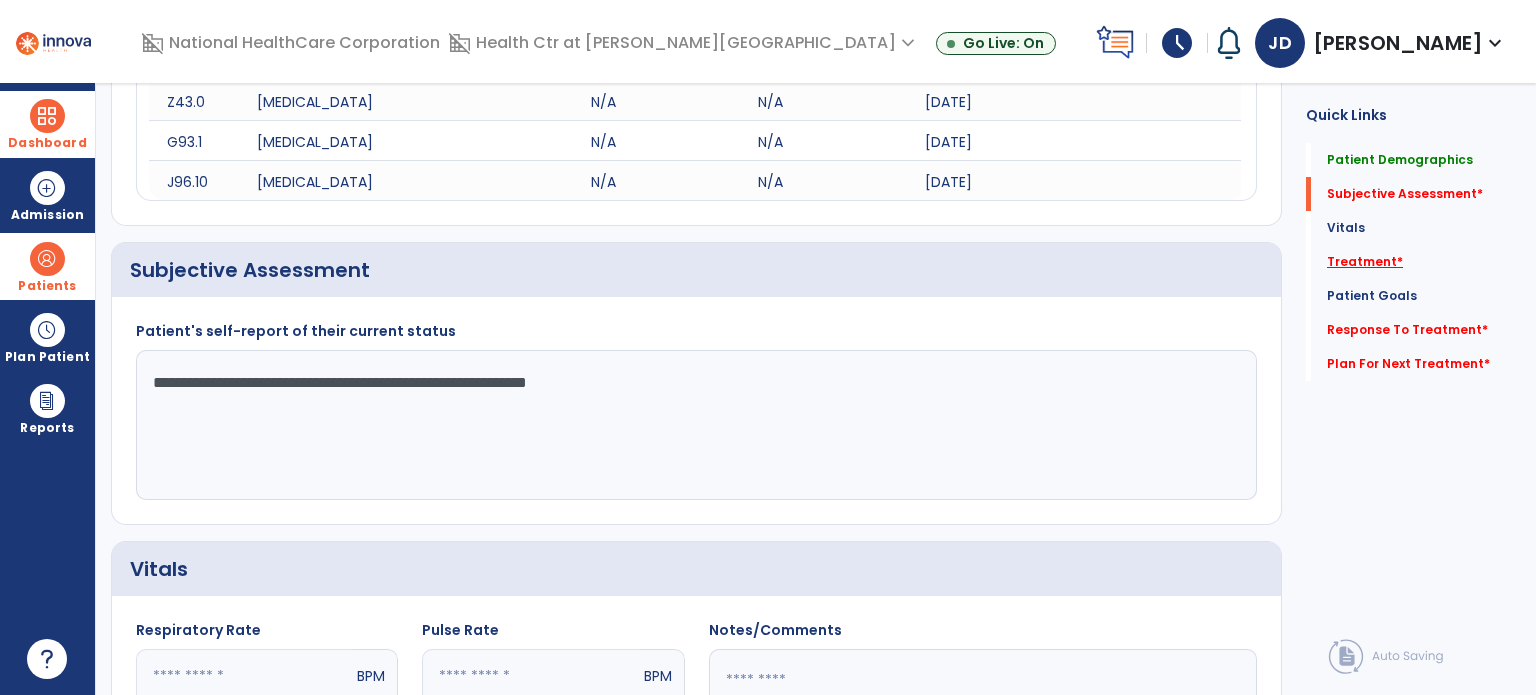 type on "**********" 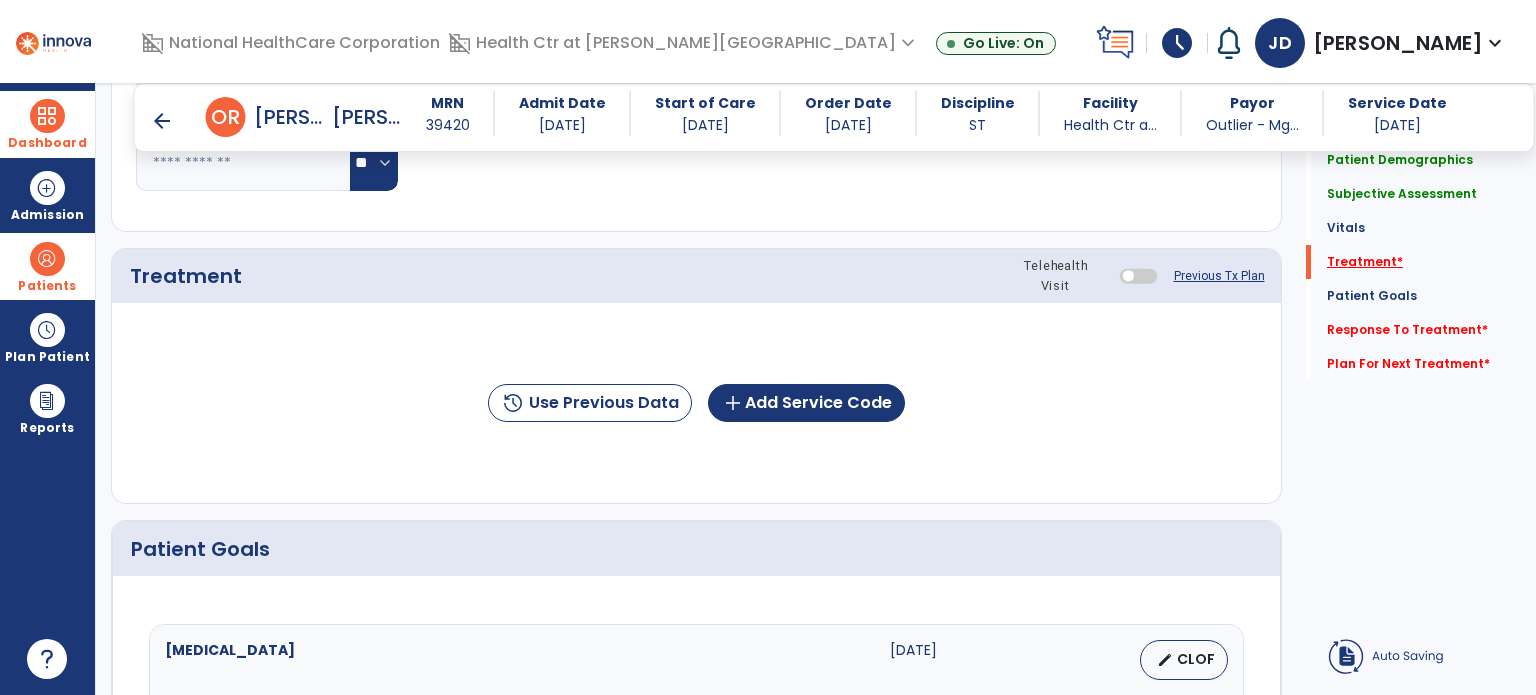 scroll, scrollTop: 1125, scrollLeft: 0, axis: vertical 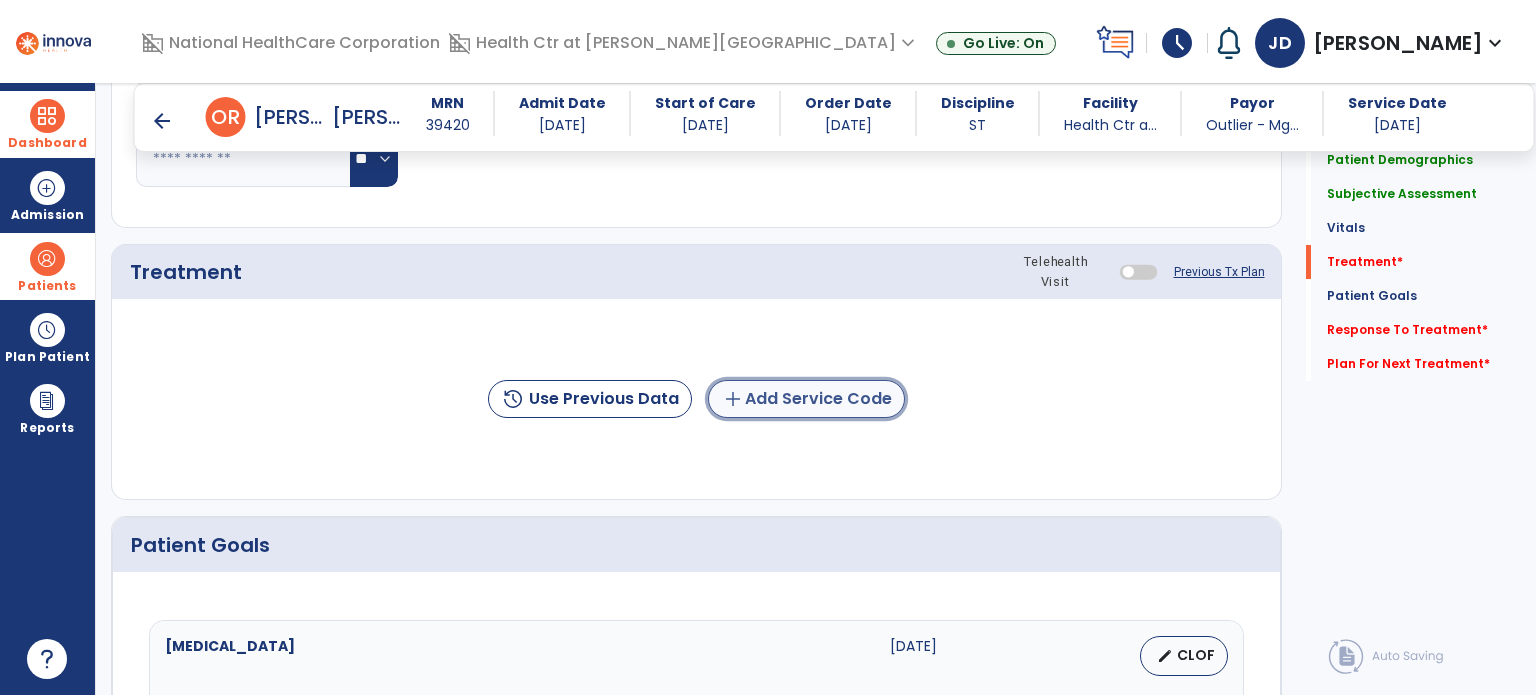 click on "add  Add Service Code" 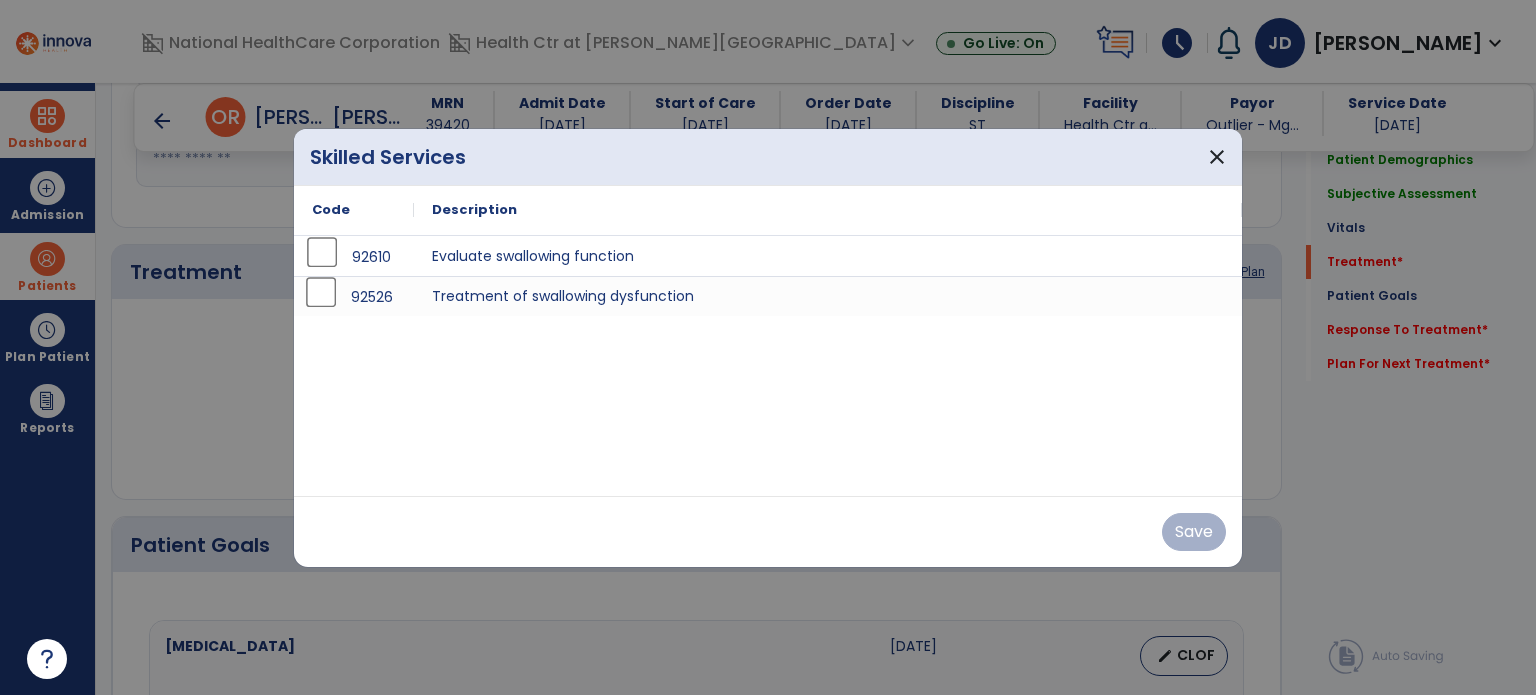 click on "92526" at bounding box center [372, 297] 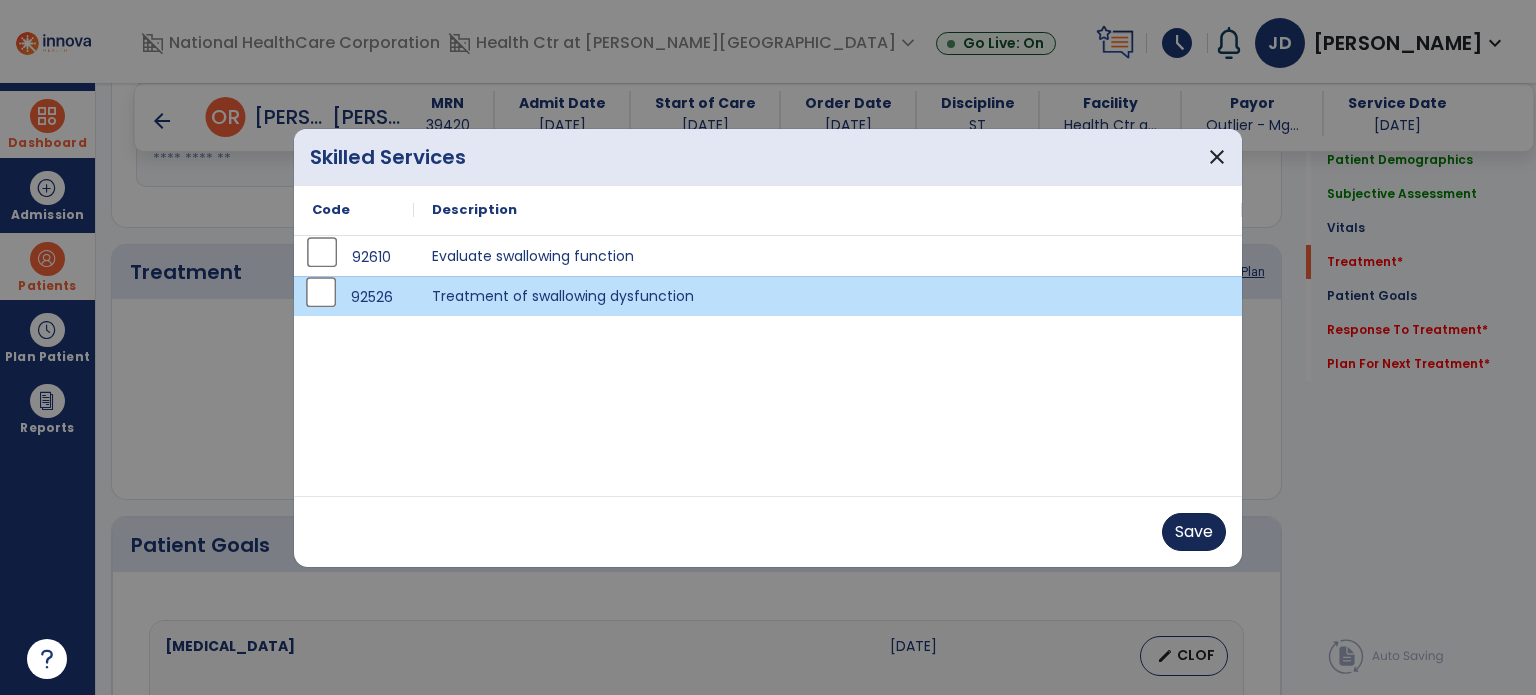 click on "Save" at bounding box center [1194, 532] 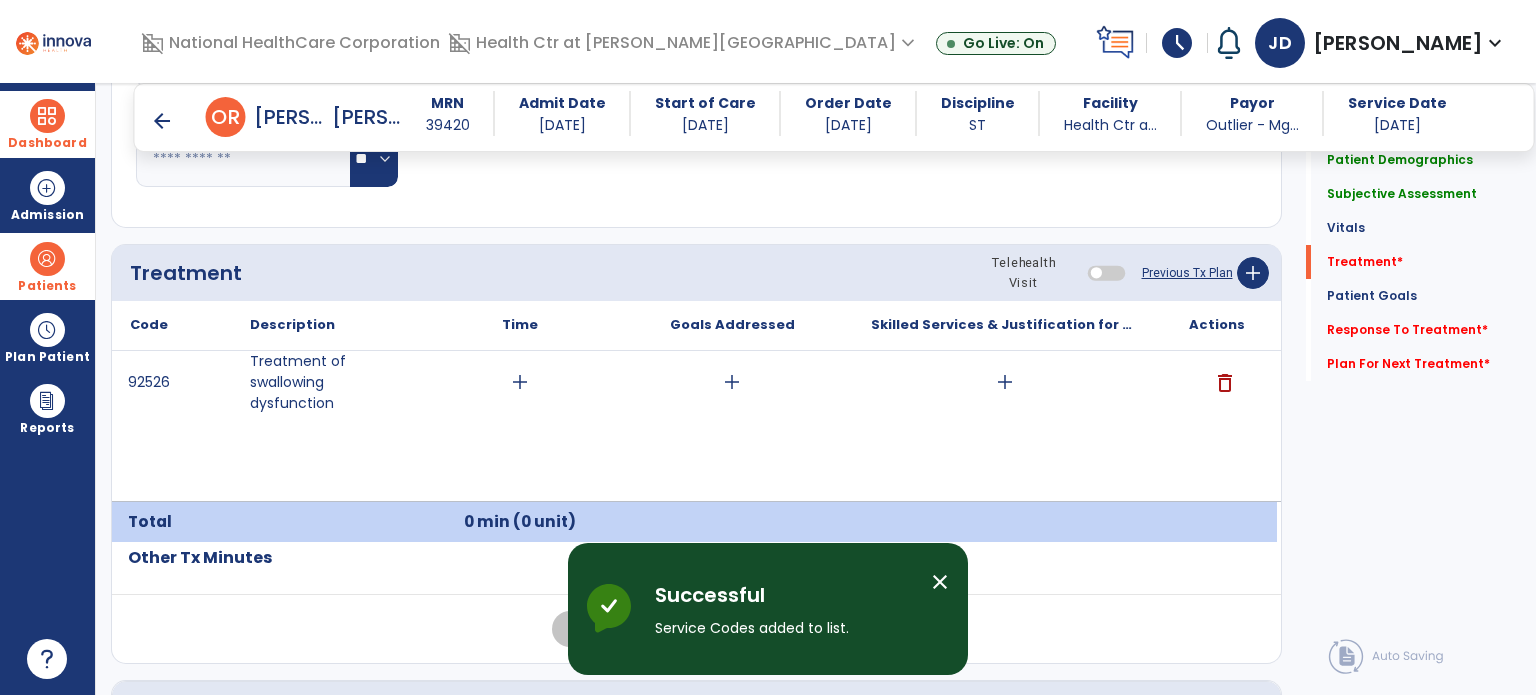 click on "add" at bounding box center [732, 382] 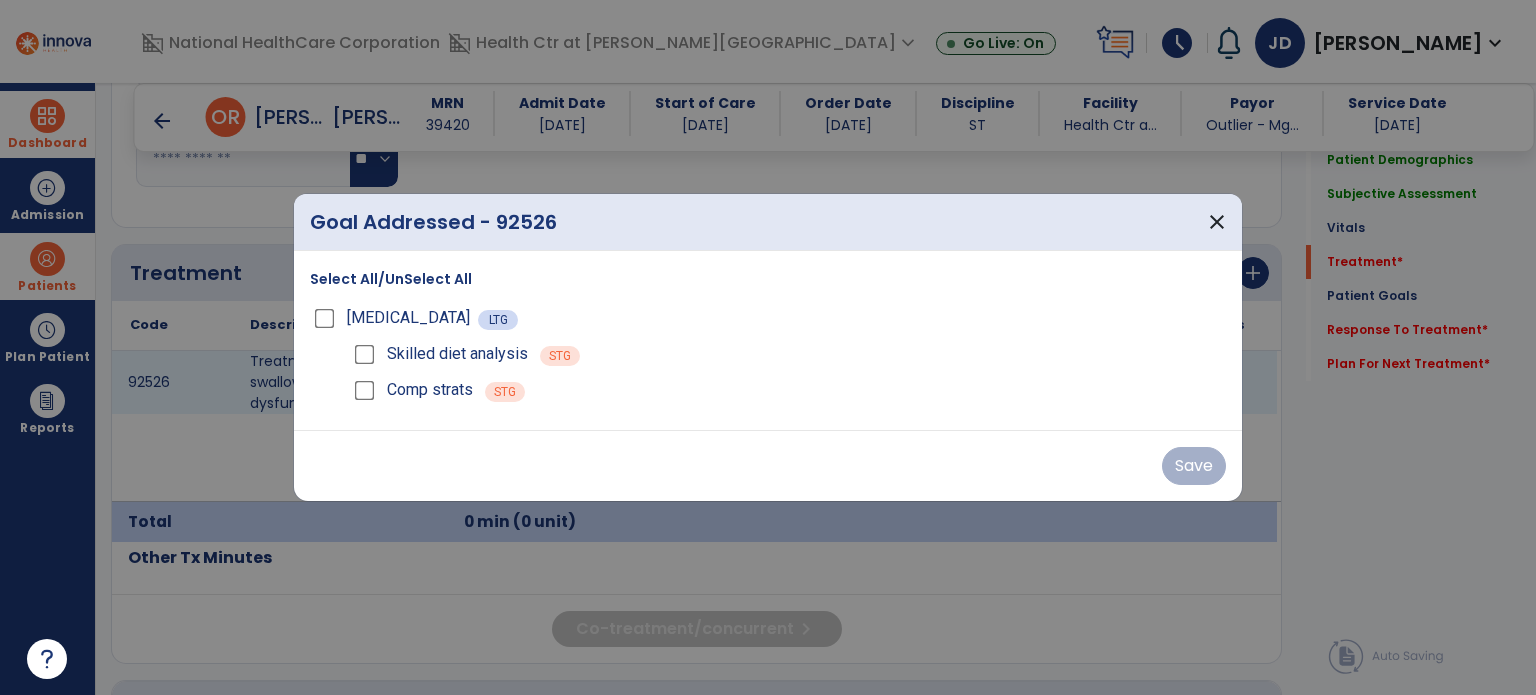 click on "Skilled diet analysis" at bounding box center [457, 354] 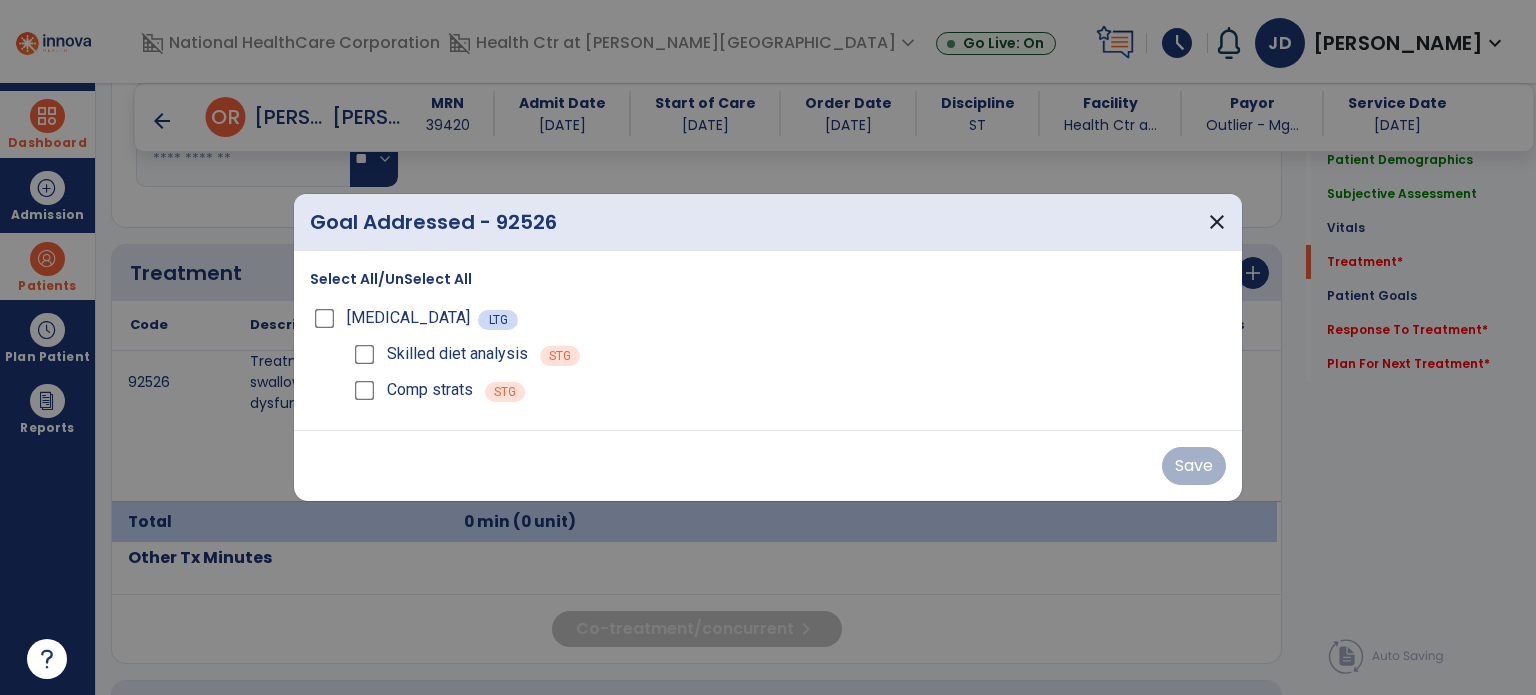 click on "Comp strats" at bounding box center [430, 390] 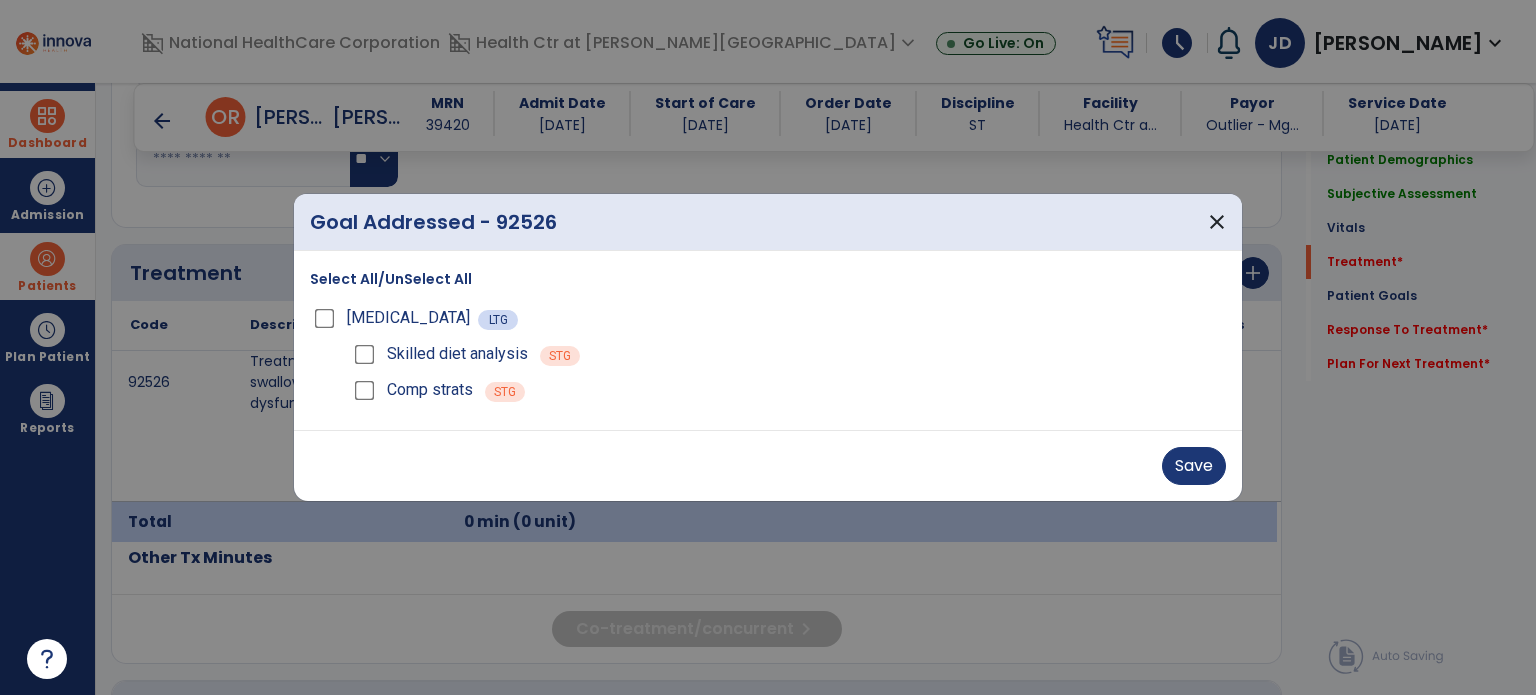click on "Comp strats" at bounding box center (430, 390) 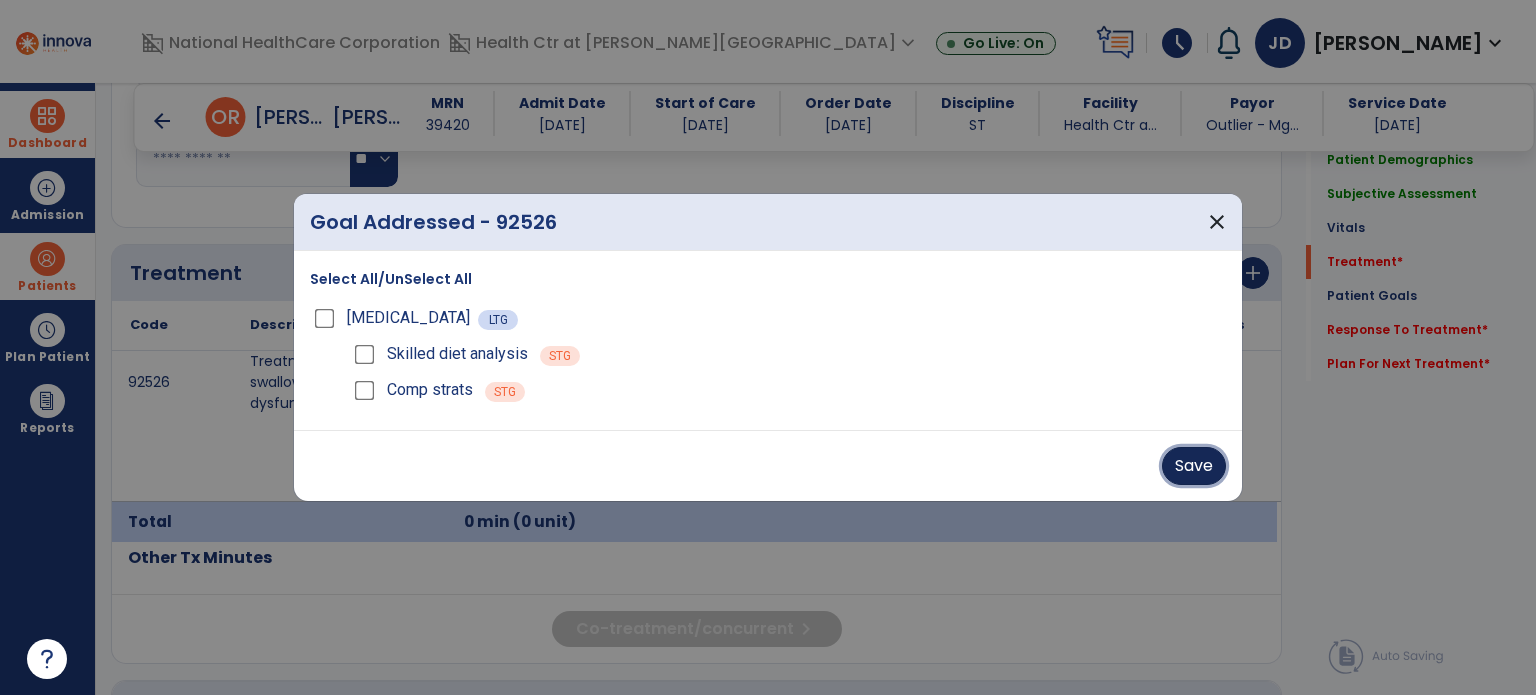 click on "Save" at bounding box center [1194, 466] 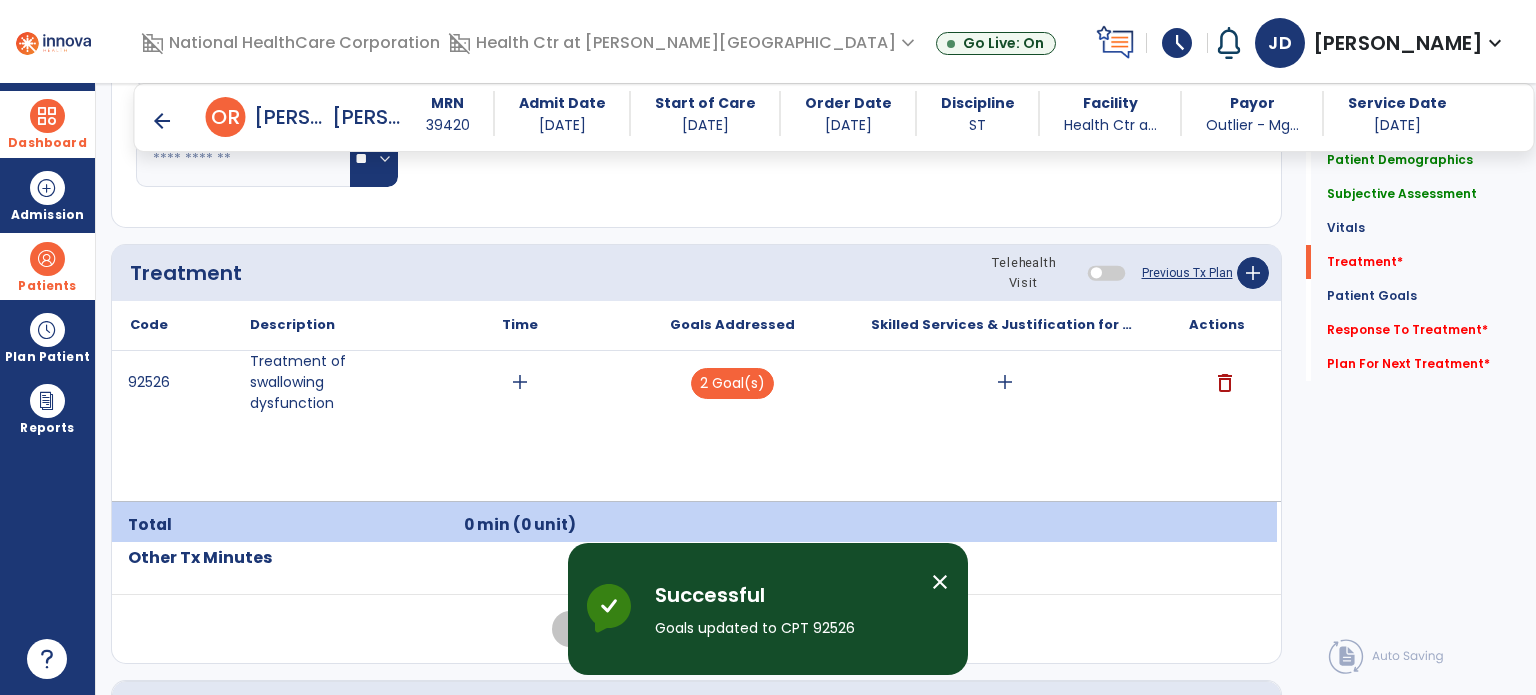 click on "add" at bounding box center (1005, 382) 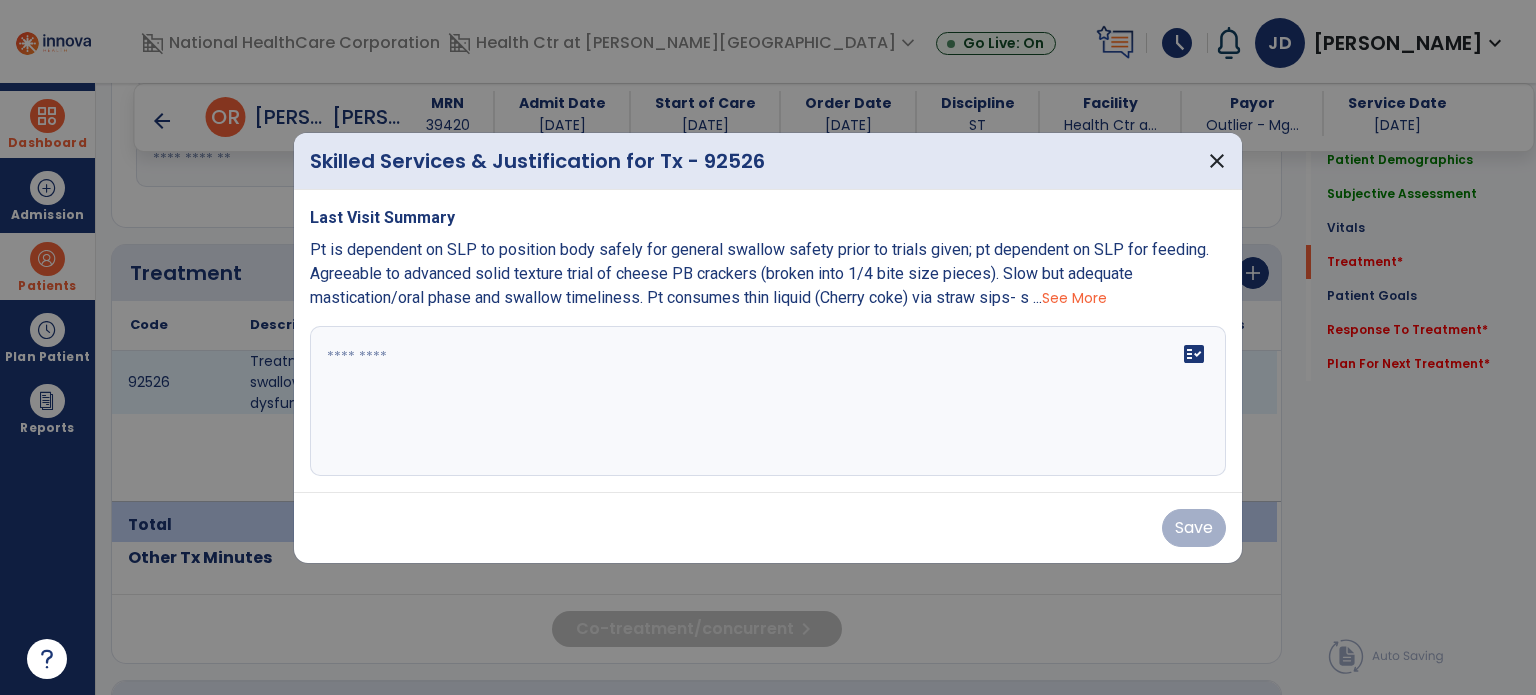 click at bounding box center (768, 401) 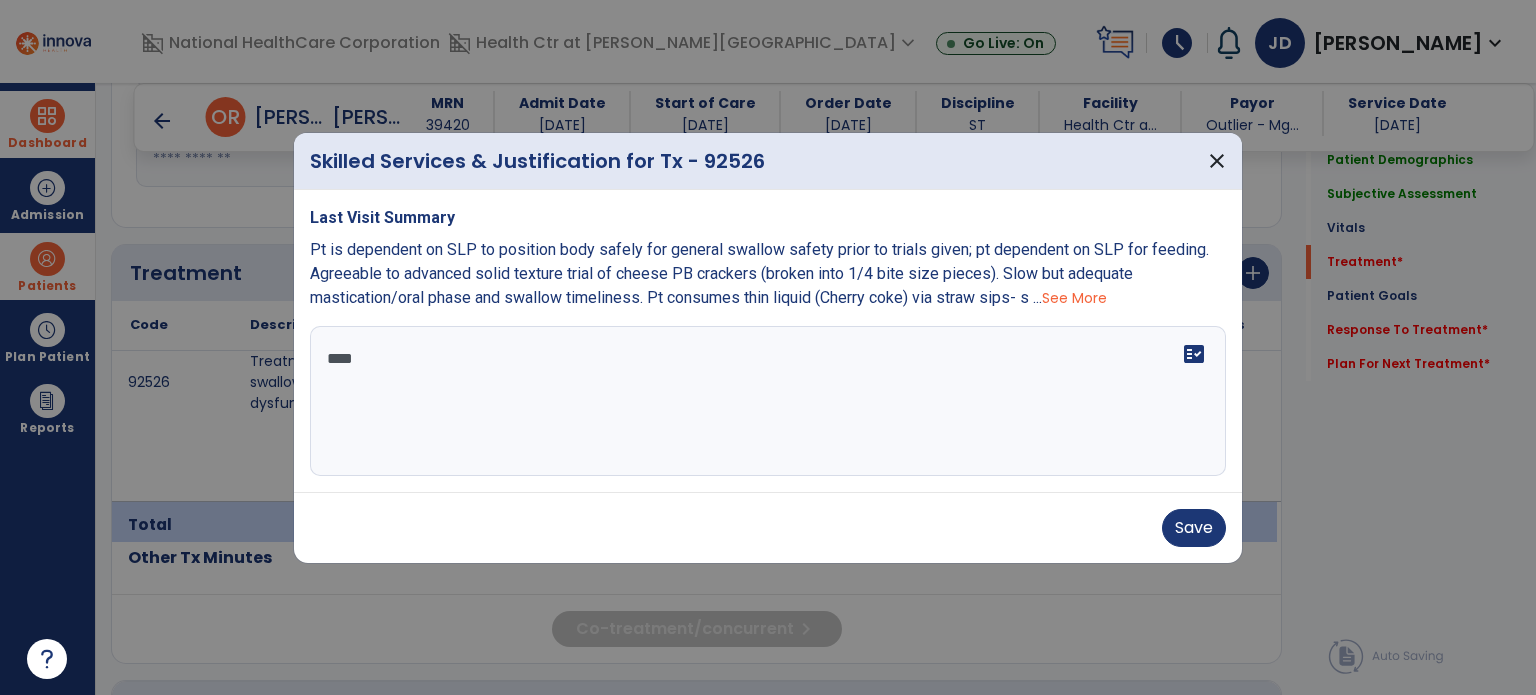 scroll, scrollTop: 0, scrollLeft: 0, axis: both 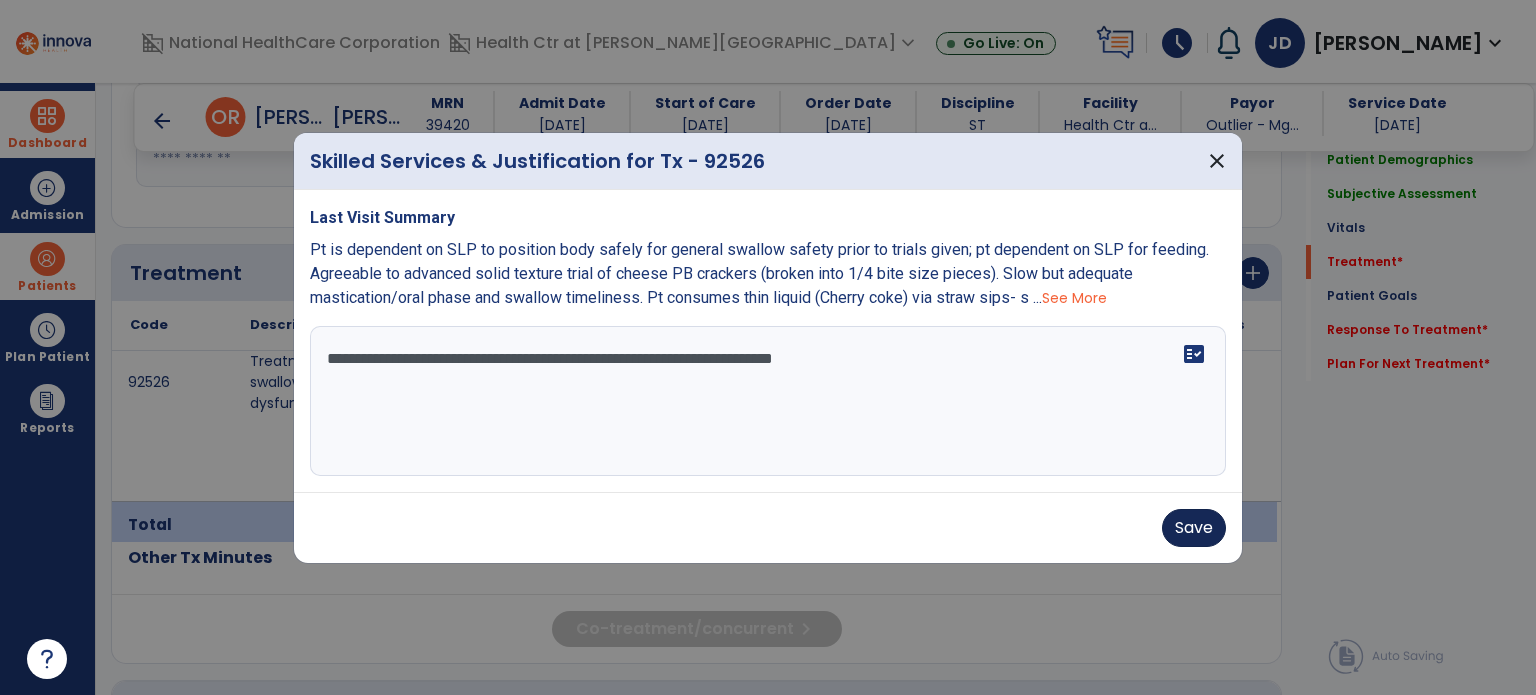 type on "**********" 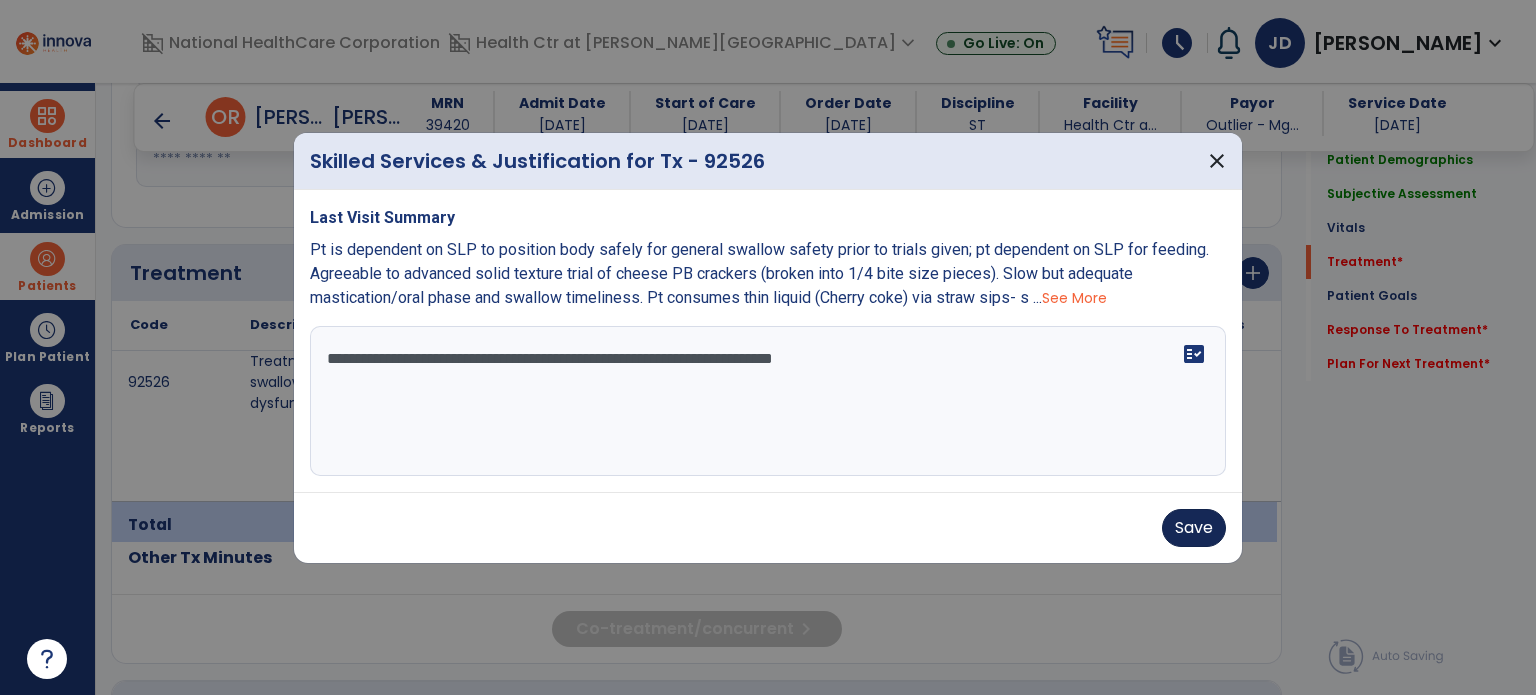 click on "Save" at bounding box center (1194, 528) 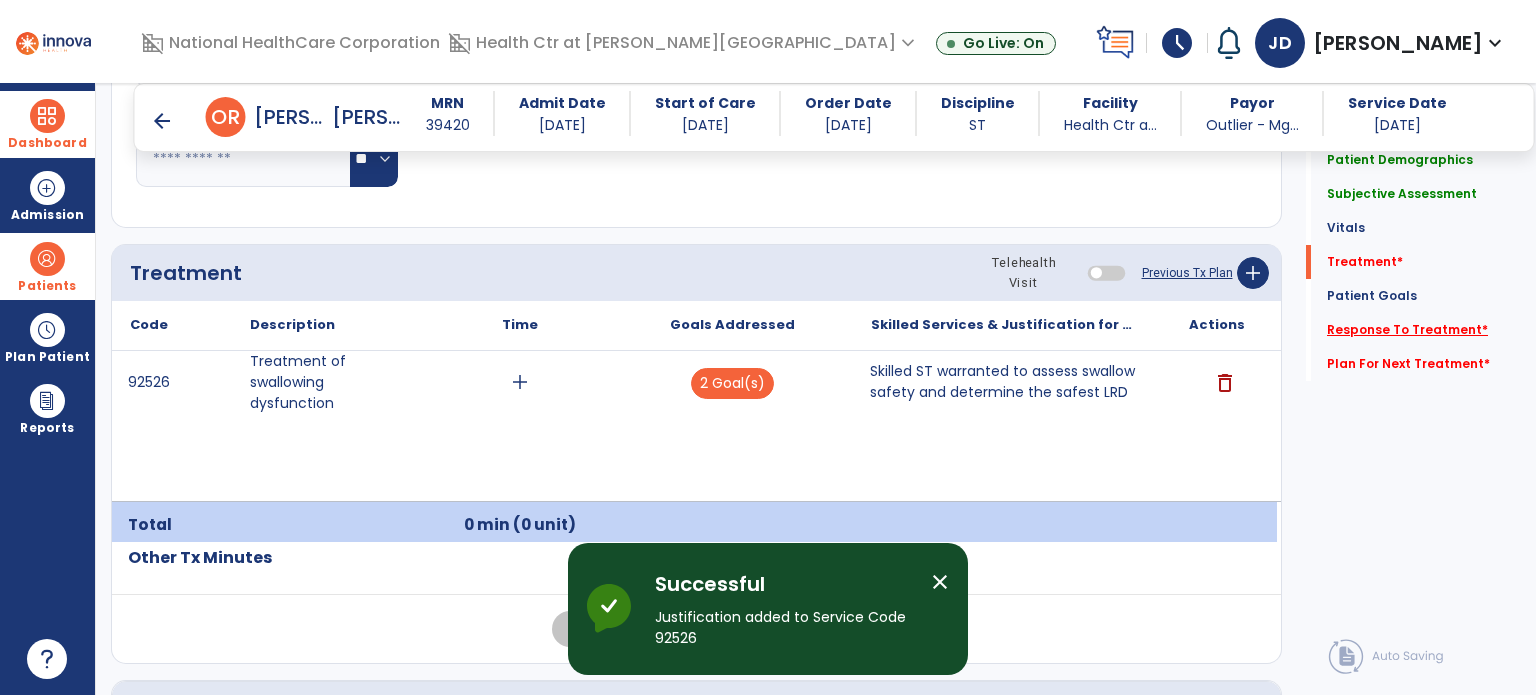 click on "Response To Treatment   *" 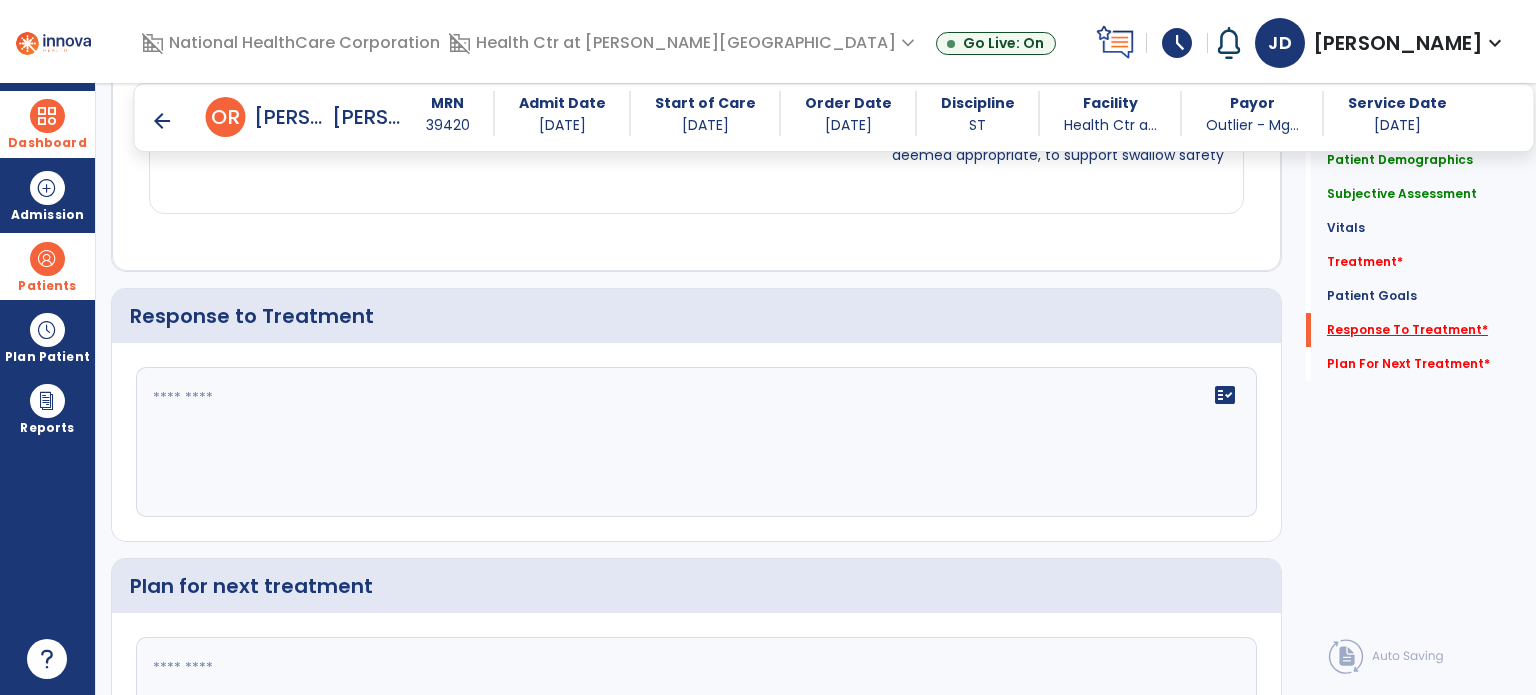 scroll, scrollTop: 2210, scrollLeft: 0, axis: vertical 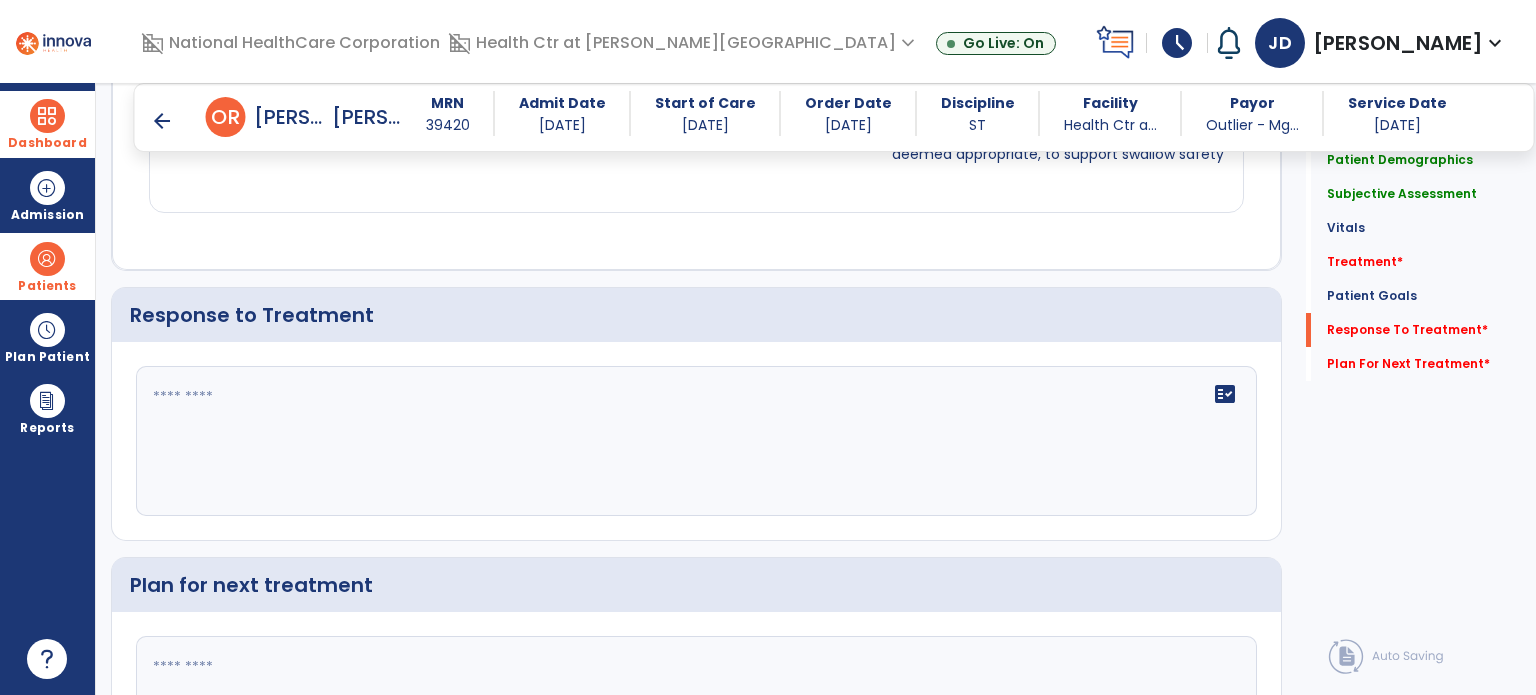 click on "fact_check" 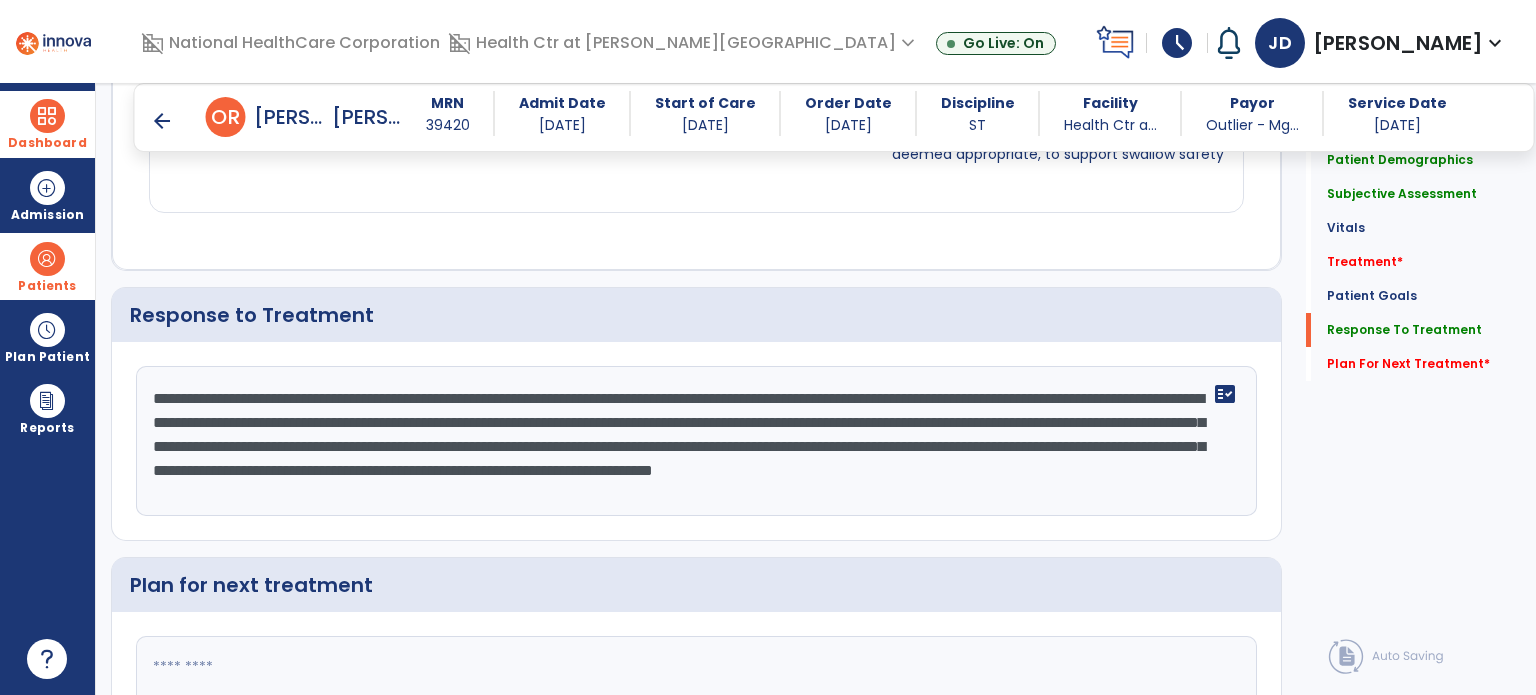 type on "**********" 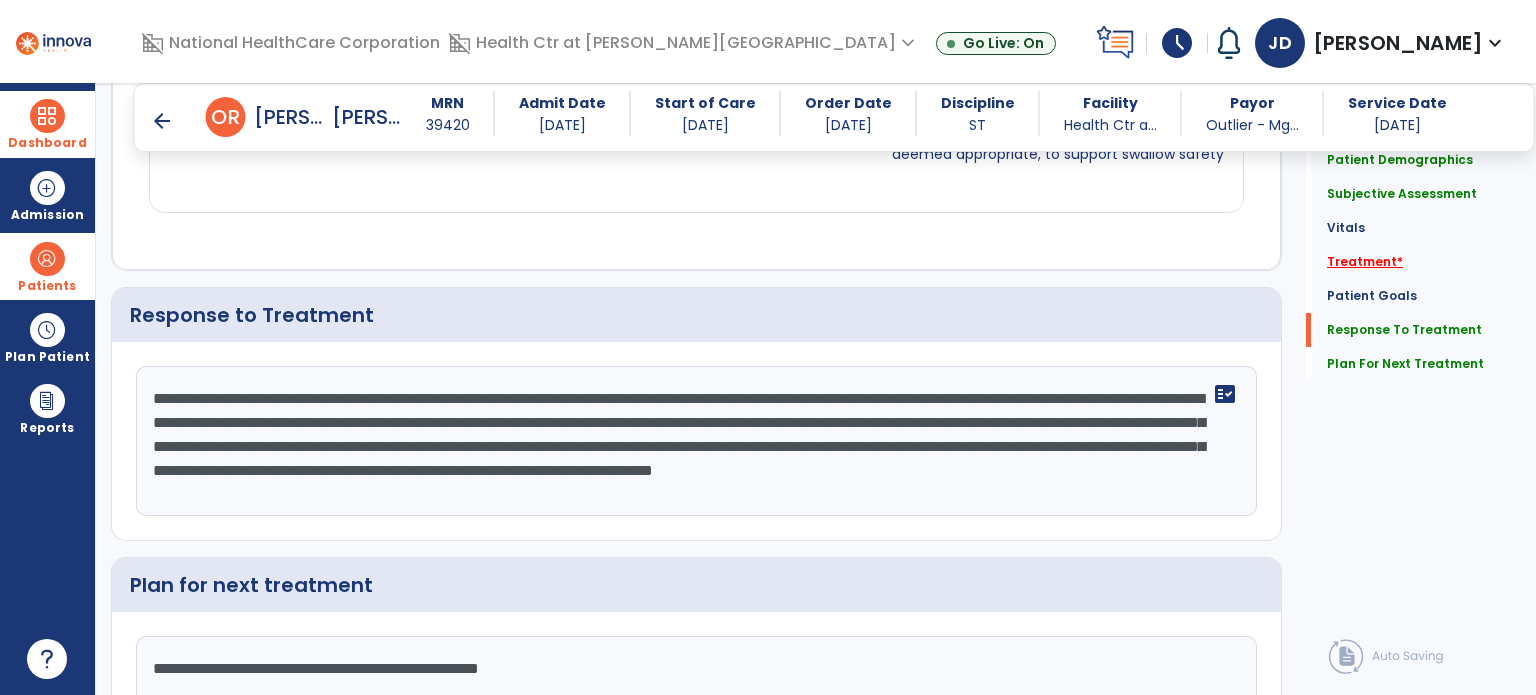 type on "**********" 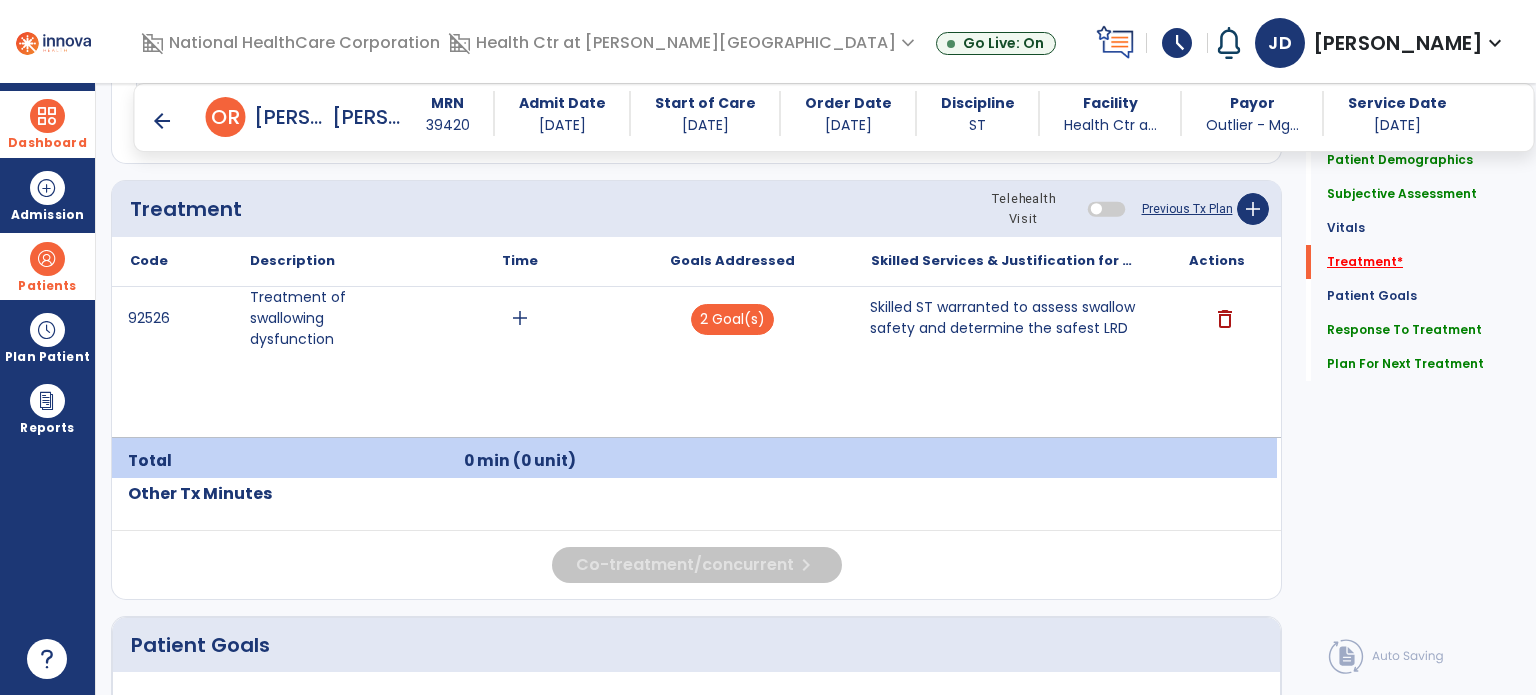 scroll, scrollTop: 1188, scrollLeft: 0, axis: vertical 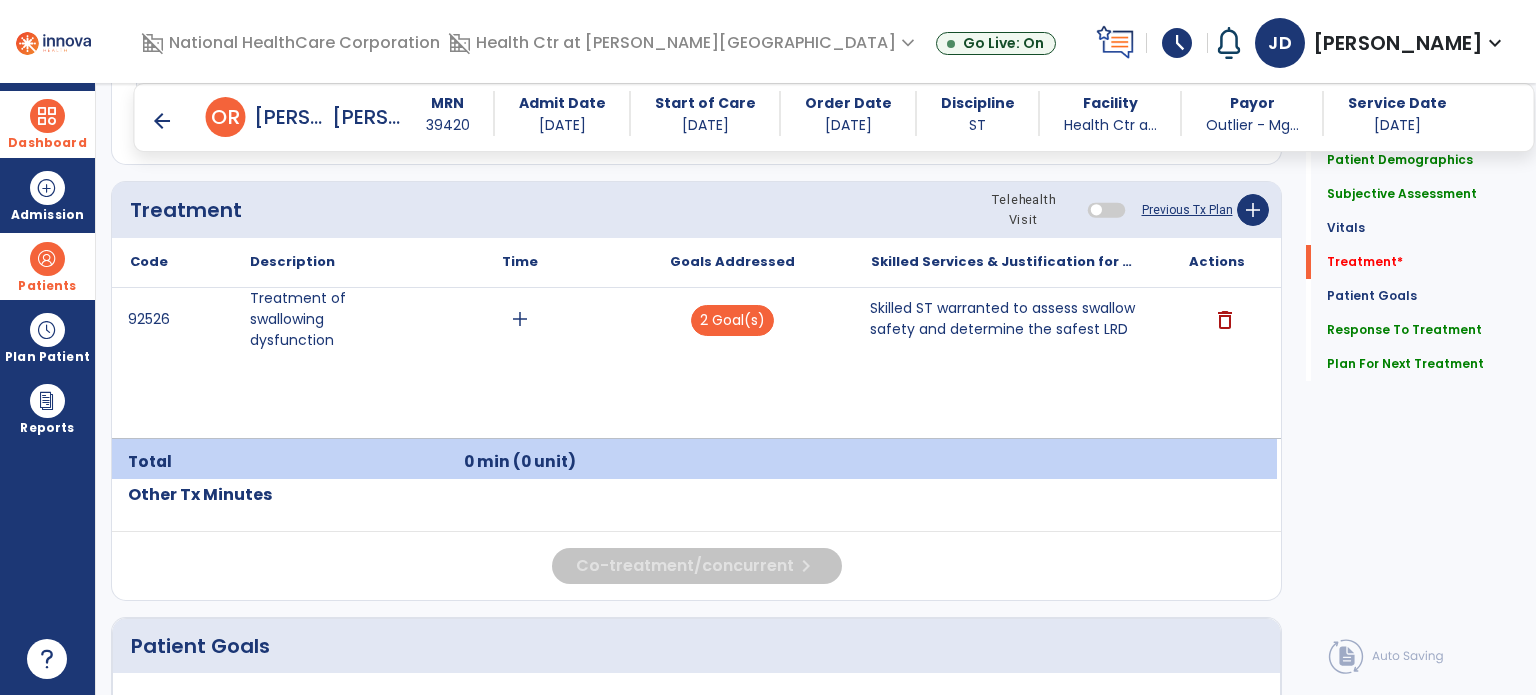 click on "add" at bounding box center [520, 319] 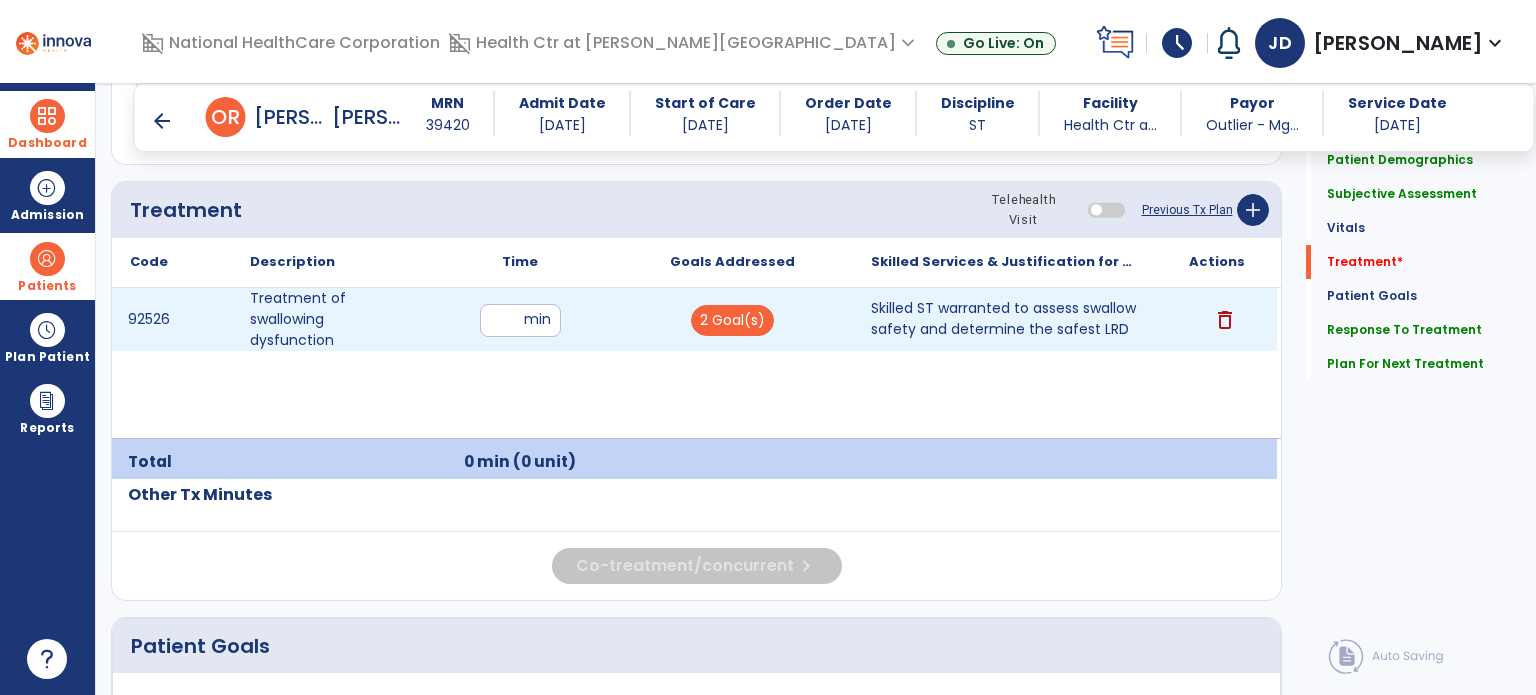 type on "**" 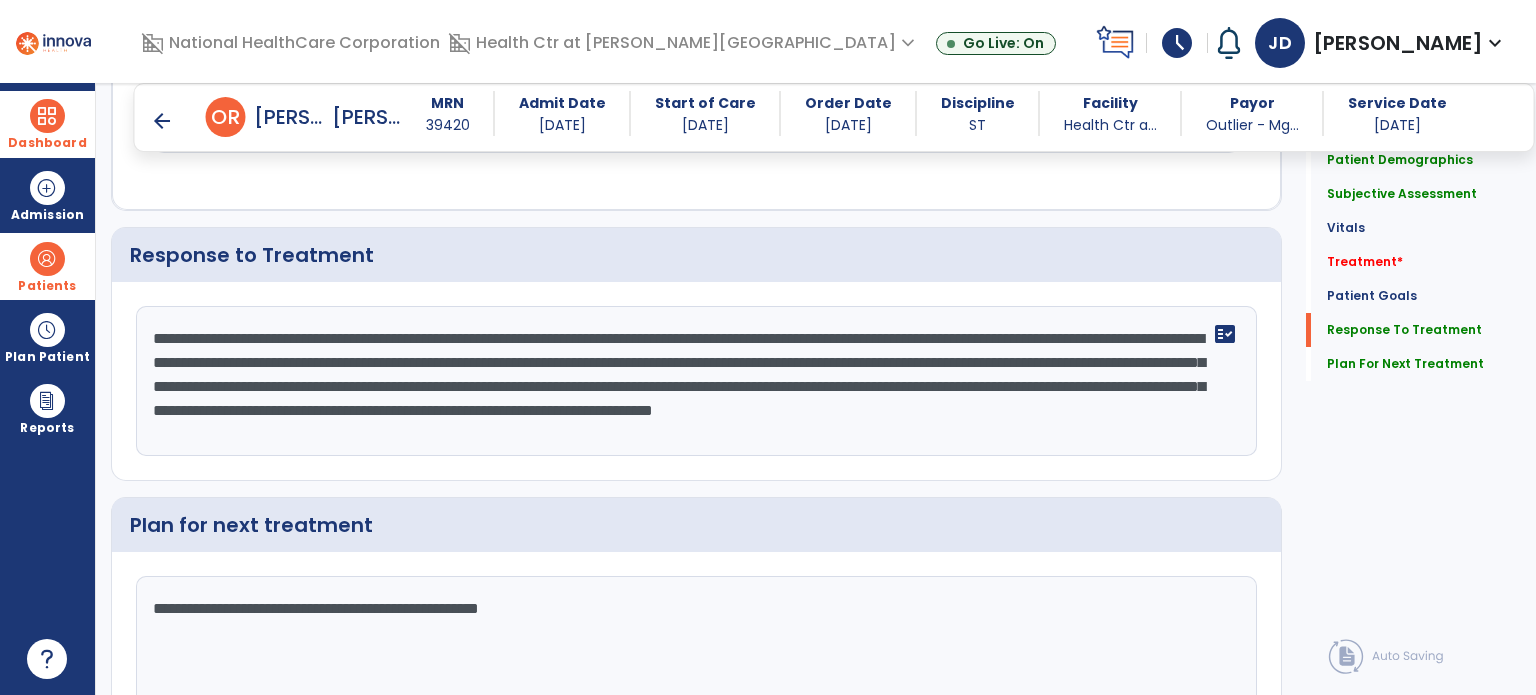 scroll, scrollTop: 2365, scrollLeft: 0, axis: vertical 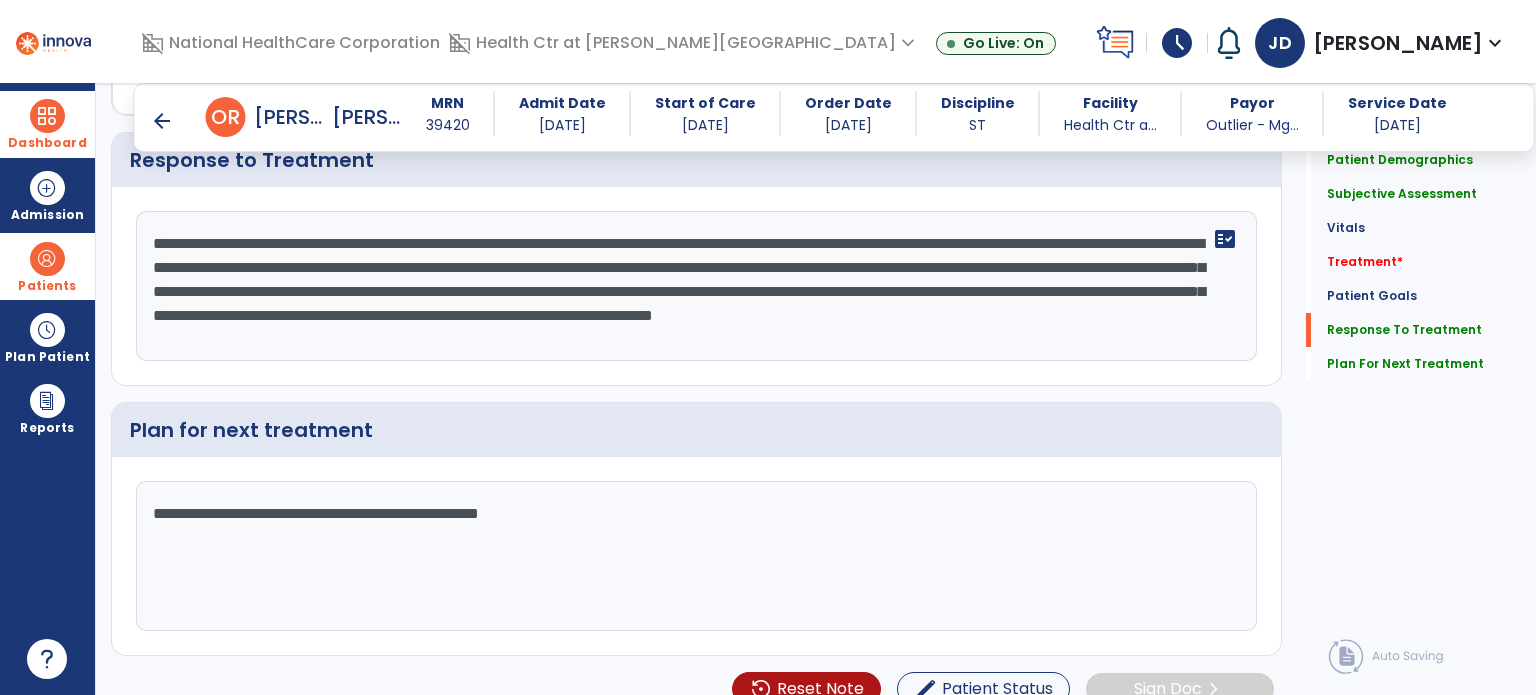 click on "Quick Links  Patient Demographics   Patient Demographics   Subjective Assessment   Subjective Assessment   Vitals   Vitals   Treatment   *  Treatment   *  Patient Goals   Patient Goals   Response To Treatment   Response To Treatment   Plan For Next Treatment   Plan For Next Treatment" 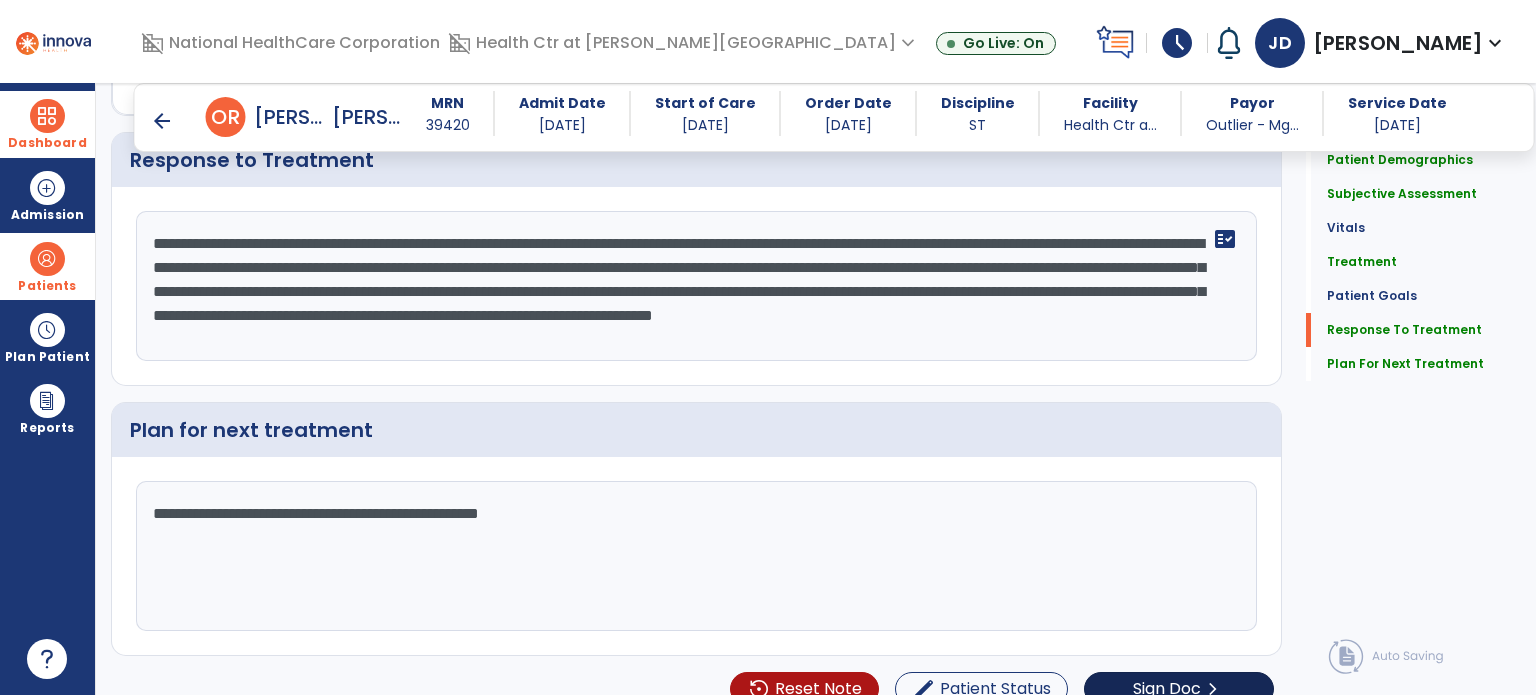click on "Sign Doc  chevron_right" 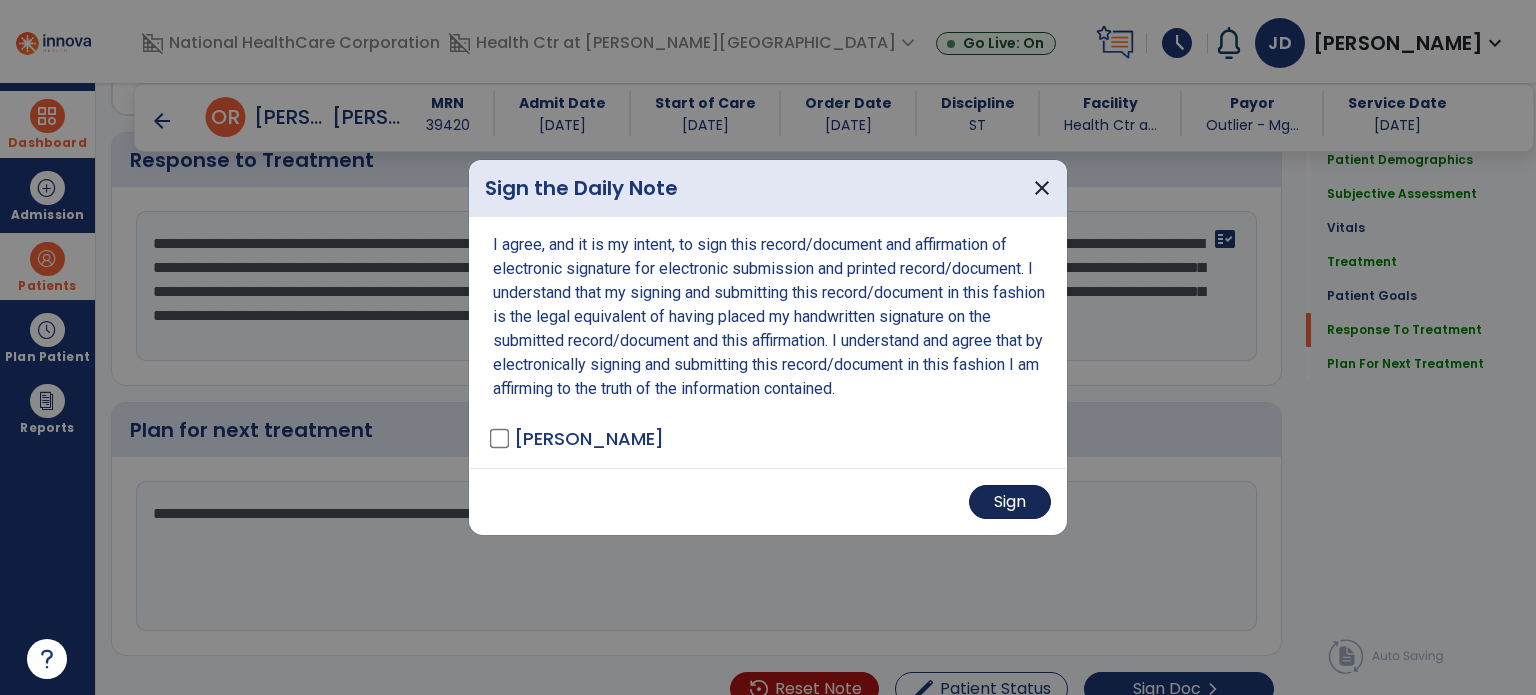 click on "Sign" at bounding box center [1010, 502] 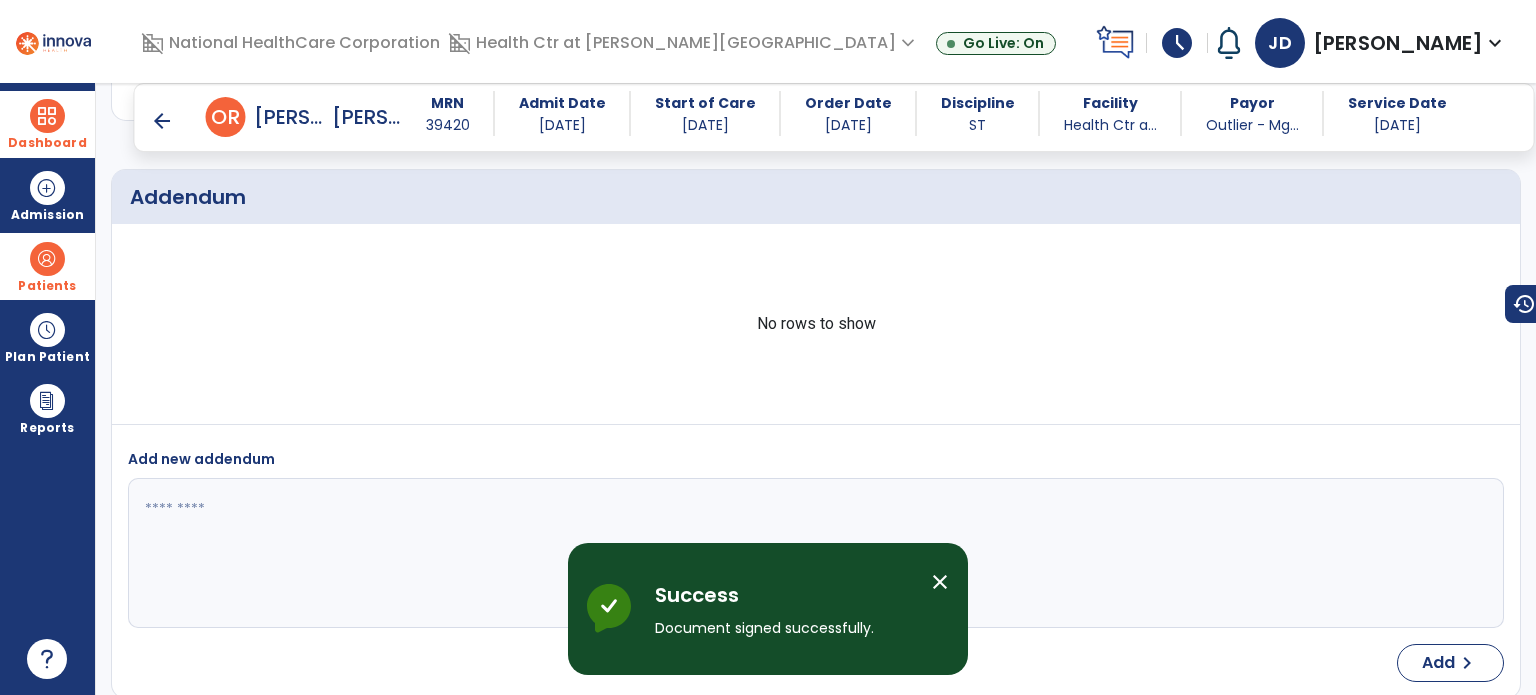 scroll, scrollTop: 3236, scrollLeft: 0, axis: vertical 